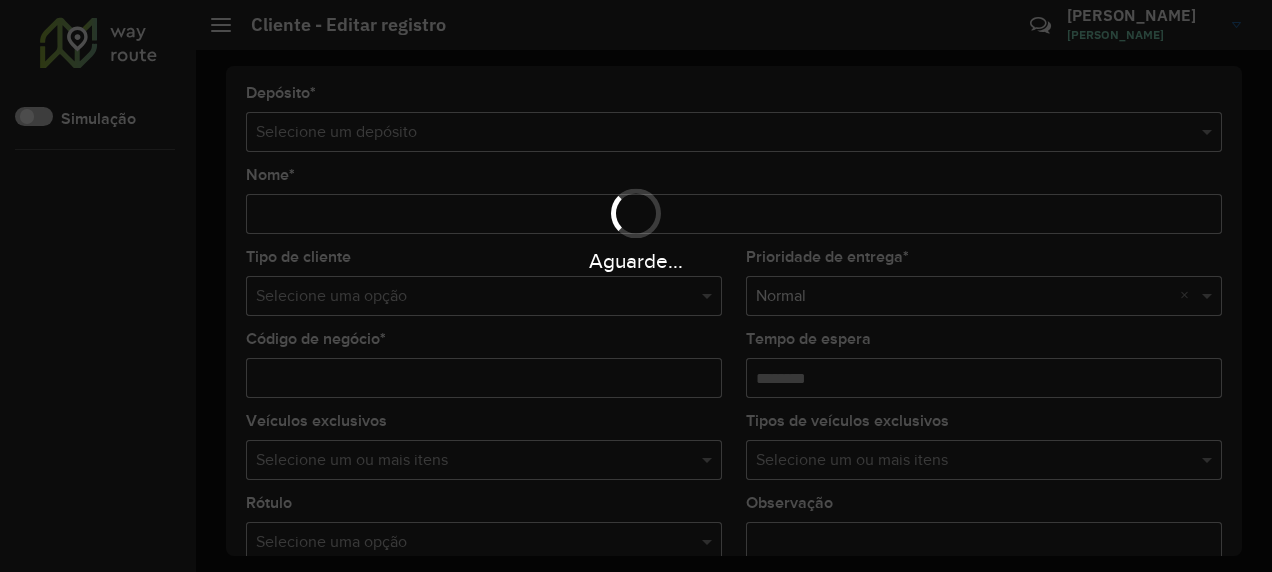 scroll, scrollTop: 0, scrollLeft: 0, axis: both 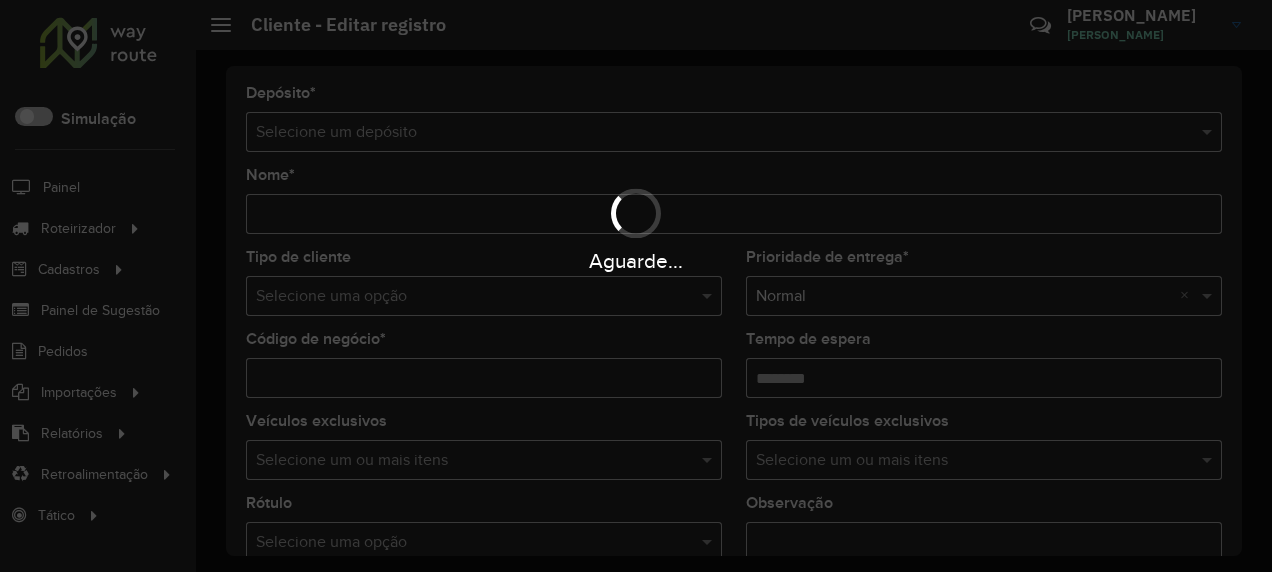 type on "**********" 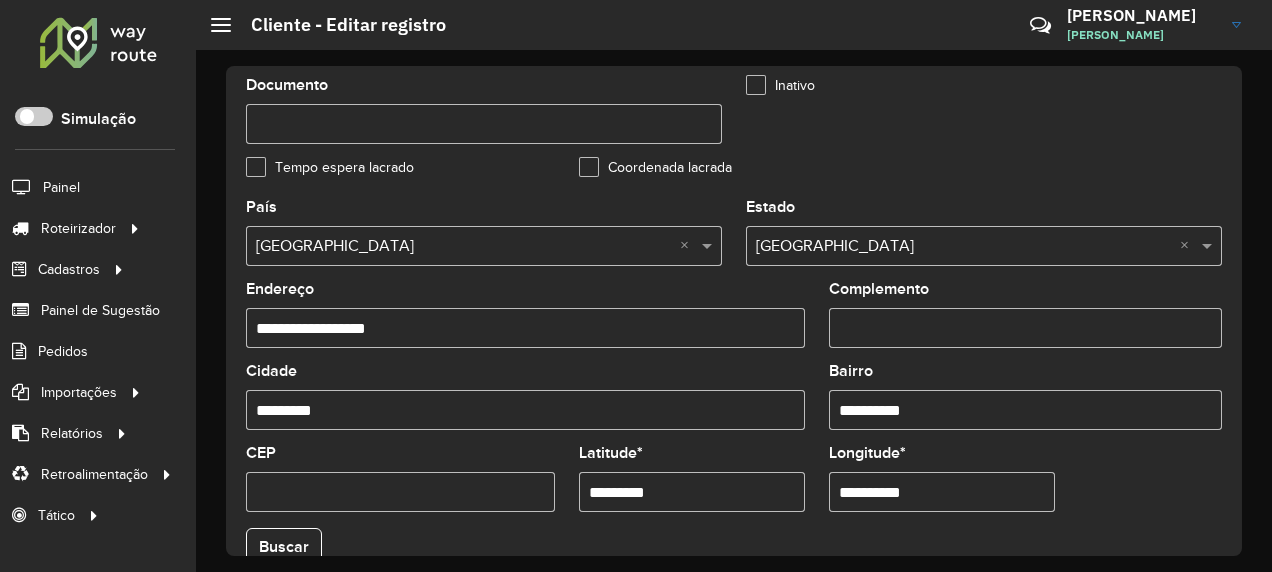 scroll, scrollTop: 900, scrollLeft: 0, axis: vertical 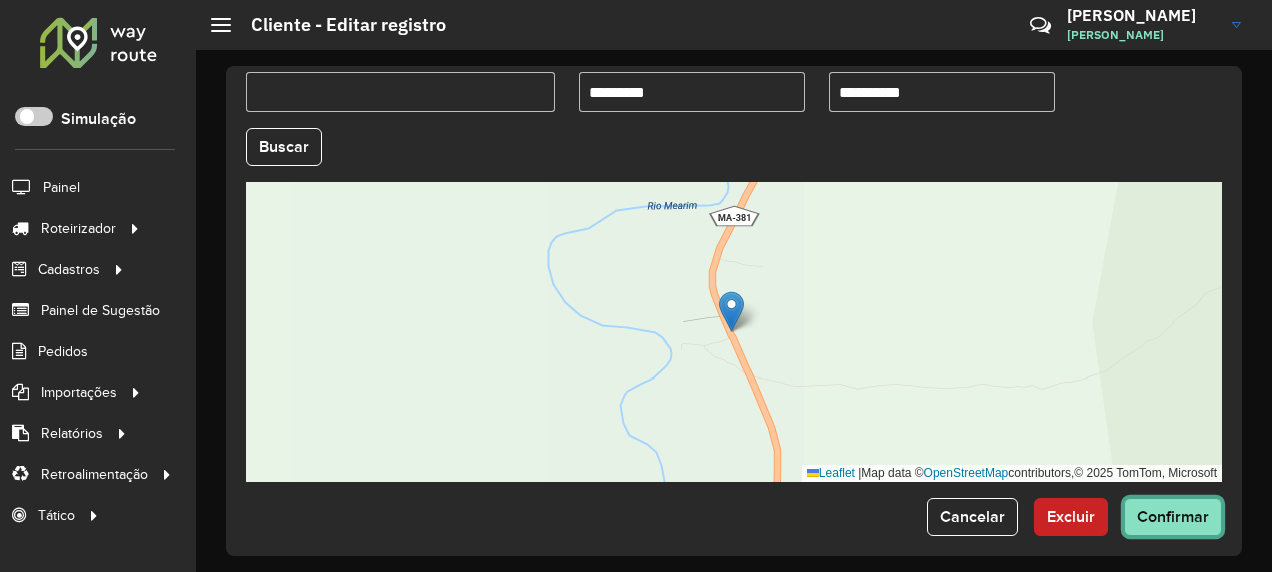 click on "Confirmar" 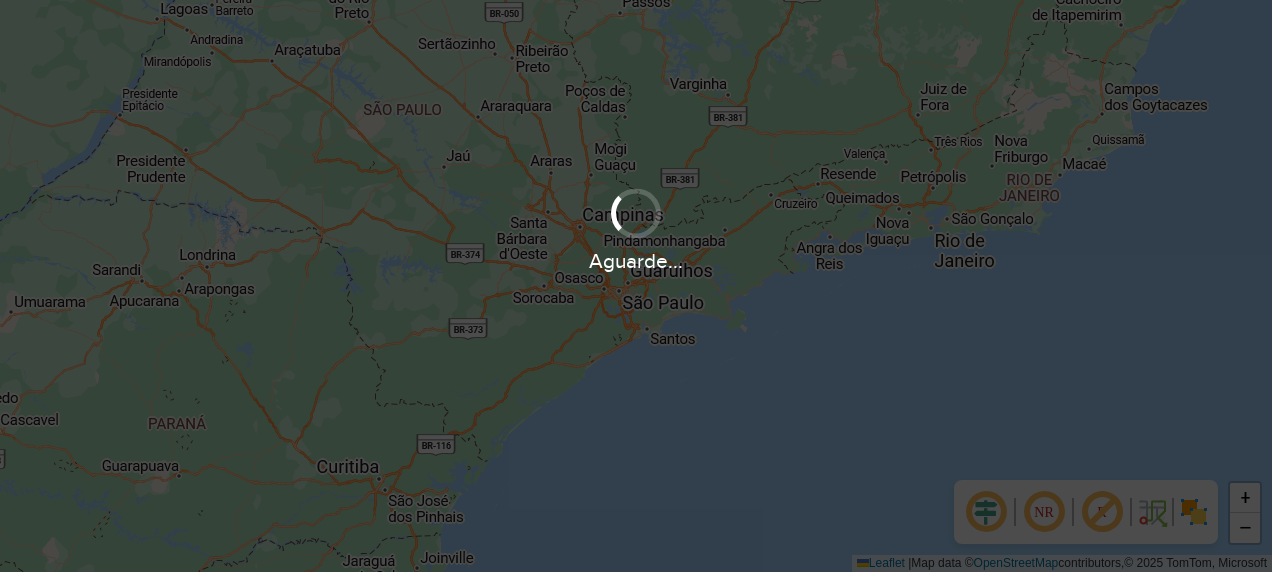 scroll, scrollTop: 0, scrollLeft: 0, axis: both 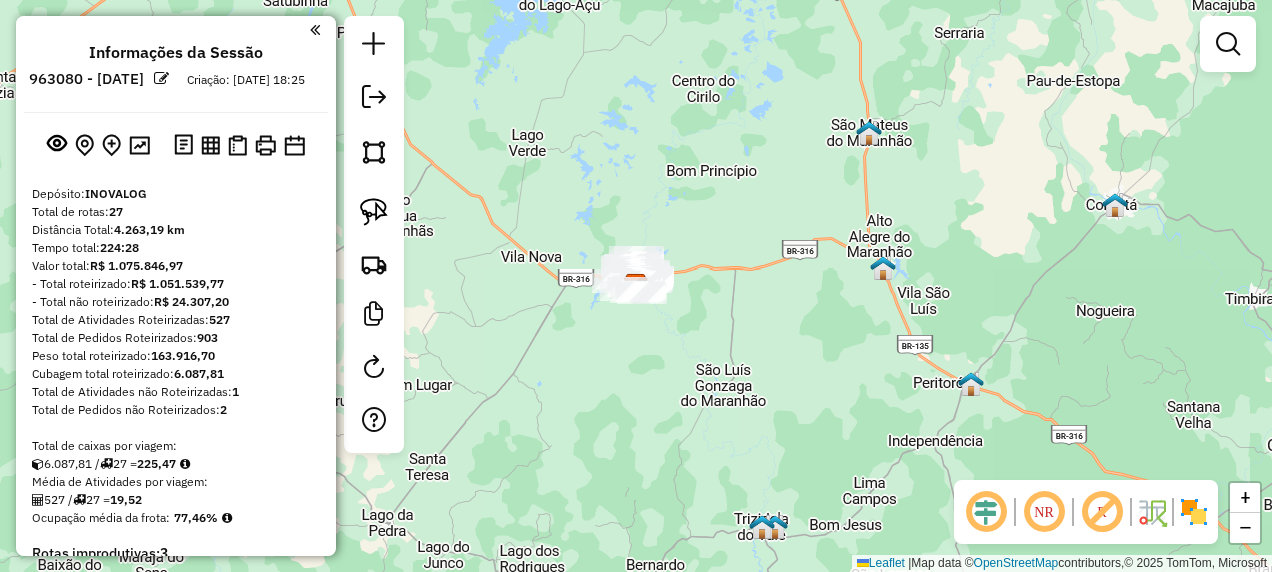 click 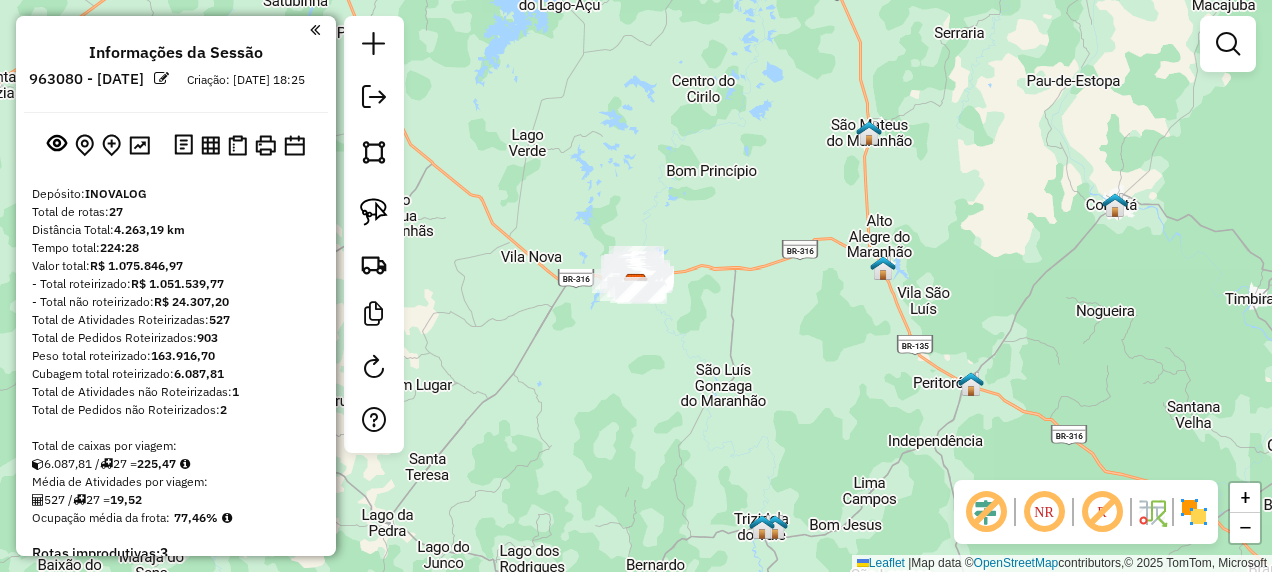 click 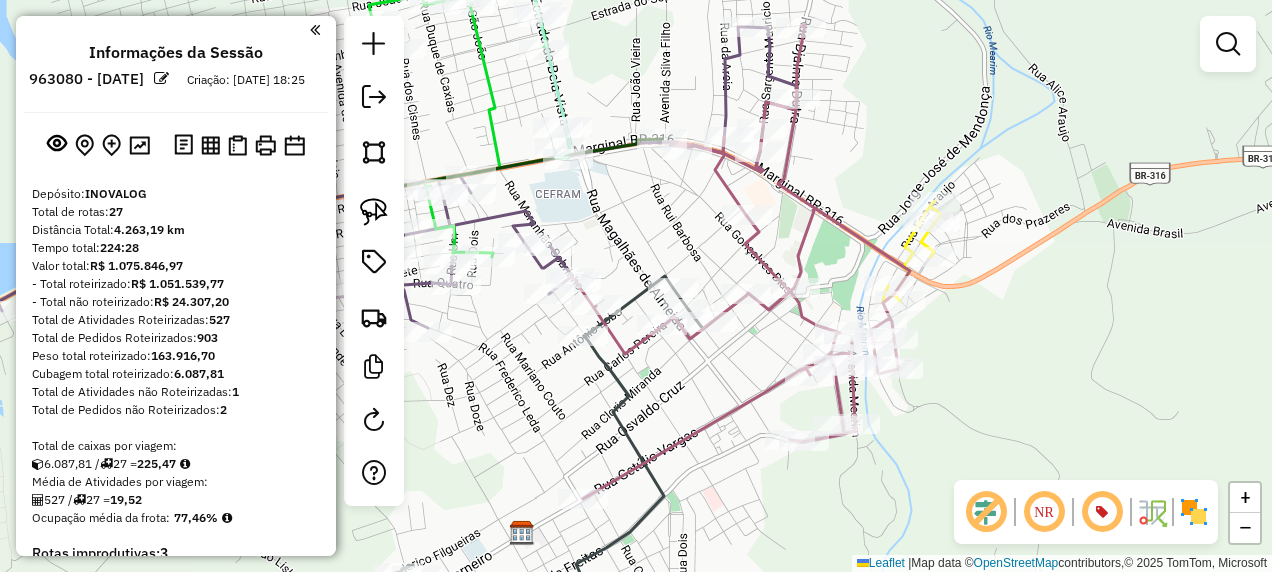 click 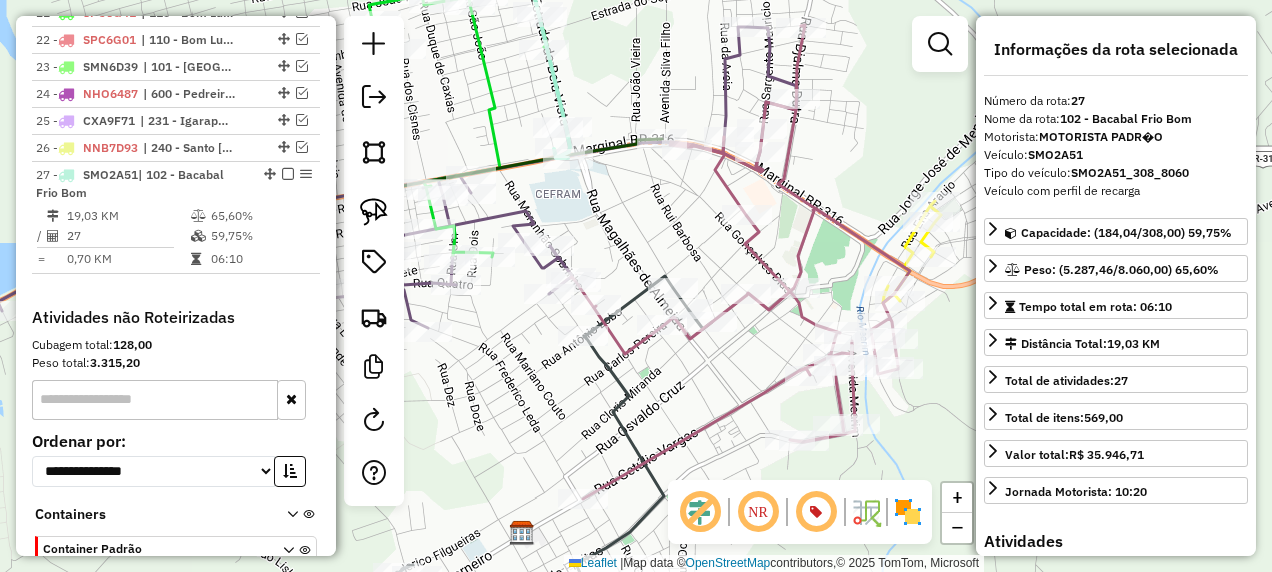 scroll, scrollTop: 1977, scrollLeft: 0, axis: vertical 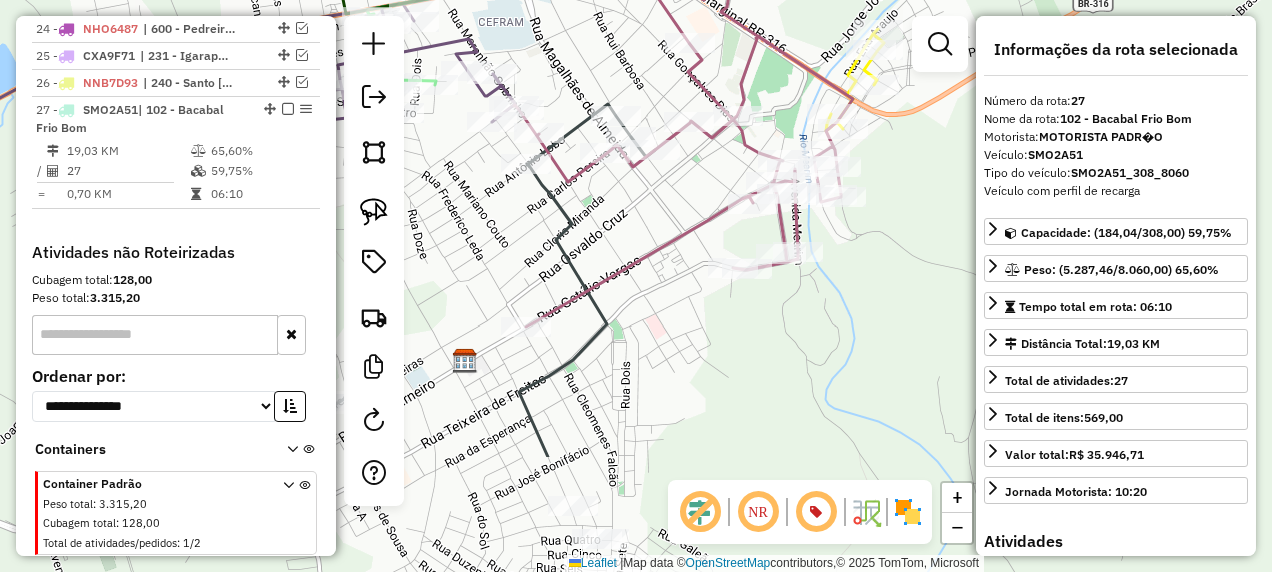 drag, startPoint x: 644, startPoint y: 371, endPoint x: 603, endPoint y: 182, distance: 193.39597 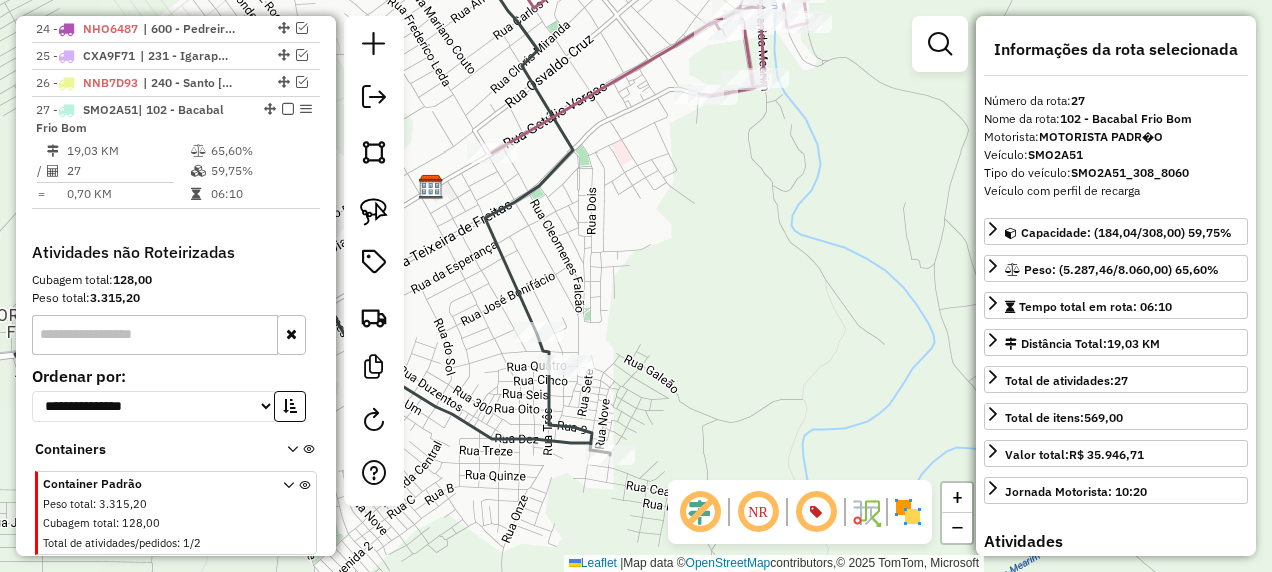 drag, startPoint x: 631, startPoint y: 366, endPoint x: 631, endPoint y: 312, distance: 54 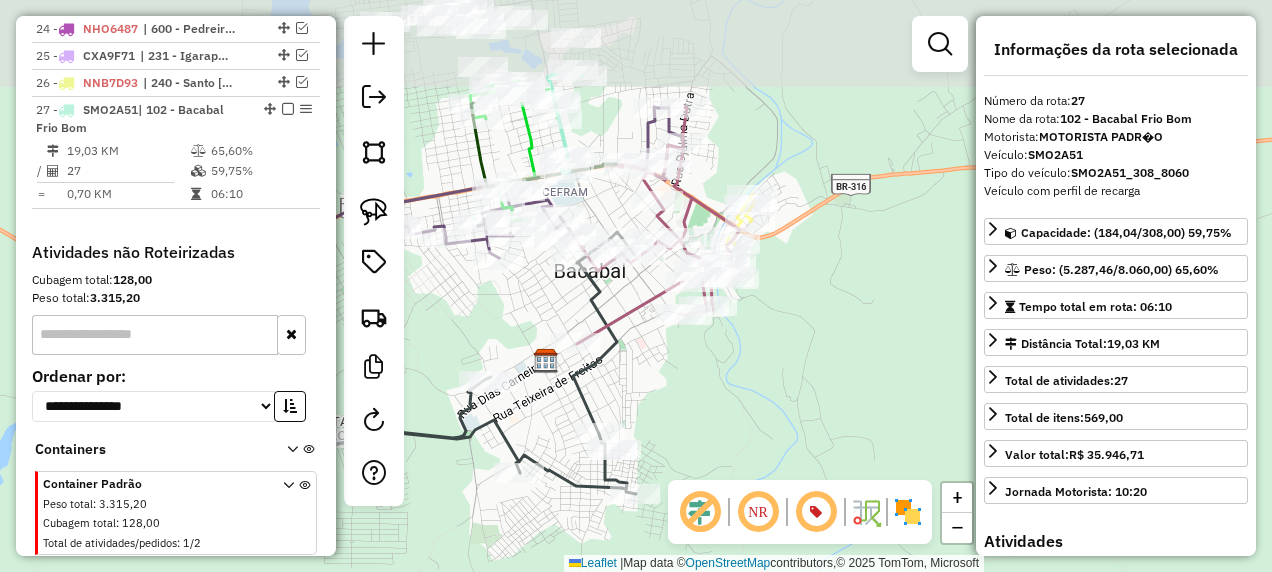 drag, startPoint x: 708, startPoint y: 388, endPoint x: 702, endPoint y: 501, distance: 113.15918 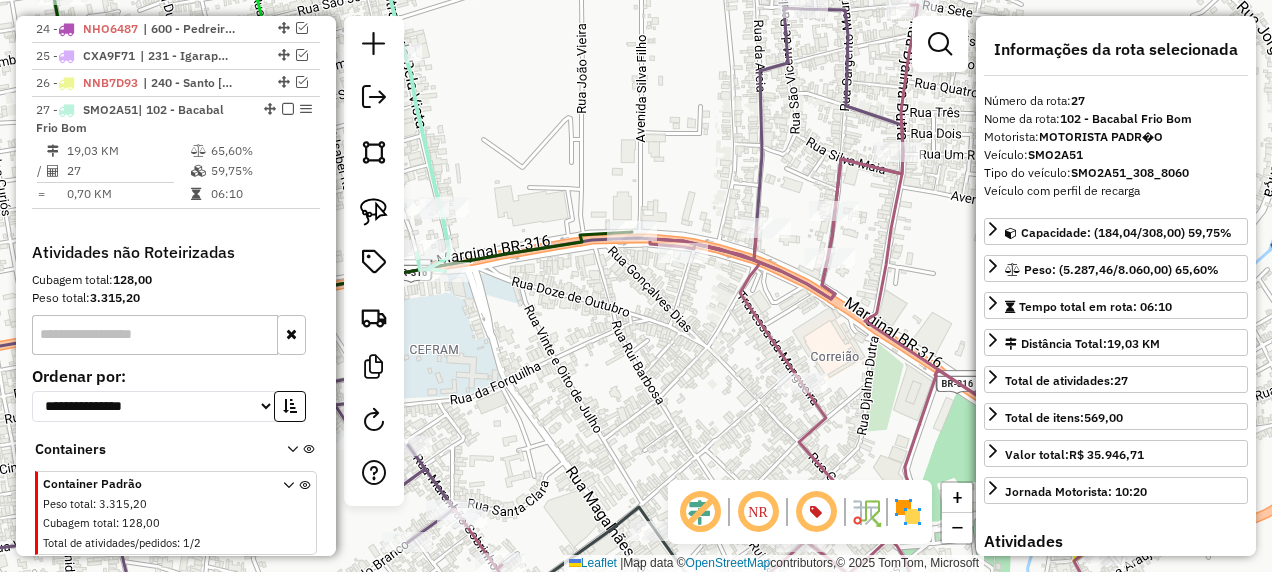 drag, startPoint x: 512, startPoint y: 202, endPoint x: 660, endPoint y: 242, distance: 153.31015 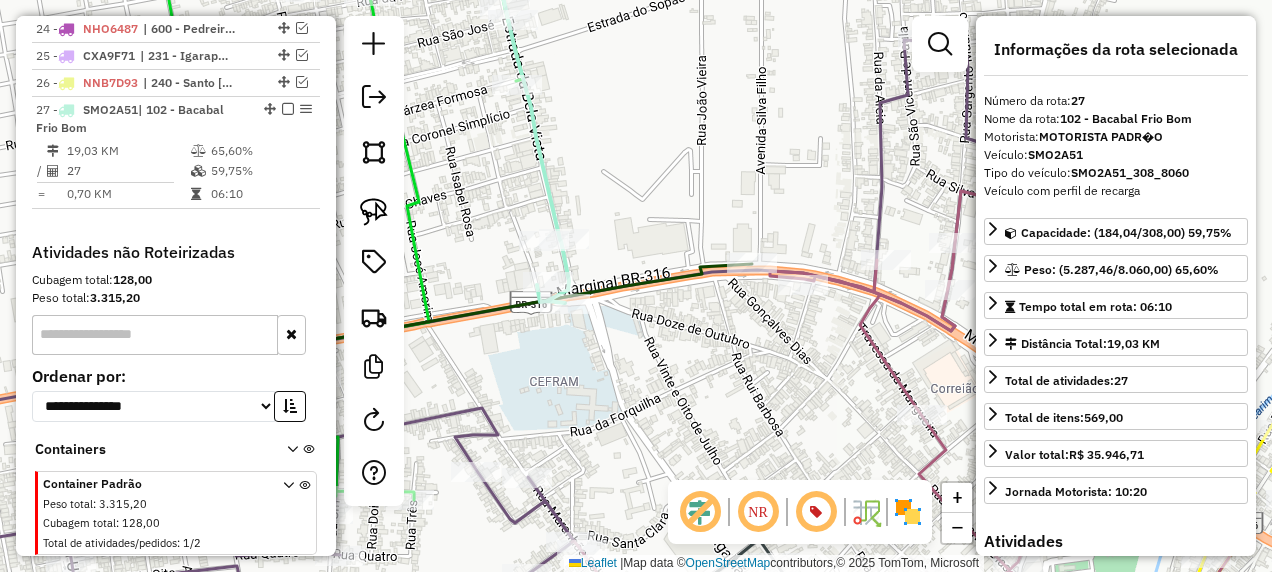 click 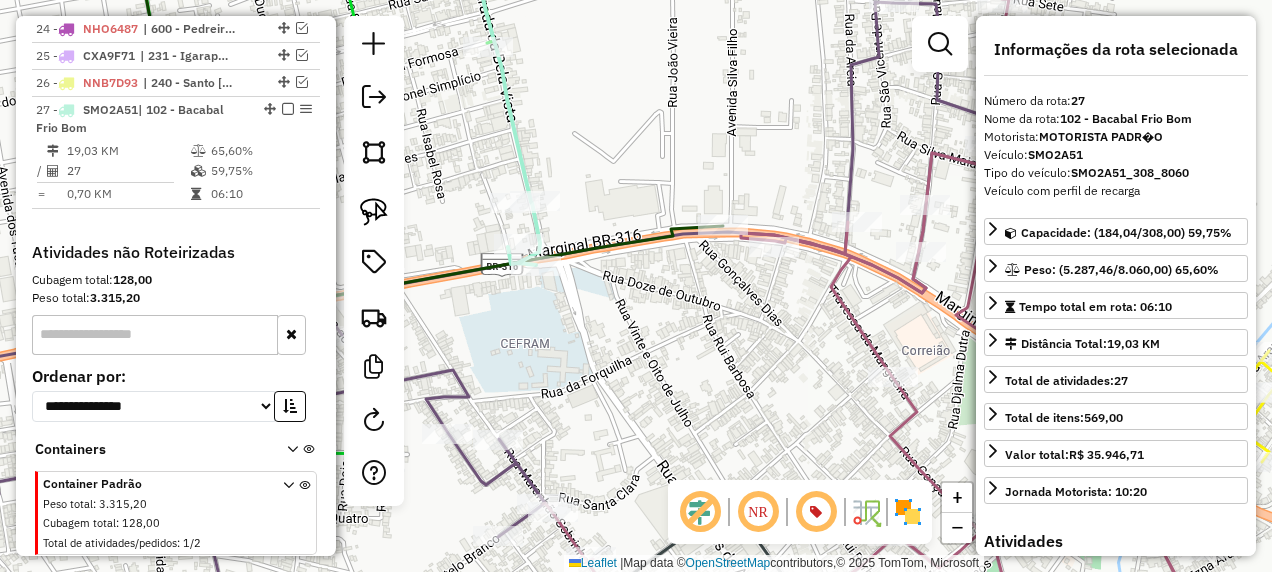 drag, startPoint x: 644, startPoint y: 402, endPoint x: 542, endPoint y: 160, distance: 262.61758 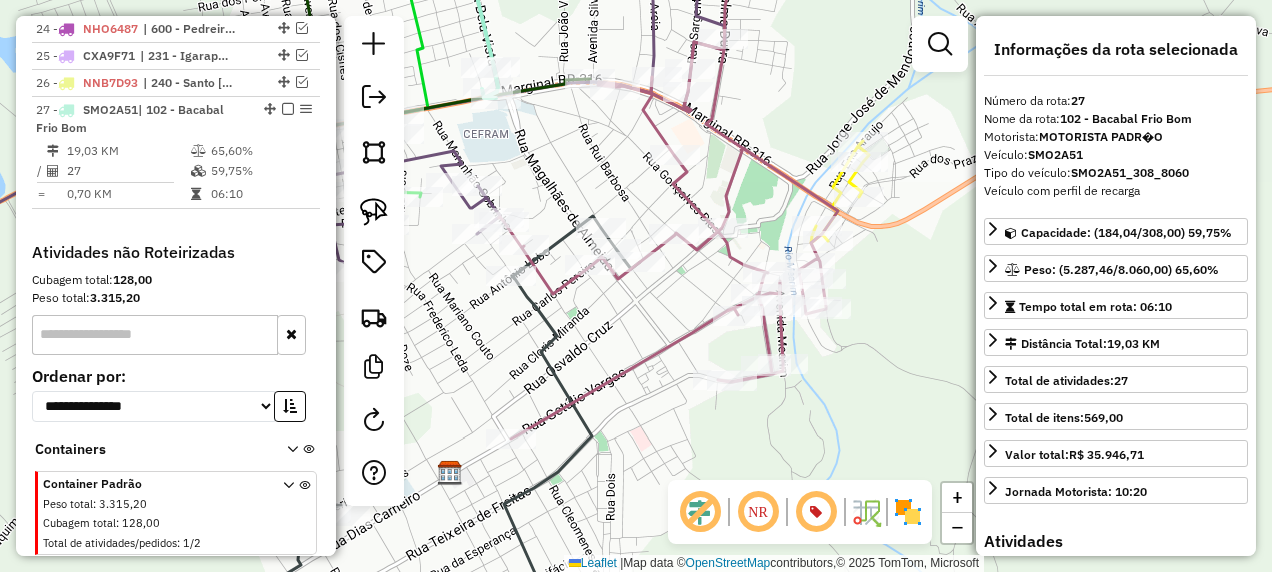 drag, startPoint x: 750, startPoint y: 458, endPoint x: 694, endPoint y: 222, distance: 242.55309 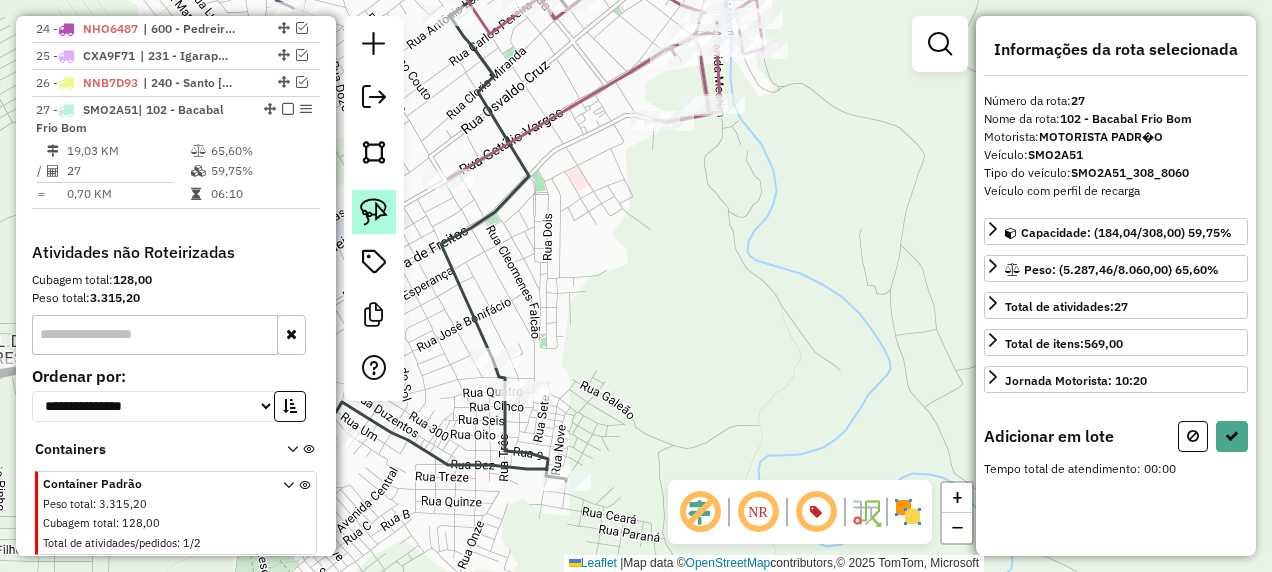click 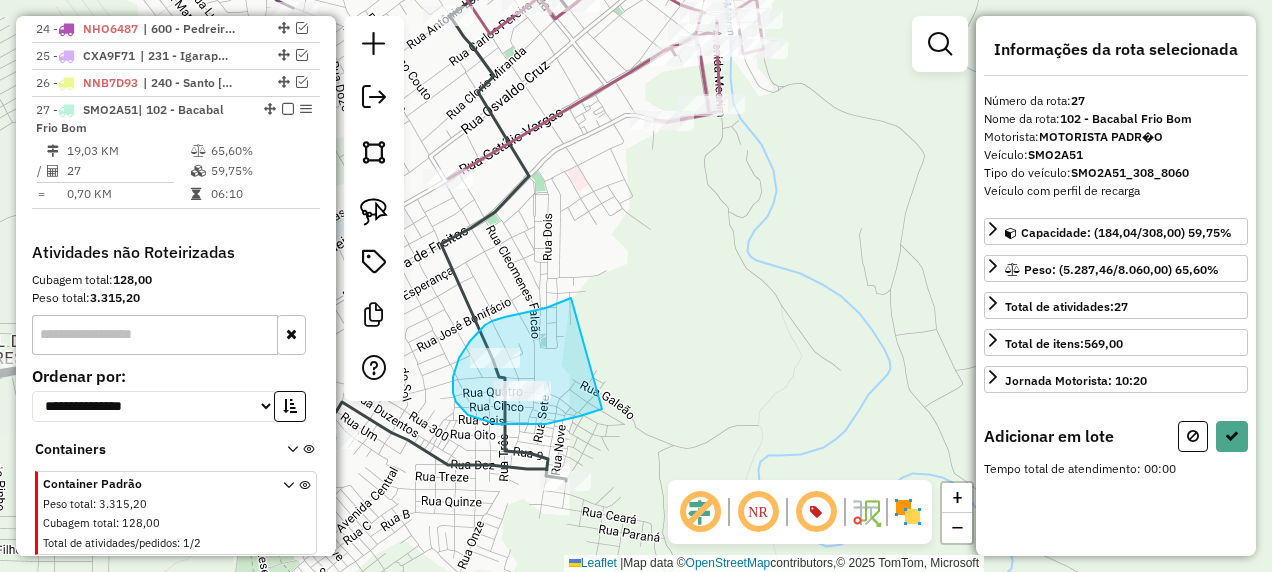 drag, startPoint x: 571, startPoint y: 298, endPoint x: 604, endPoint y: 409, distance: 115.80155 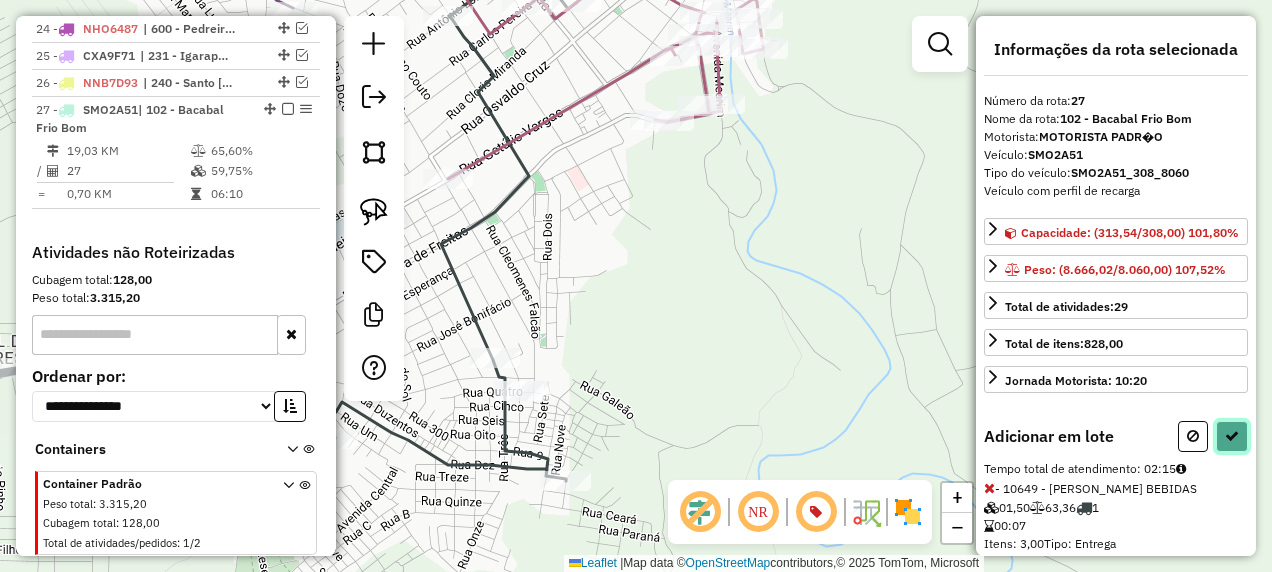 click at bounding box center [1232, 436] 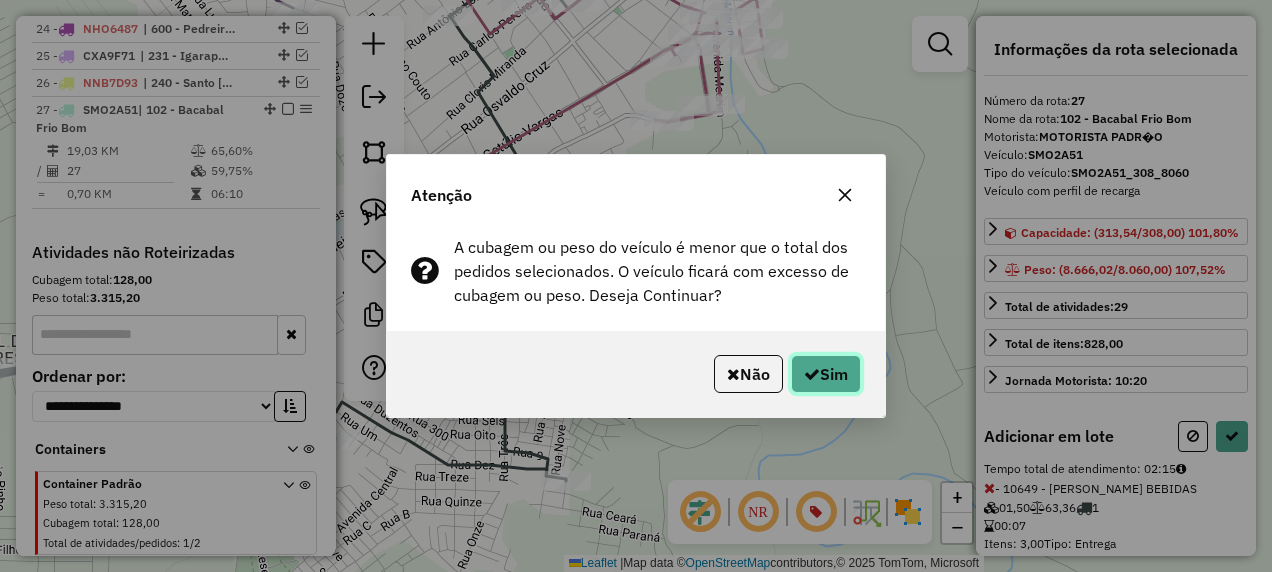 click on "Sim" 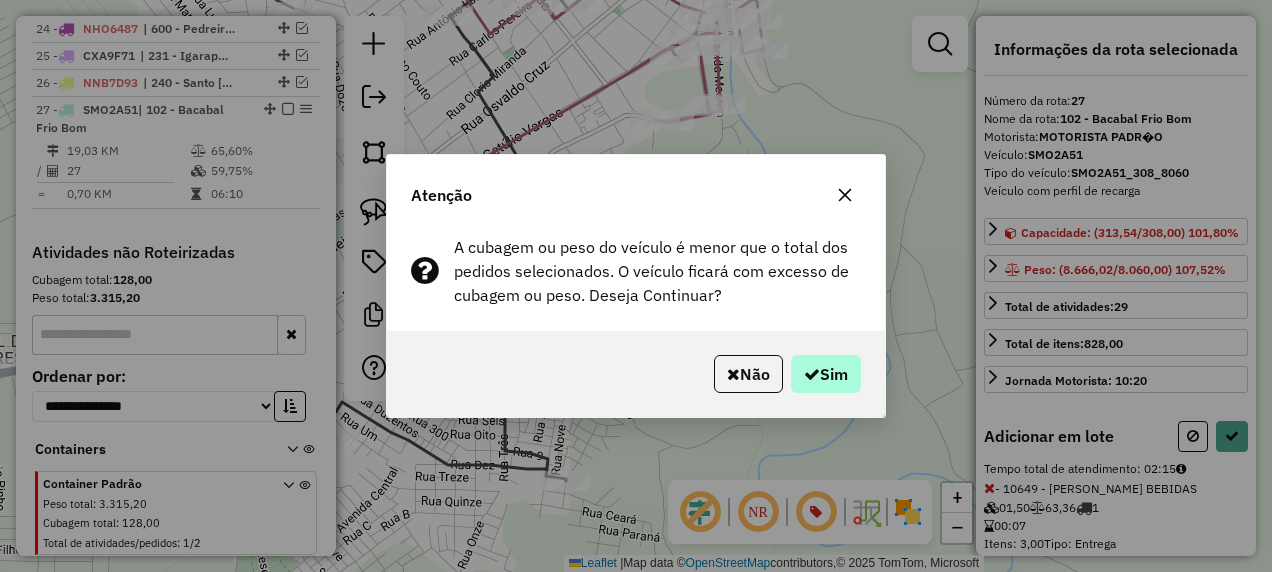 select on "**********" 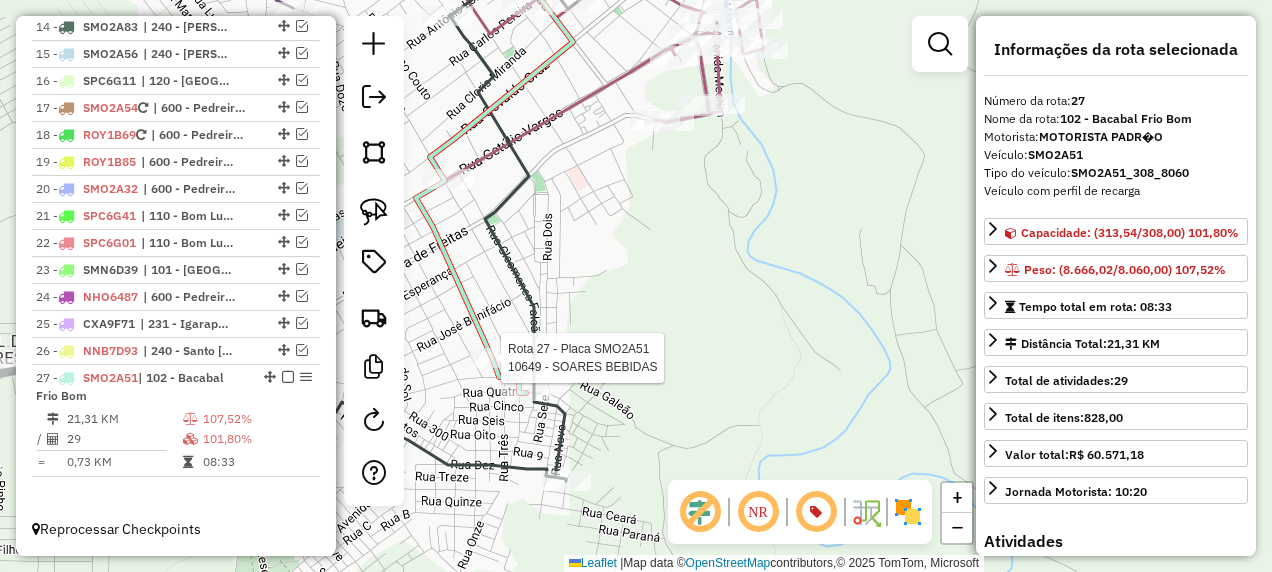 scroll, scrollTop: 1664, scrollLeft: 0, axis: vertical 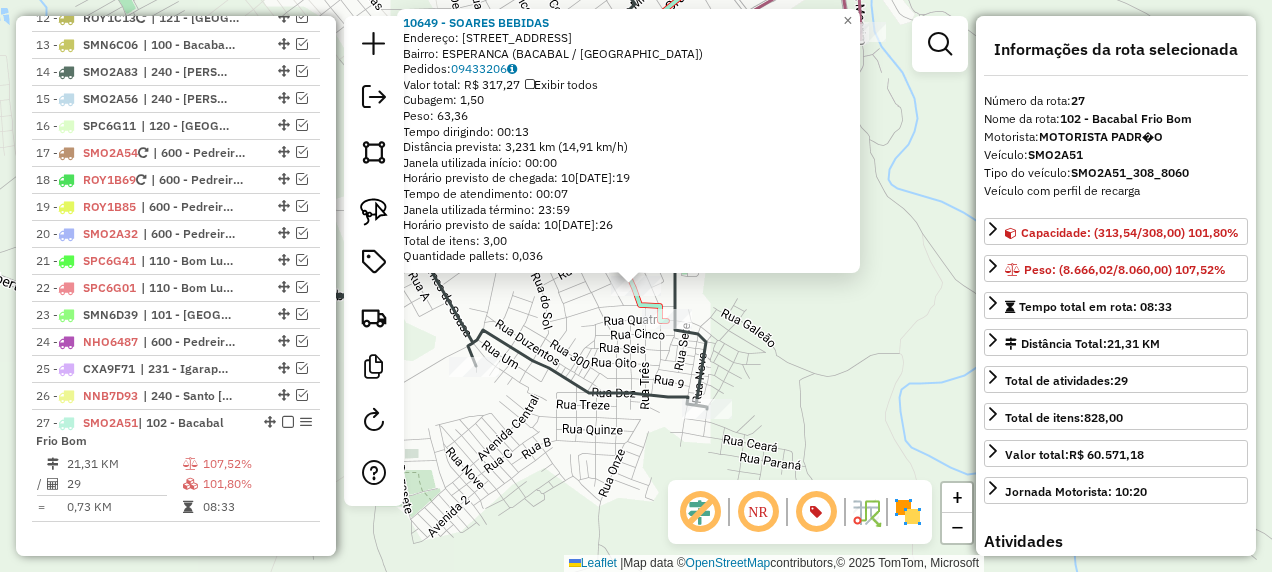 click on "10649 - SOARES BEBIDAS  Endereço: [STREET_ADDRESS] (BACABAL / [GEOGRAPHIC_DATA])   [GEOGRAPHIC_DATA]:  09433206   Valor total: R$ 317,27   Exibir todos   Cubagem: 1,50  Peso: 63,36  Tempo dirigindo: 00:13   Distância prevista: 3,231 km (14,91 km/h)   [GEOGRAPHIC_DATA] utilizada início: 00:00   Horário previsto de chegada: [DATE] 14:19   Tempo de atendimento: 00:07   Janela utilizada término: 23:59   Horário previsto de saída: [DATE] 14:26   Total de itens: 3,00   Quantidade pallets: 0,036  × Janela de atendimento Grade de atendimento Capacidade Transportadoras Veículos Cliente Pedidos  Rotas Selecione os dias de semana para filtrar as janelas de atendimento  Seg   Ter   Qua   Qui   Sex   Sáb   Dom  Informe o período da janela de atendimento: De: Até:  Filtrar exatamente a janela do cliente  Considerar janela de atendimento padrão  Selecione os dias de semana para filtrar as grades de atendimento  Seg   Ter   Qua   Qui   Sex   Sáb   Dom   Clientes fora do dia de atendimento selecionado +" 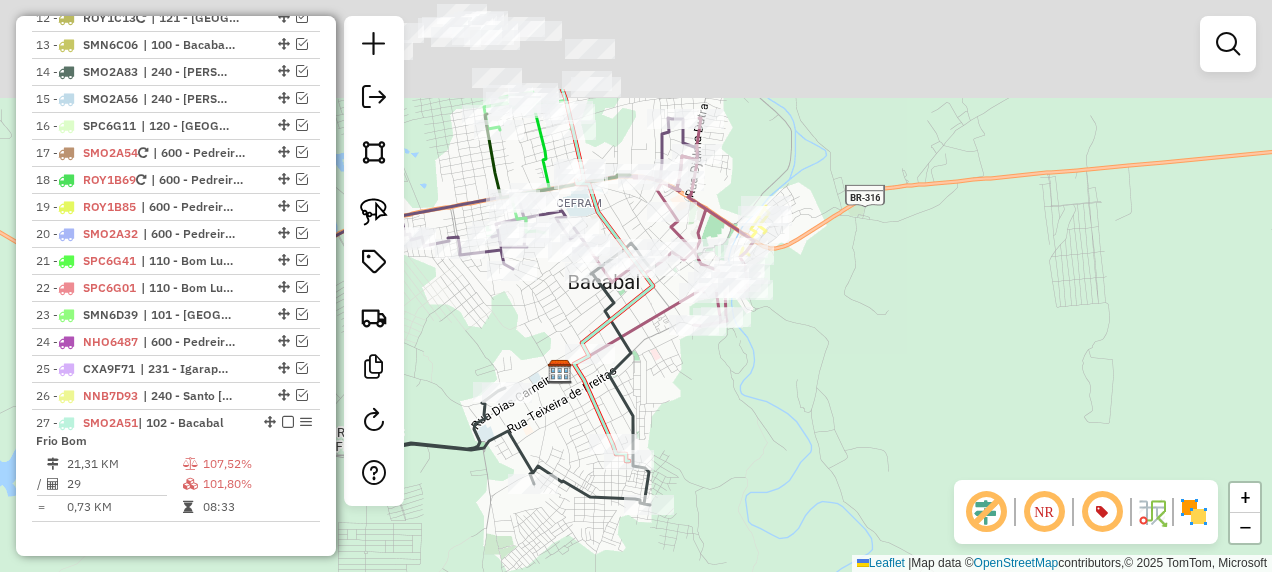 drag, startPoint x: 776, startPoint y: 226, endPoint x: 698, endPoint y: 402, distance: 192.50974 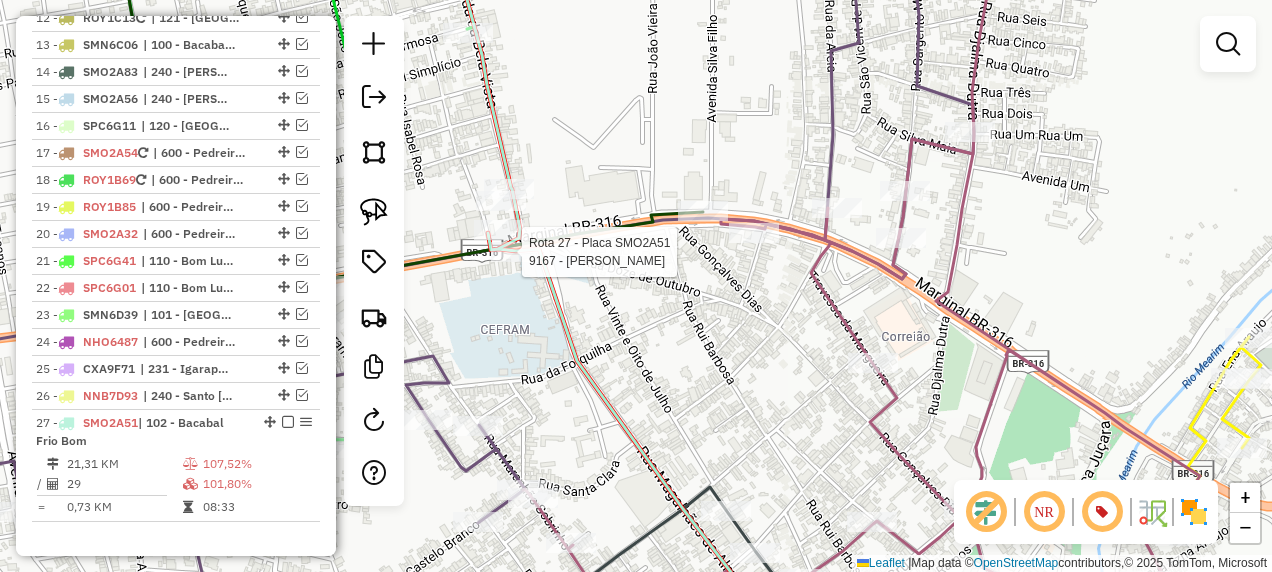 select on "**********" 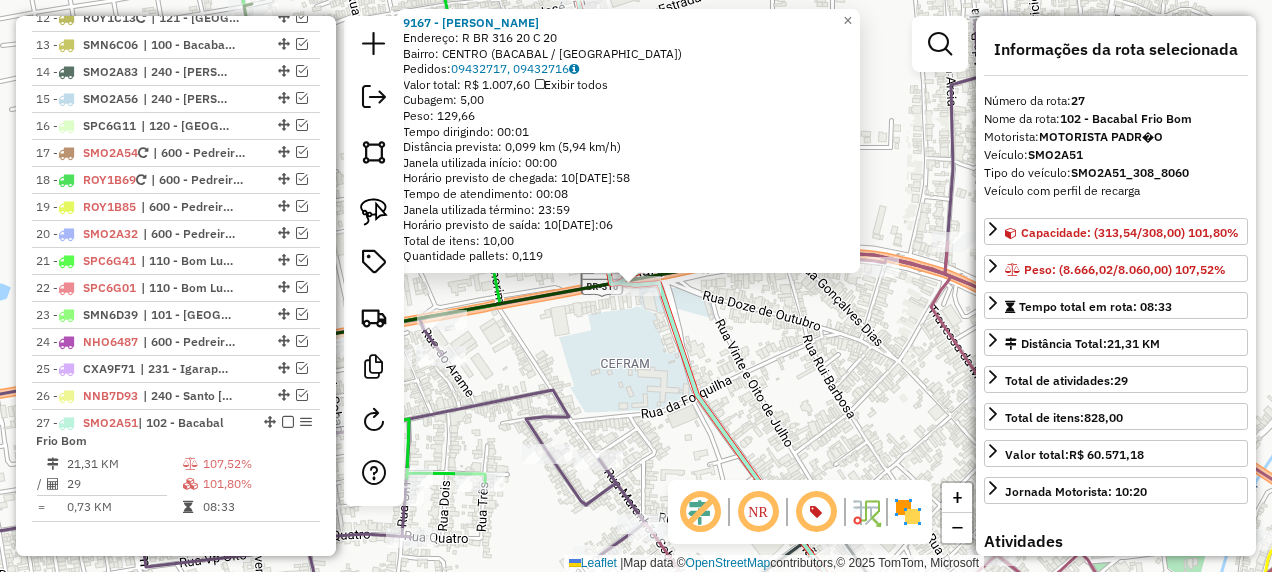 click on "Rota 27 - Placa SMO2A51  9167 - IRMAOS LANCHES 9167 - IRMAOS LANCHES  Endereço: R   BR 316 20 C                   20   Bairro: CENTRO ([GEOGRAPHIC_DATA] / [GEOGRAPHIC_DATA])   [GEOGRAPHIC_DATA]:  09432717, 09432716   Valor total: R$ 1.007,60   Exibir todos   Cubagem: 5,00  Peso: 129,66  Tempo dirigindo: 00:01   Distância prevista: 0,099 km (5,94 km/h)   [GEOGRAPHIC_DATA] utilizada início: 00:00   Horário previsto de chegada: [DATE] 13:58   Tempo de atendimento: 00:08   Janela utilizada término: 23:59   Horário previsto de saída: [DATE] 14:06   Total de itens: 10,00   Quantidade pallets: 0,119  × Janela de atendimento Grade de atendimento Capacidade Transportadoras Veículos Cliente Pedidos  Rotas Selecione os dias de semana para filtrar as janelas de atendimento  Seg   Ter   Qua   Qui   Sex   Sáb   Dom  Informe o período da janela de atendimento: De: Até:  Filtrar exatamente a janela do cliente  Considerar janela de atendimento padrão  Selecione os dias de semana para filtrar as grades de atendimento  Seg   Ter   Qua   Qui   Sex  De:" 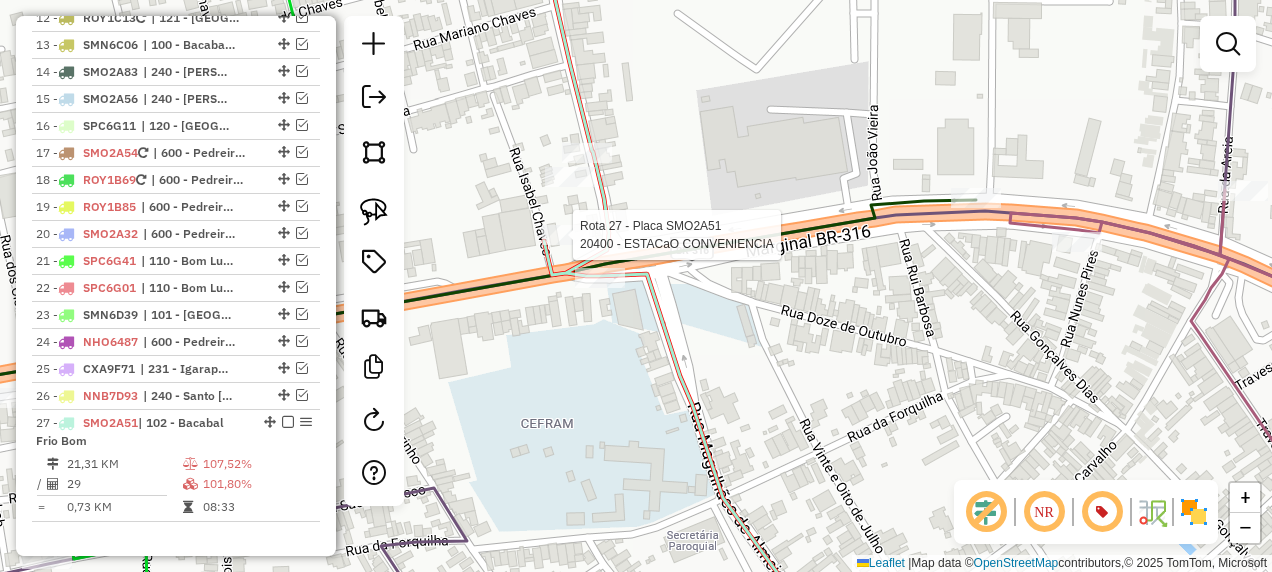 select on "**********" 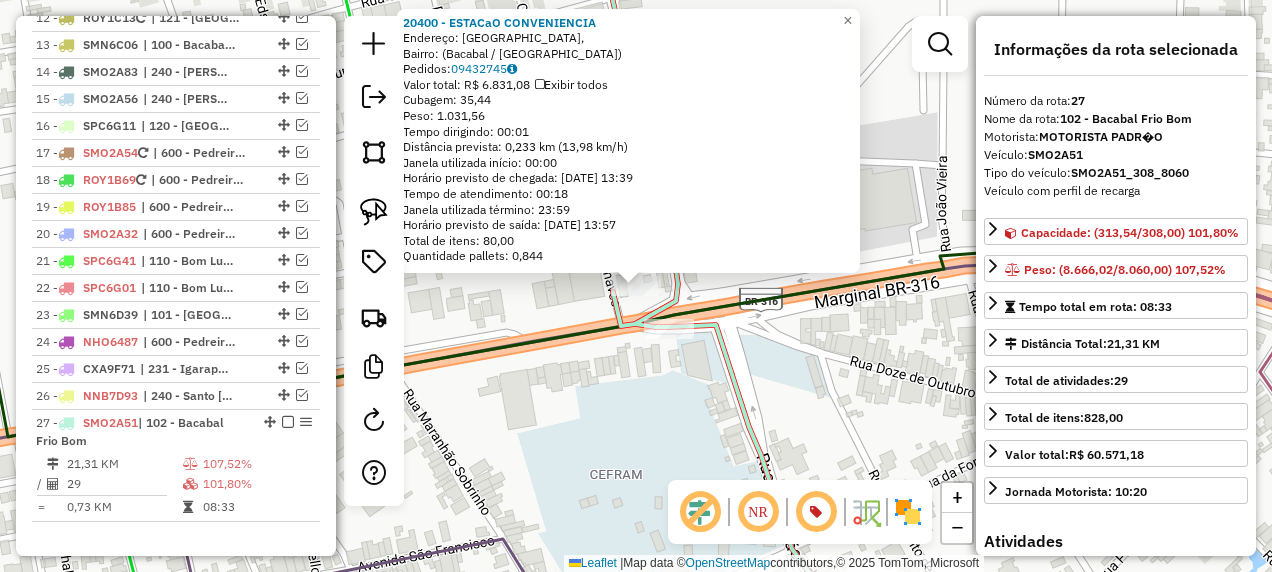 click 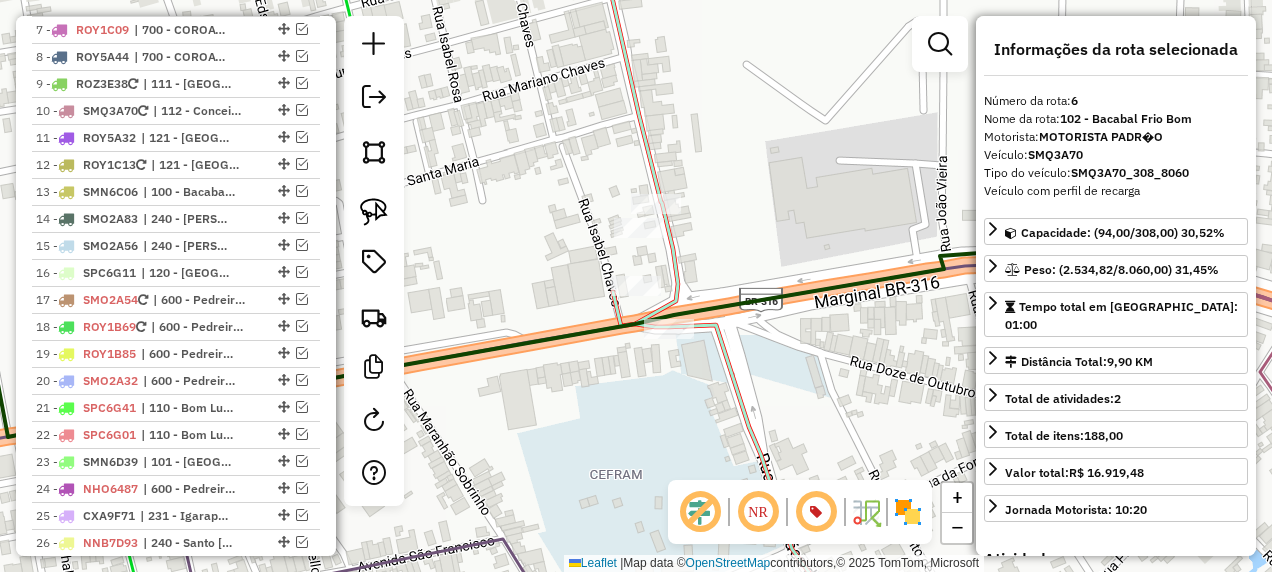 scroll, scrollTop: 1368, scrollLeft: 0, axis: vertical 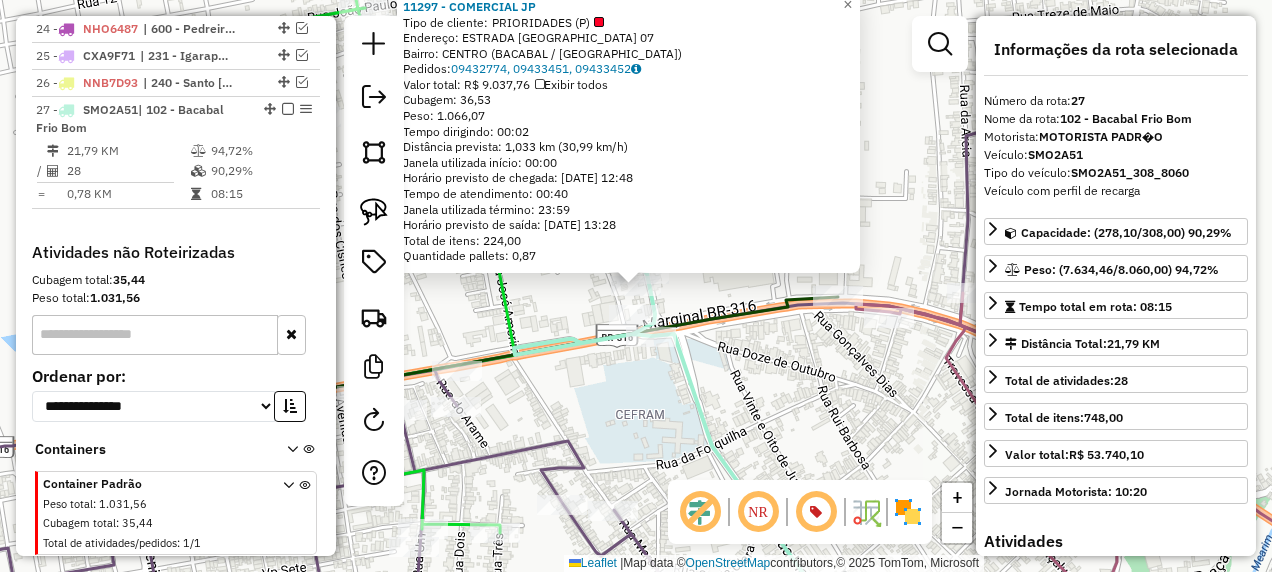click 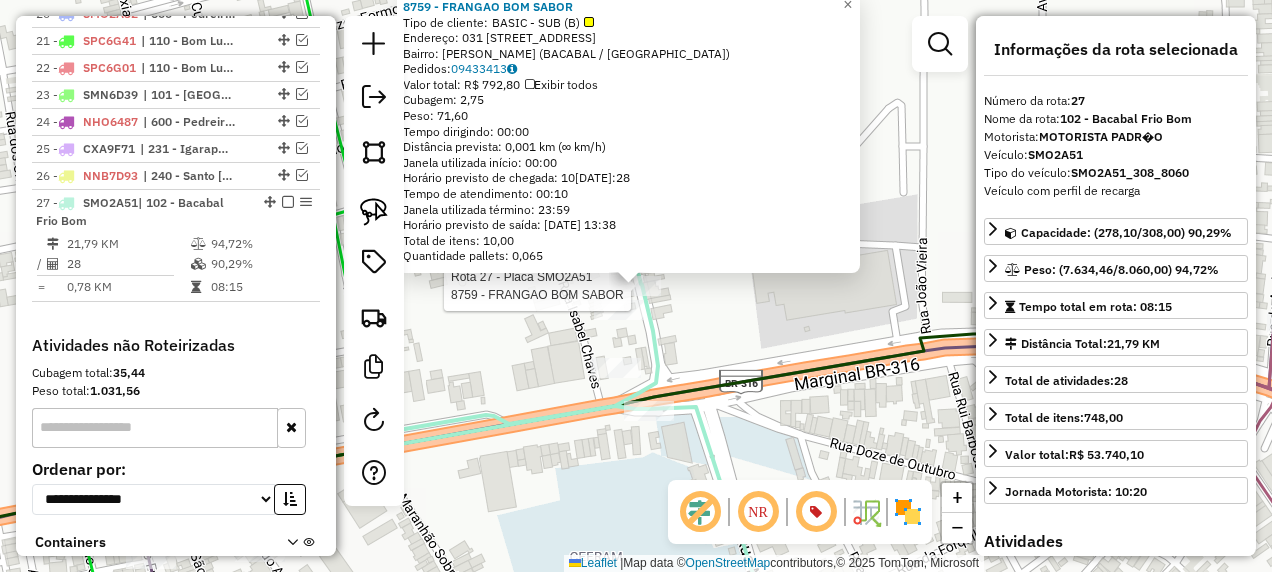 scroll, scrollTop: 1977, scrollLeft: 0, axis: vertical 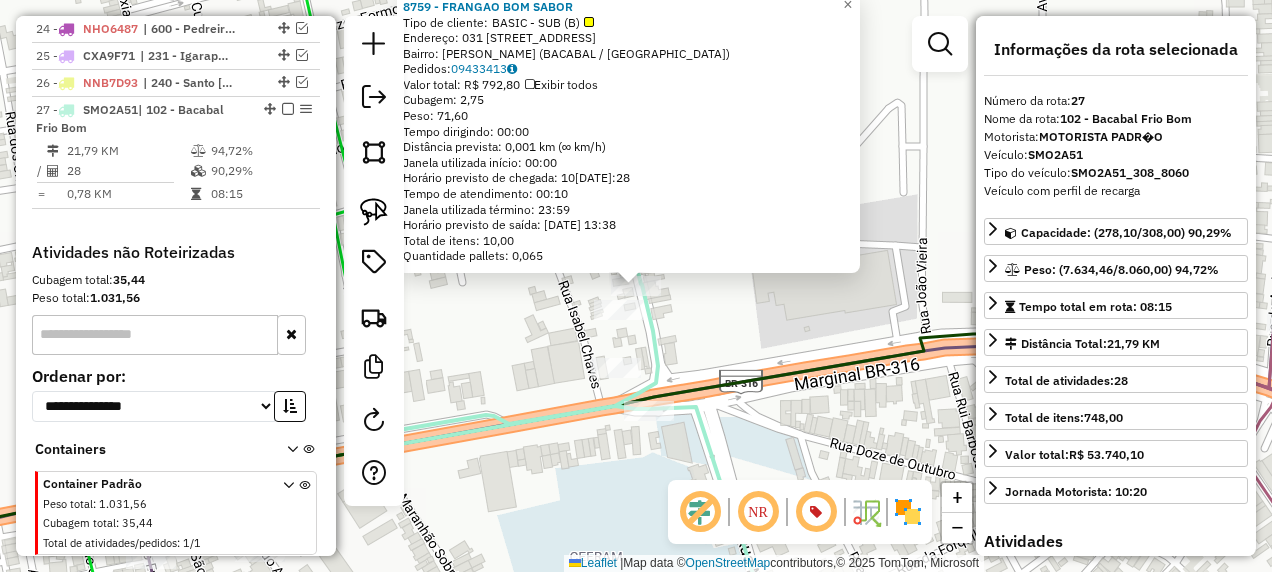 click on "8759 - FRANGAO BOM SABOR  Tipo de cliente:   BASIC - SUB (B)   Endereço: 031 ESTRADA DA BELA VISTA         63   Bairro: [GEOGRAPHIC_DATA] ([GEOGRAPHIC_DATA] / [GEOGRAPHIC_DATA])   [GEOGRAPHIC_DATA]:  09433413   Valor total: R$ 792,80   Exibir todos   Cubagem: 2,75  Peso: 71,60  Tempo dirigindo: 00:00   Distância prevista: 0,001 km (∞ km/h)   Janela utilizada início: 00:00   Horário previsto de chegada: [DATE] 13:28   Tempo de atendimento: 00:10   Janela utilizada término: 23:59   Horário previsto de saída: [DATE] 13:38   Total de itens: 10,00   Quantidade pallets: 0,065  × Janela de atendimento Grade de atendimento Capacidade Transportadoras Veículos Cliente Pedidos  Rotas Selecione os dias de semana para filtrar as janelas de atendimento  Seg   Ter   Qua   Qui   Sex   Sáb   Dom  Informe o período da janela de atendimento: De: Até:  Filtrar exatamente a janela do cliente  Considerar janela de atendimento padrão  Selecione os dias de semana para filtrar as grades de atendimento  Seg   Ter   Qua   Qui   Sex   Sáb   Dom  +" 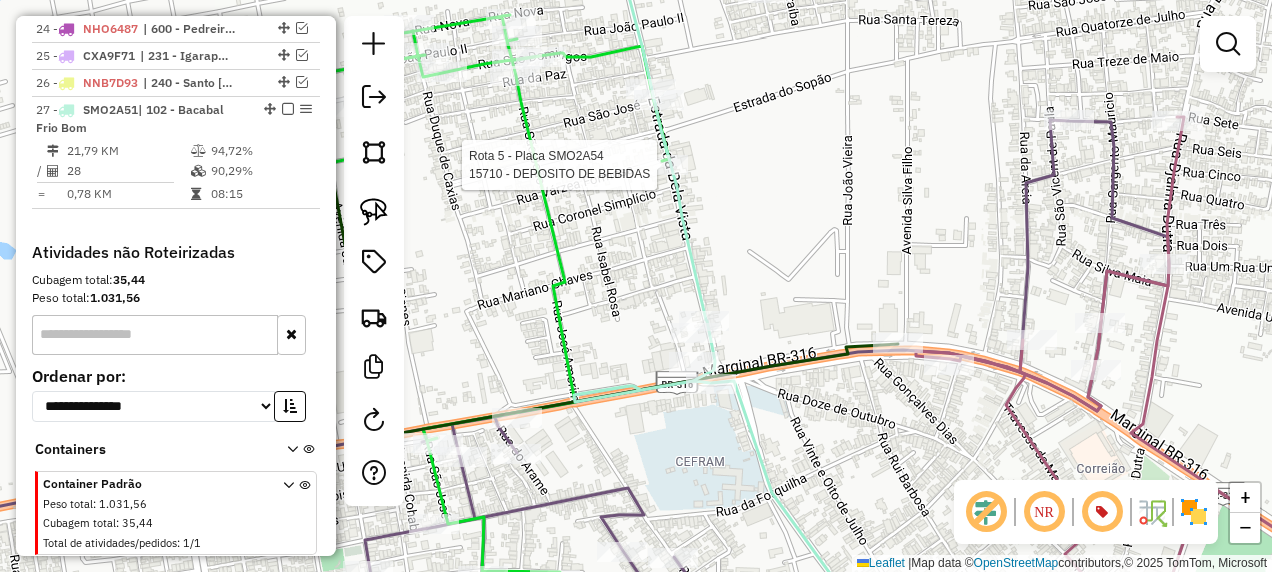 select on "**********" 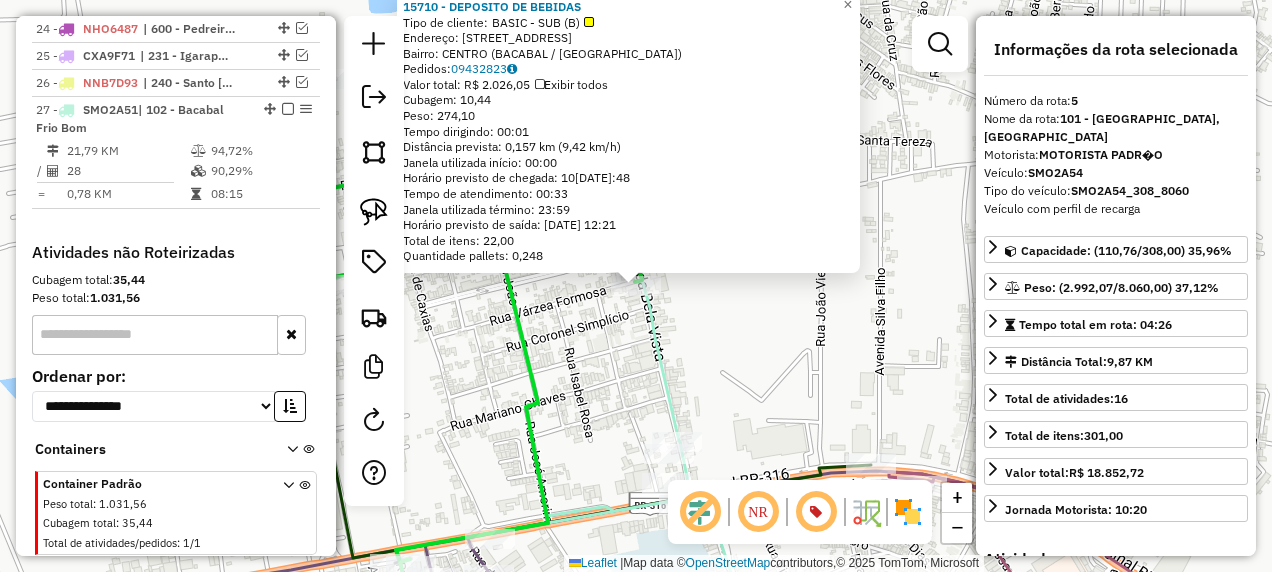 scroll, scrollTop: 1256, scrollLeft: 0, axis: vertical 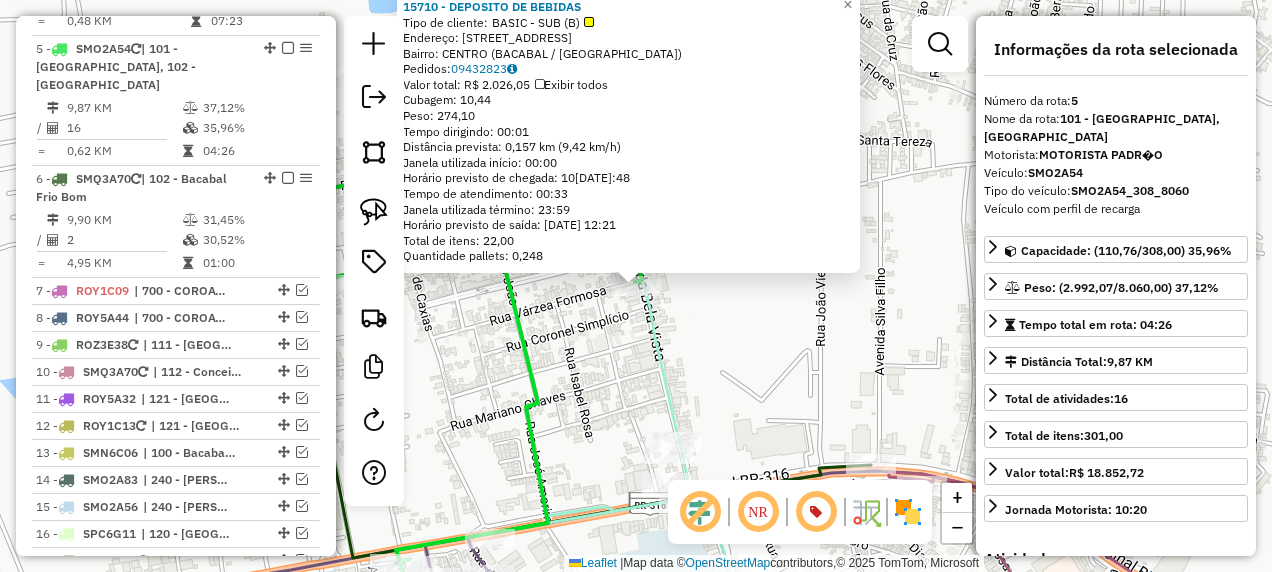 click on "15710 - DEPOSITO DE BEBIDAS  Tipo de cliente:   BASIC - SUB (B)   Endereço:  ESTRADA DA BELA VISTA 15   Bairro: [GEOGRAPHIC_DATA] ([GEOGRAPHIC_DATA] / [GEOGRAPHIC_DATA])   [GEOGRAPHIC_DATA]:  09432823   Valor total: R$ 2.026,05   Exibir todos   Cubagem: 10,44  Peso: 274,10  Tempo dirigindo: 00:01   Distância prevista: 0,157 km (9,42 km/h)   Janela utilizada início: 00:00   Horário previsto de chegada: [DATE] 11:48   Tempo de atendimento: 00:33   Janela utilizada término: 23:59   Horário previsto de saída: [DATE] 12:21   Total de itens: 22,00   Quantidade pallets: 0,248  × Janela de atendimento Grade de atendimento Capacidade Transportadoras Veículos Cliente Pedidos  Rotas Selecione os dias de semana para filtrar as janelas de atendimento  Seg   Ter   Qua   Qui   Sex   Sáb   Dom  Informe o período da janela de atendimento: De: Até:  Filtrar exatamente a janela do cliente  Considerar janela de atendimento padrão  Selecione os dias de semana para filtrar as grades de atendimento  Seg   Ter   Qua   Qui   Sex   Sáb   Dom   Peso mínimo:" 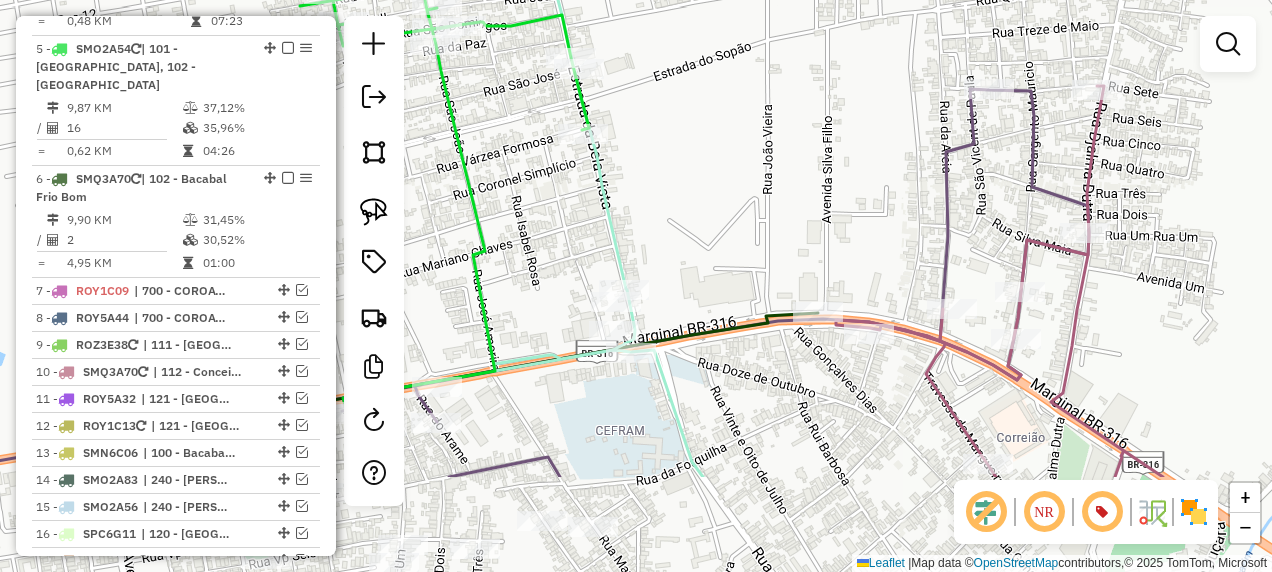 drag, startPoint x: 759, startPoint y: 374, endPoint x: 703, endPoint y: 122, distance: 258.14725 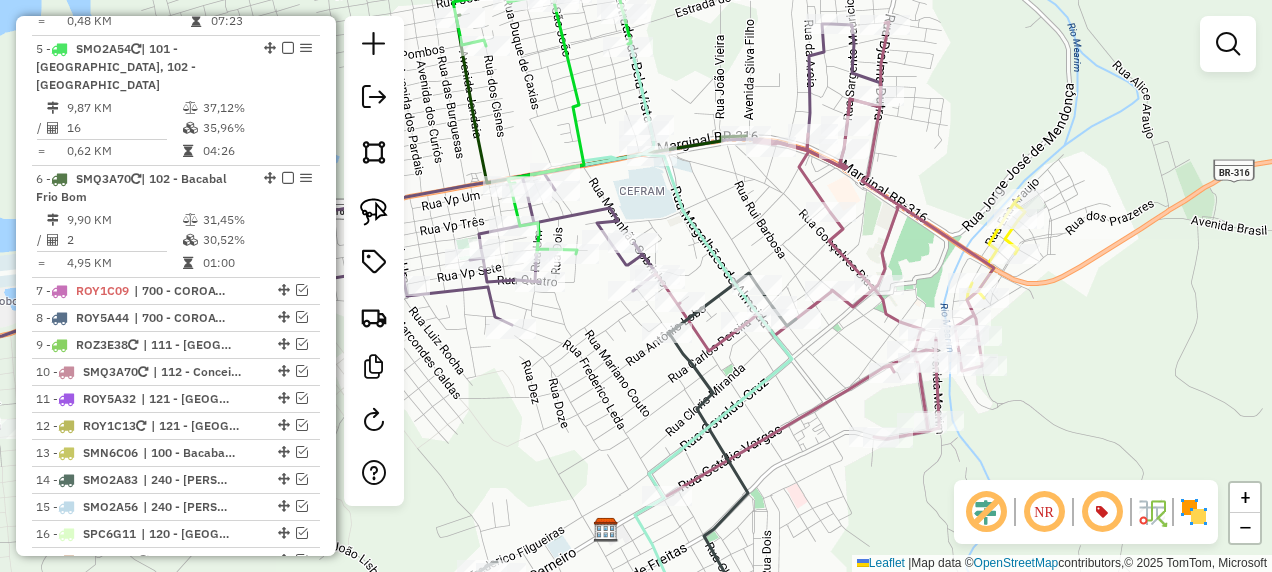 click 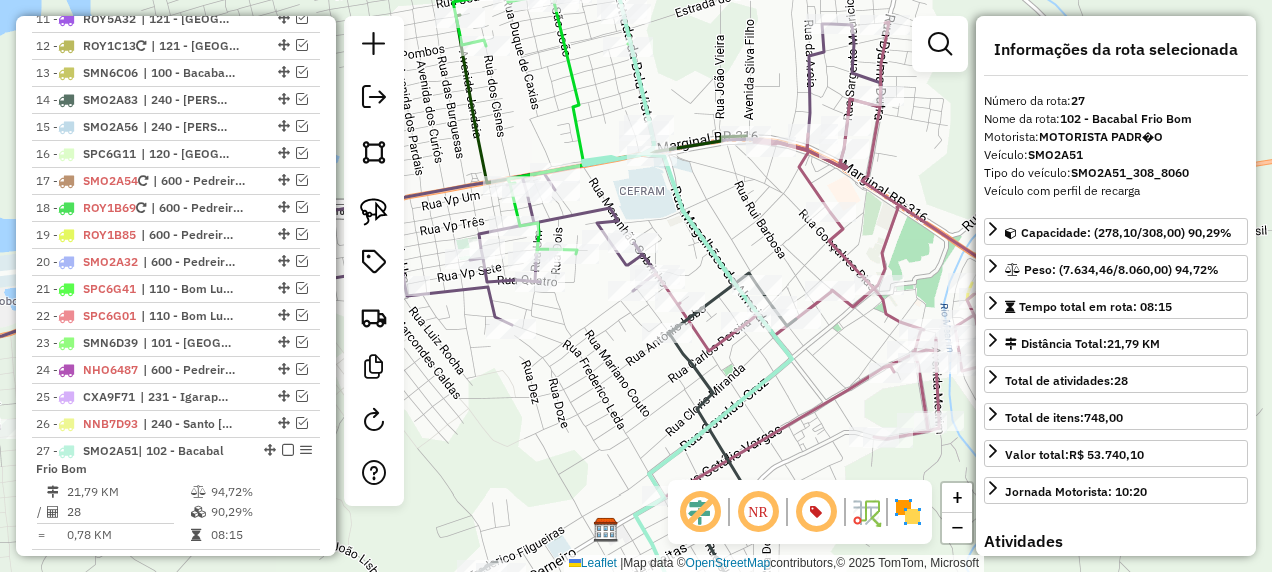 scroll, scrollTop: 1977, scrollLeft: 0, axis: vertical 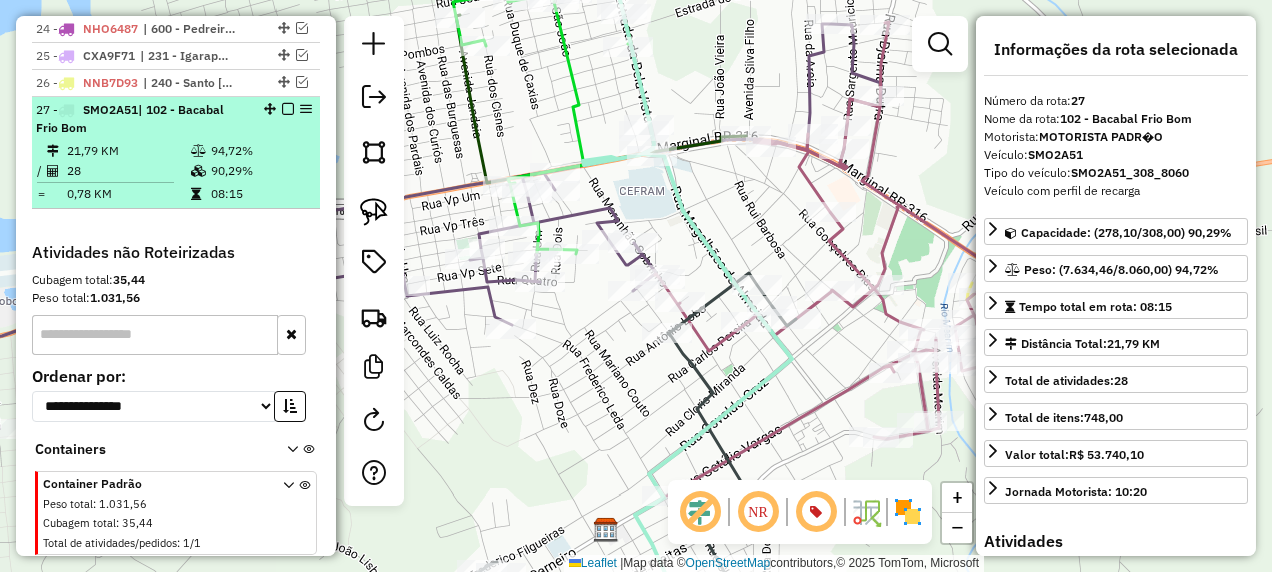 click at bounding box center (288, 109) 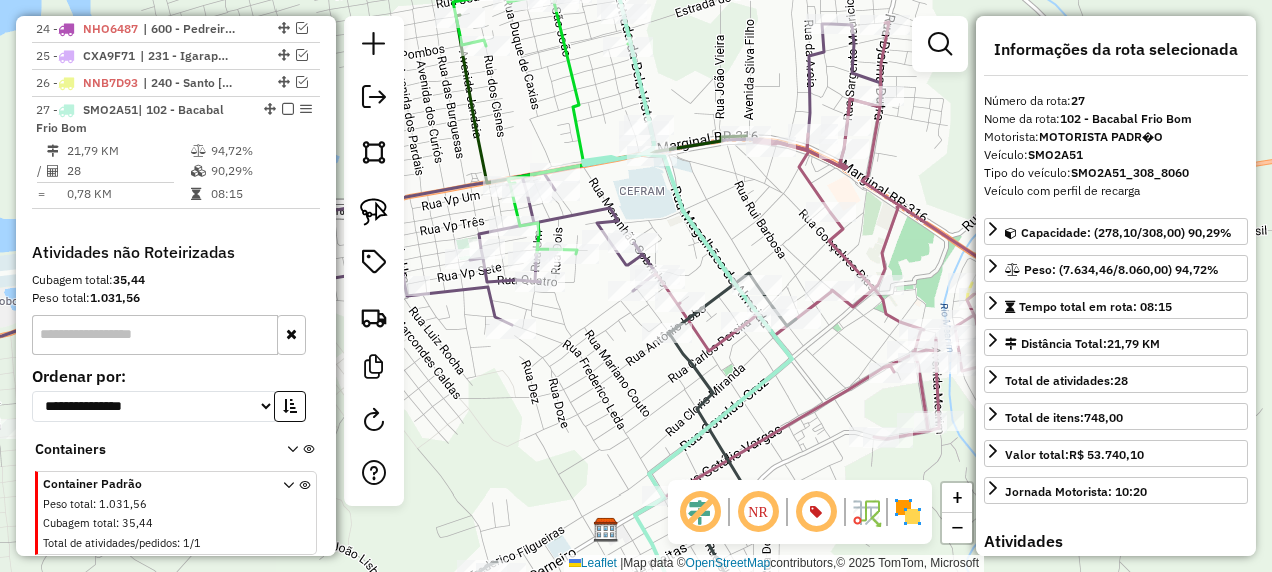 scroll, scrollTop: 1892, scrollLeft: 0, axis: vertical 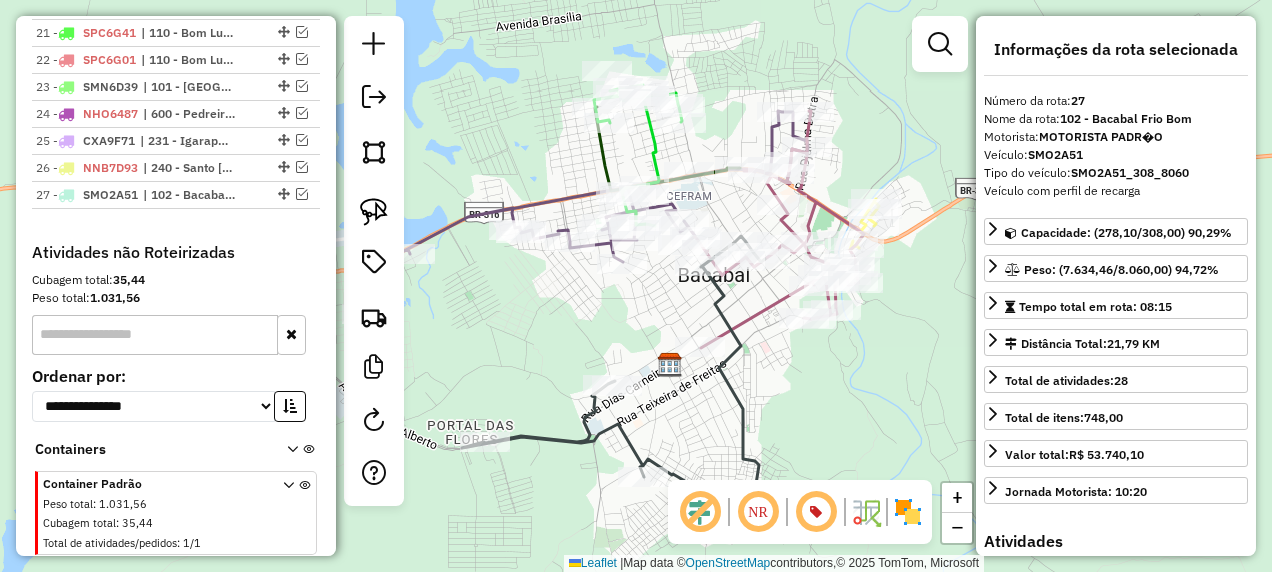 drag, startPoint x: 584, startPoint y: 322, endPoint x: 622, endPoint y: 305, distance: 41.62932 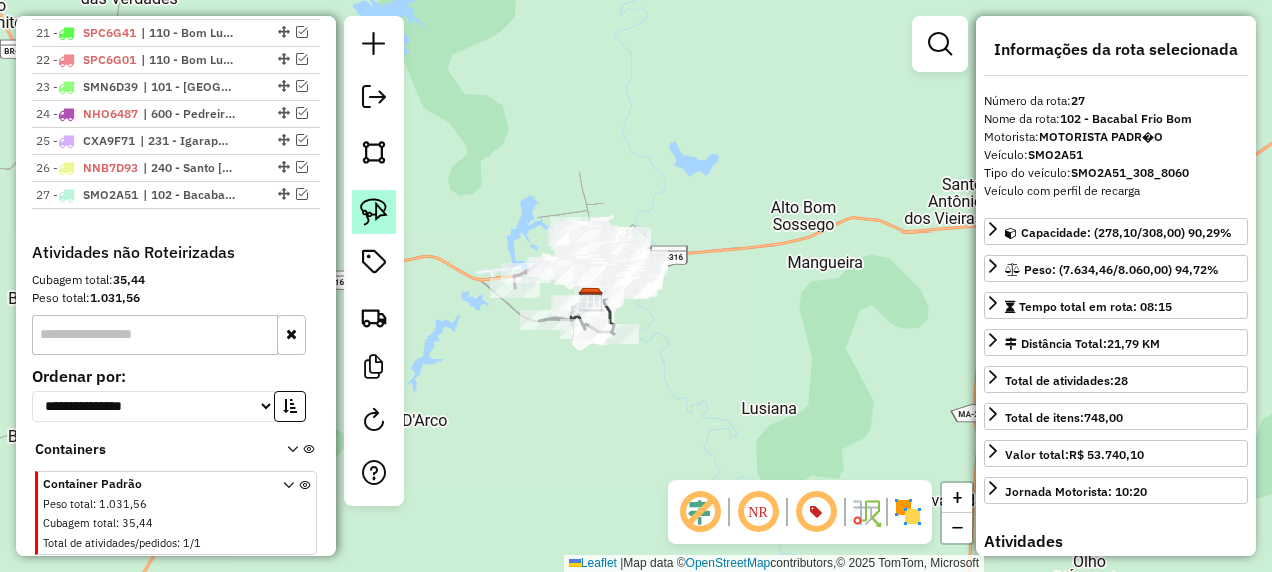 click 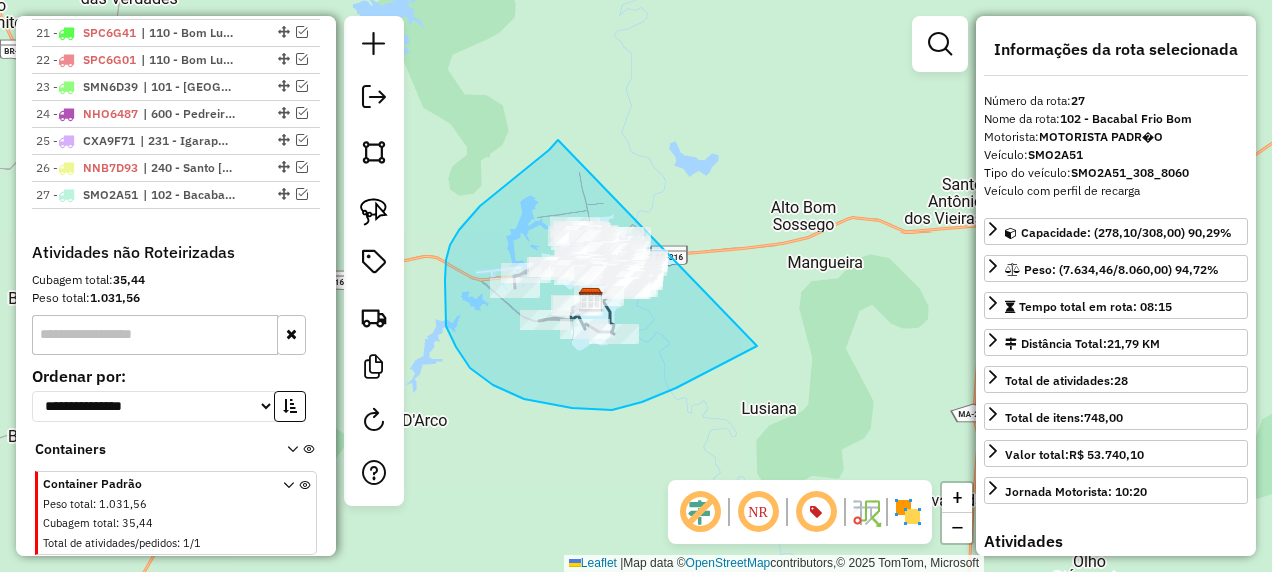 drag, startPoint x: 558, startPoint y: 140, endPoint x: 837, endPoint y: 257, distance: 302.53925 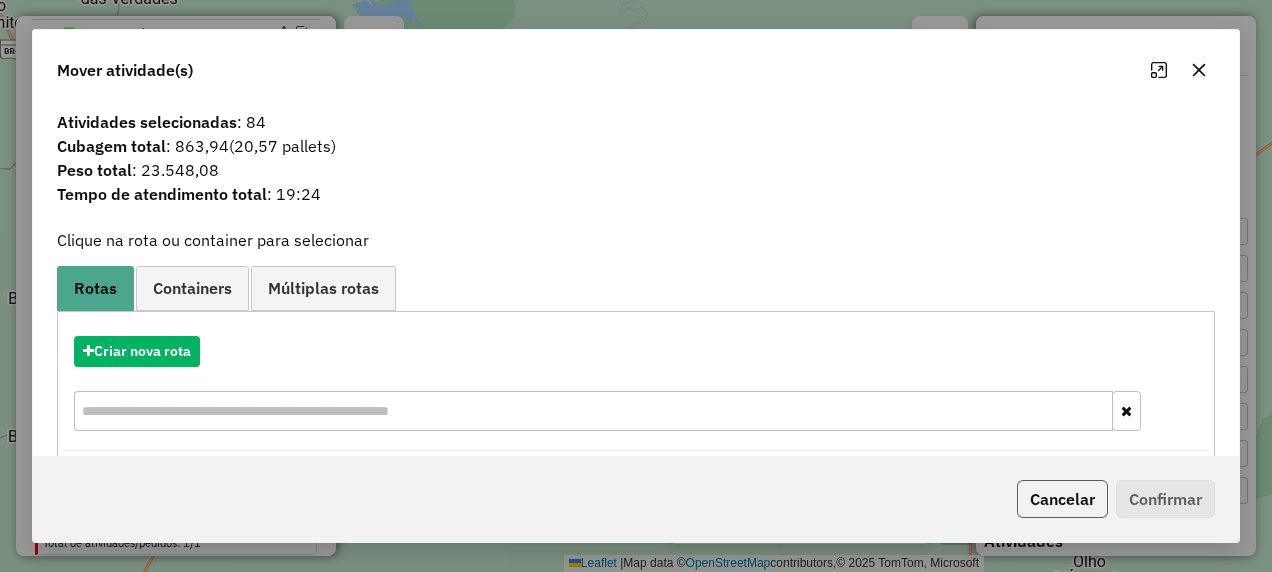 click on "Cancelar" 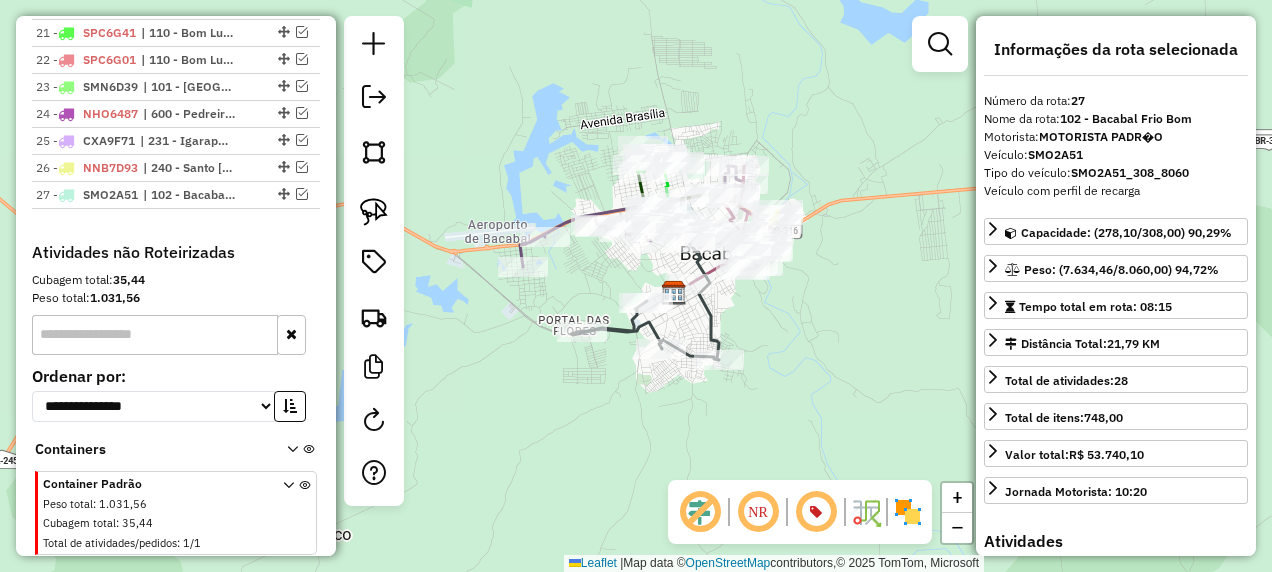 drag, startPoint x: 540, startPoint y: 382, endPoint x: 641, endPoint y: 396, distance: 101.96568 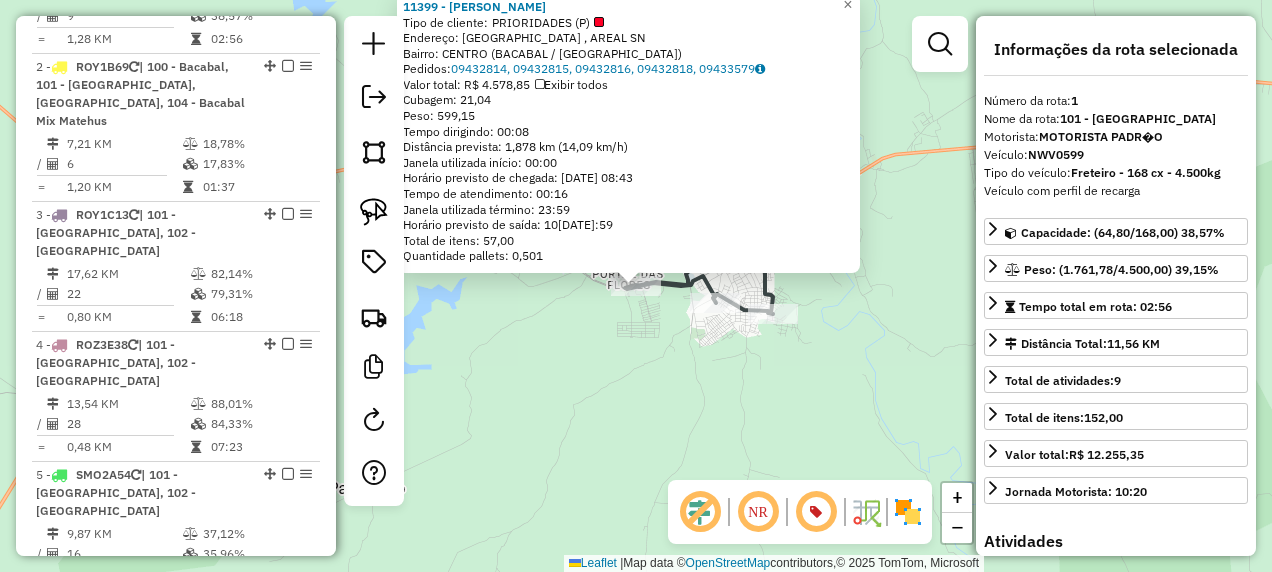 scroll, scrollTop: 774, scrollLeft: 0, axis: vertical 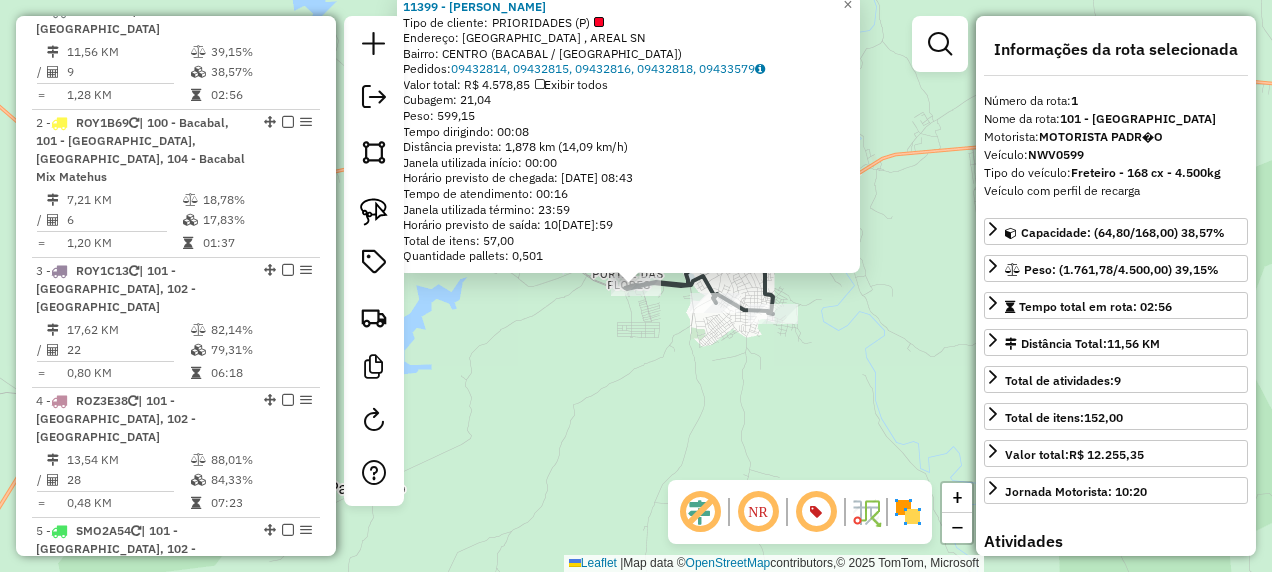 click on "11399 - [PERSON_NAME] BEBIDAS  Tipo de cliente:   PRIORIDADES (P)   Endereço:  [GEOGRAPHIC_DATA] , AREAL SN   Bairro: [GEOGRAPHIC_DATA] ([GEOGRAPHIC_DATA] / [GEOGRAPHIC_DATA])   Pedidos:  09432814, 09432815, 09432816, 09432818, 09433579   Valor total: R$ 4.578,85   Exibir todos   Cubagem: 21,04  Peso: 599,15  Tempo dirigindo: 00:08   Distância prevista: 1,878 km (14,09 km/h)   Janela utilizada início: 00:00   Horário previsto de chegada: [DATE] 08:43   Tempo de atendimento: 00:16   Janela utilizada término: 23:59   Horário previsto de saída: [DATE] 08:59   Total de itens: 57,00   Quantidade pallets: 0,501  × Janela de atendimento Grade de atendimento Capacidade Transportadoras Veículos Cliente Pedidos  Rotas Selecione os dias de semana para filtrar as janelas de atendimento  Seg   Ter   Qua   Qui   Sex   Sáb   Dom  Informe o período da janela de atendimento: De: Até:  Filtrar exatamente a janela do cliente  Considerar janela de atendimento padrão  Selecione os dias de semana para filtrar as grades de atendimento  Seg   Ter   Qua  +" 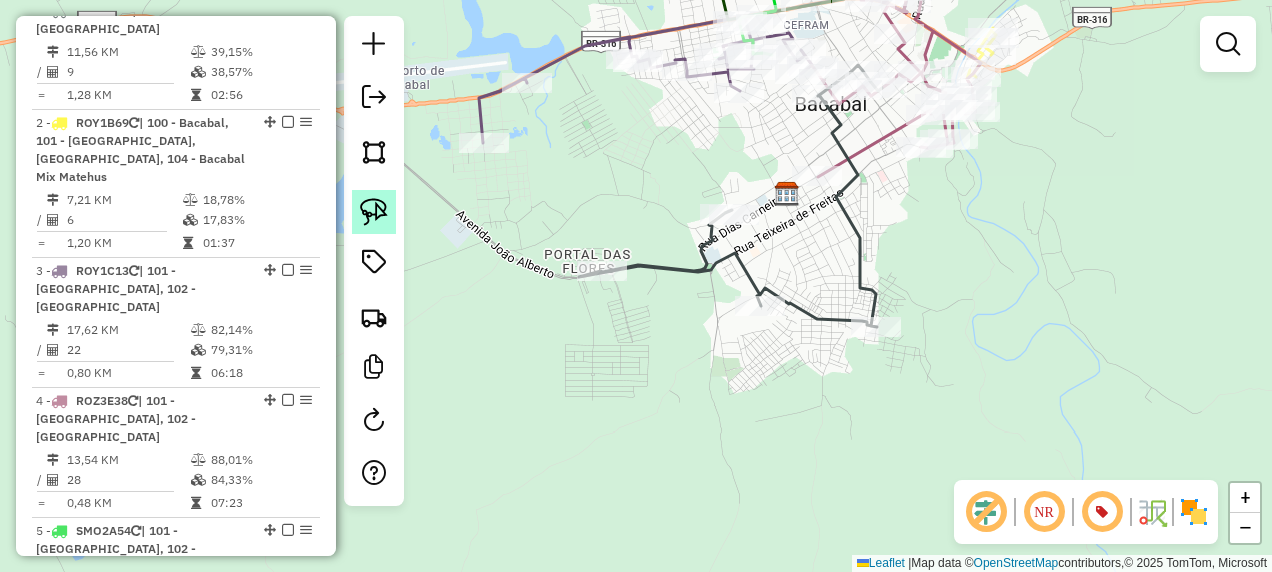 click 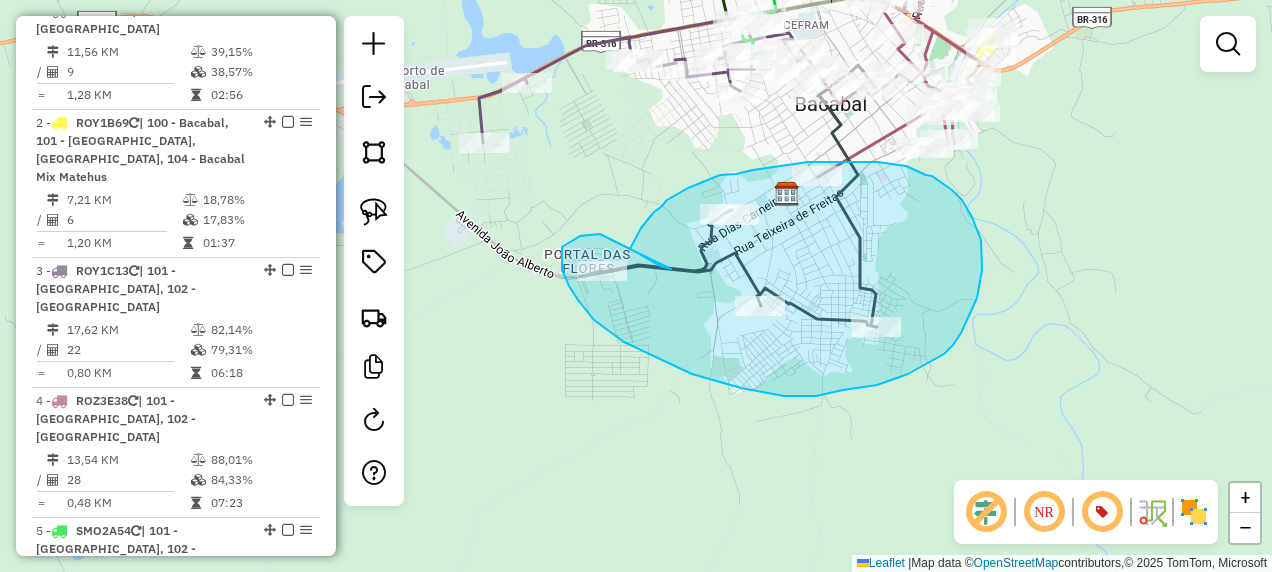 drag, startPoint x: 671, startPoint y: 269, endPoint x: 624, endPoint y: 289, distance: 51.078373 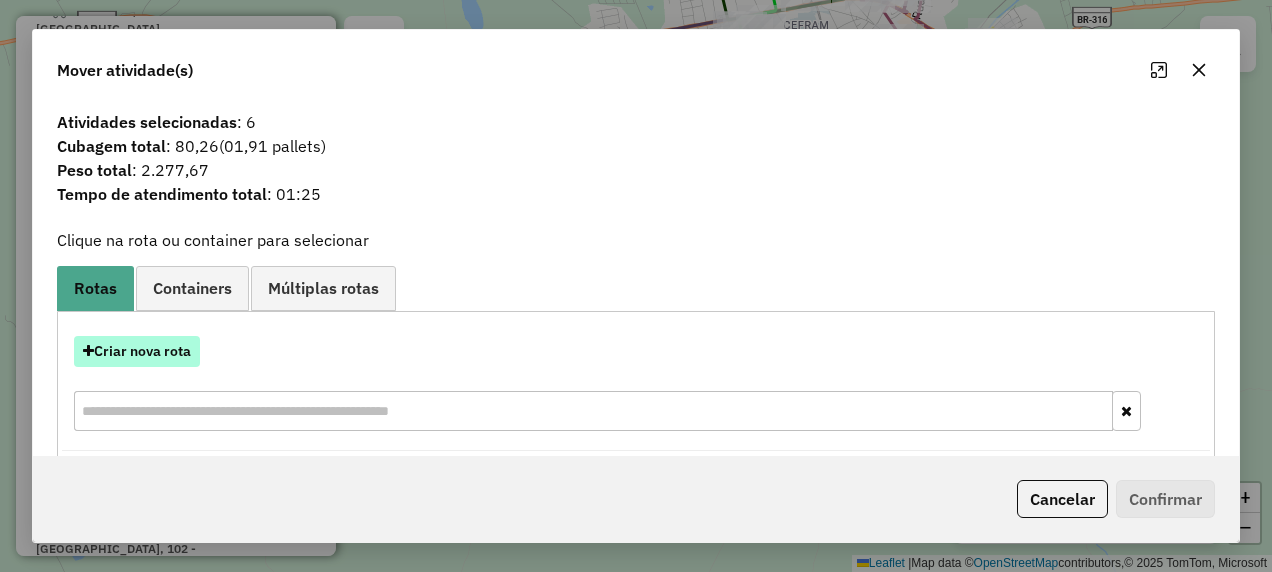 click on "Criar nova rota" at bounding box center [137, 351] 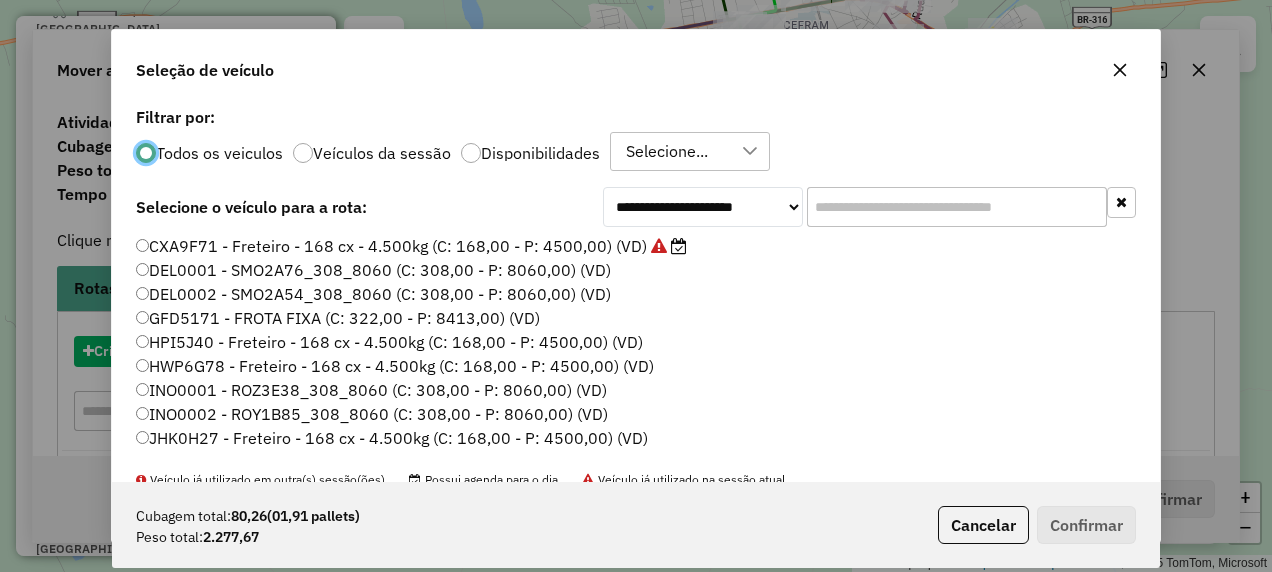 scroll, scrollTop: 11, scrollLeft: 6, axis: both 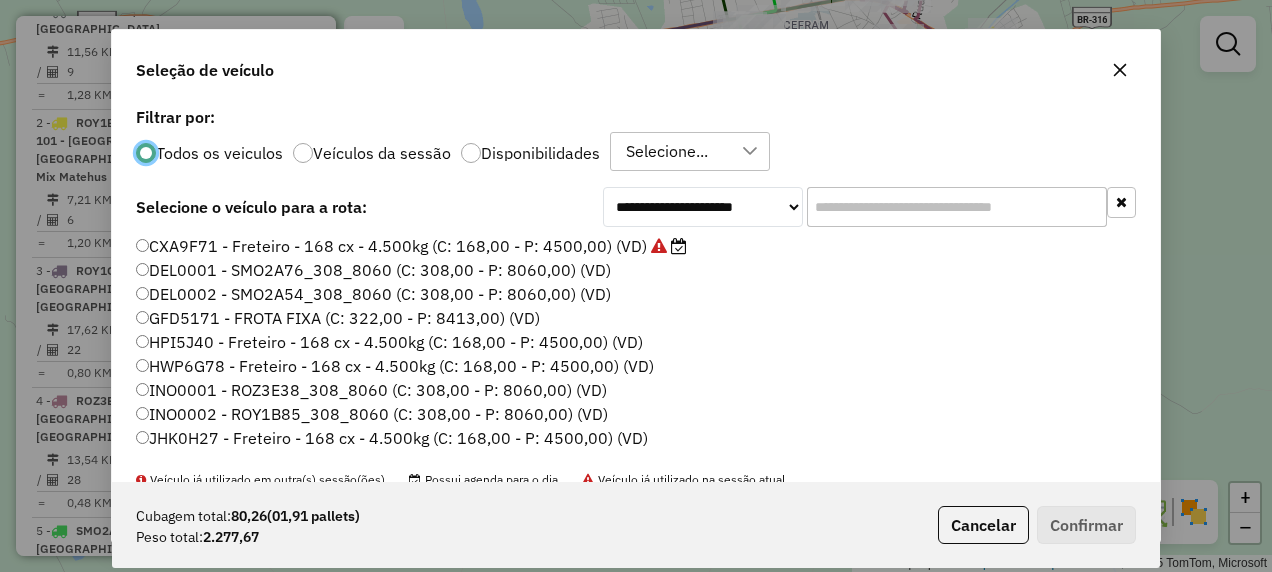 click 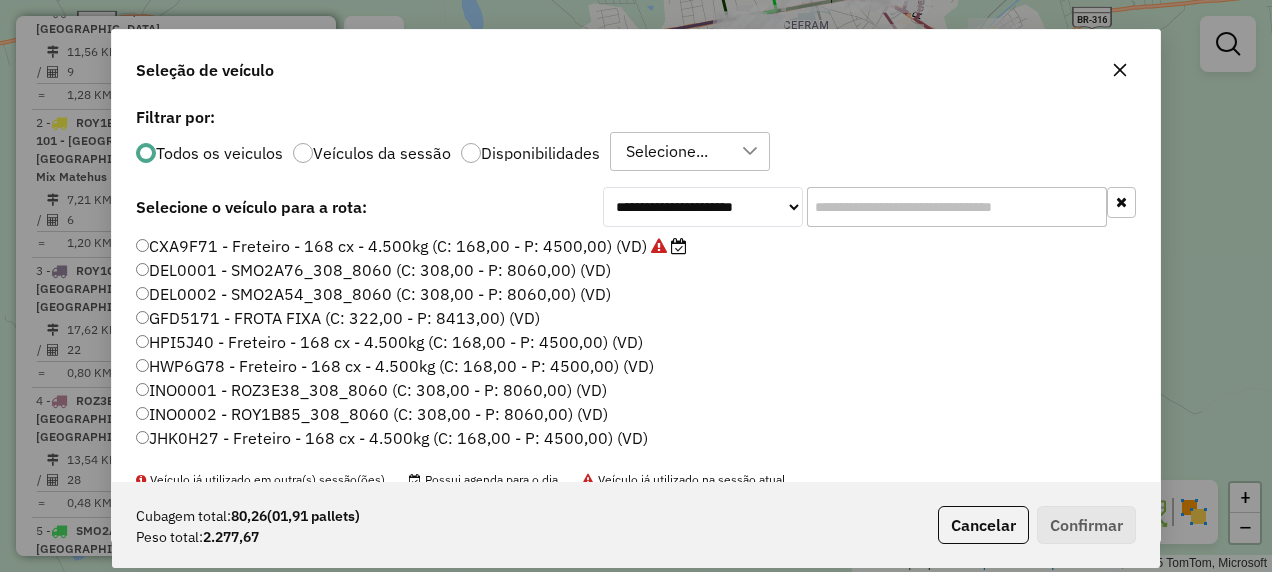paste on "*******" 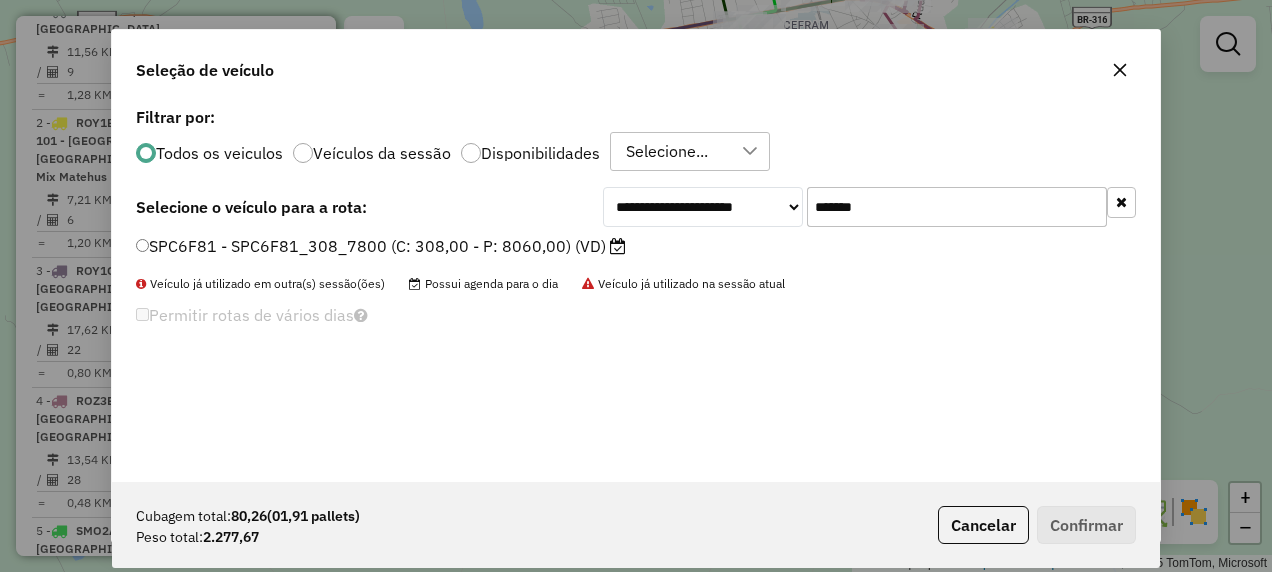 type on "*******" 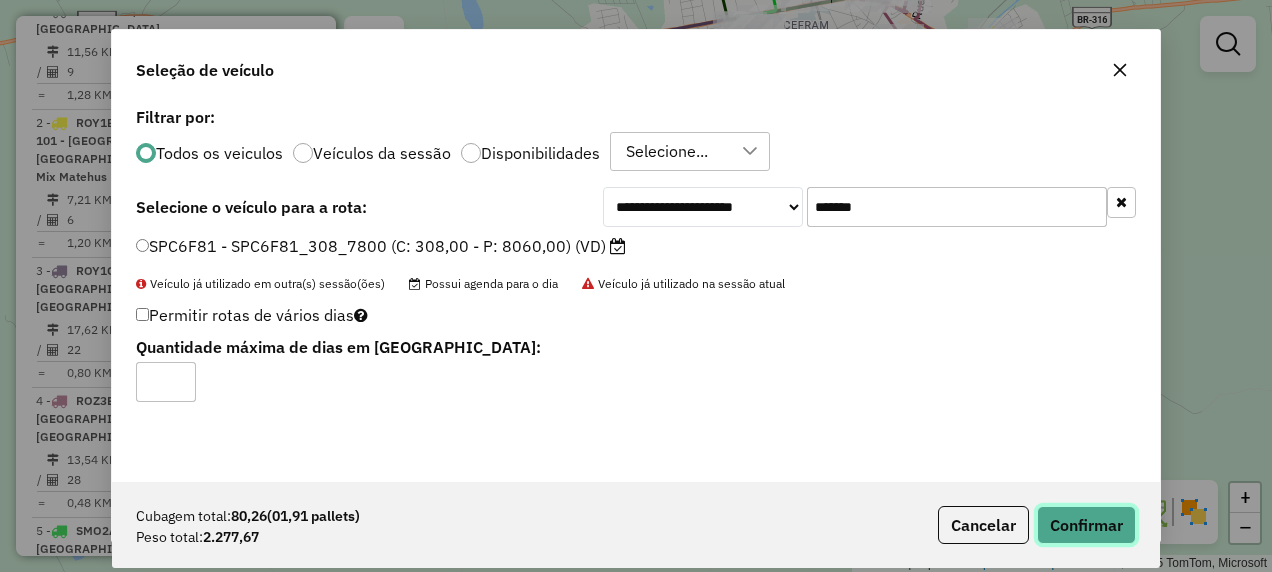 click on "Confirmar" 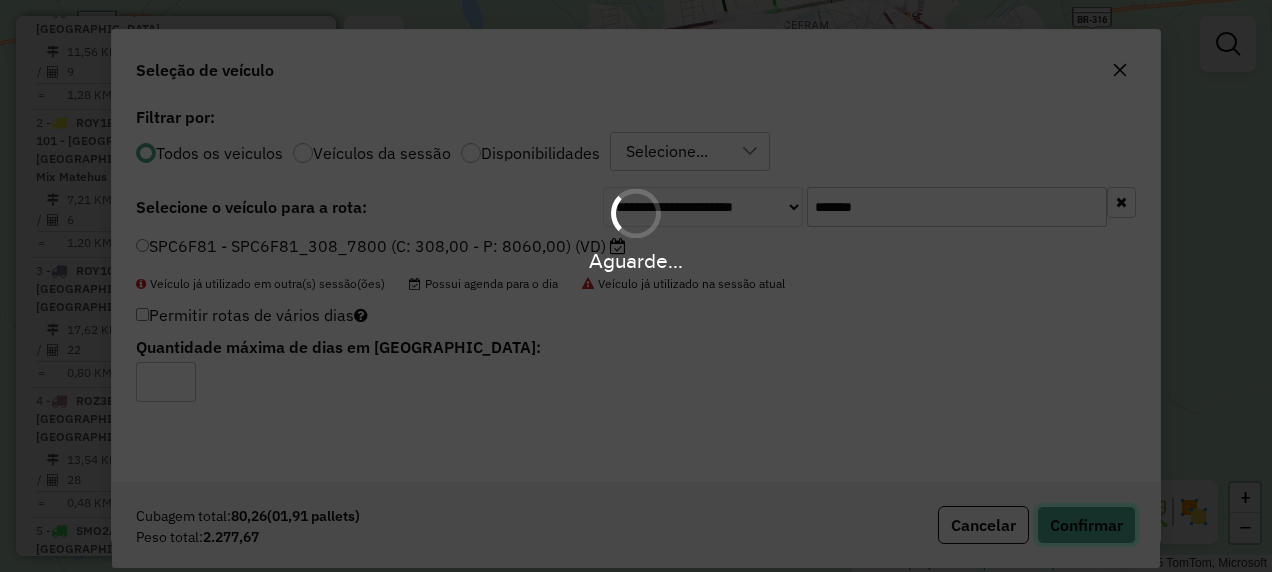 type 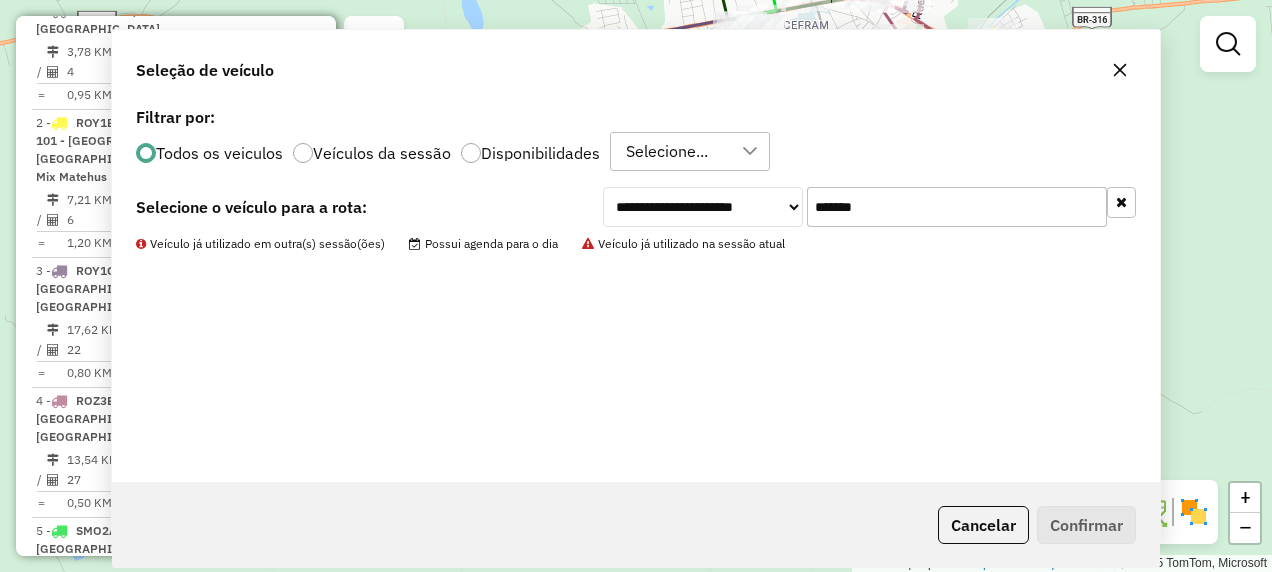 scroll, scrollTop: 662, scrollLeft: 0, axis: vertical 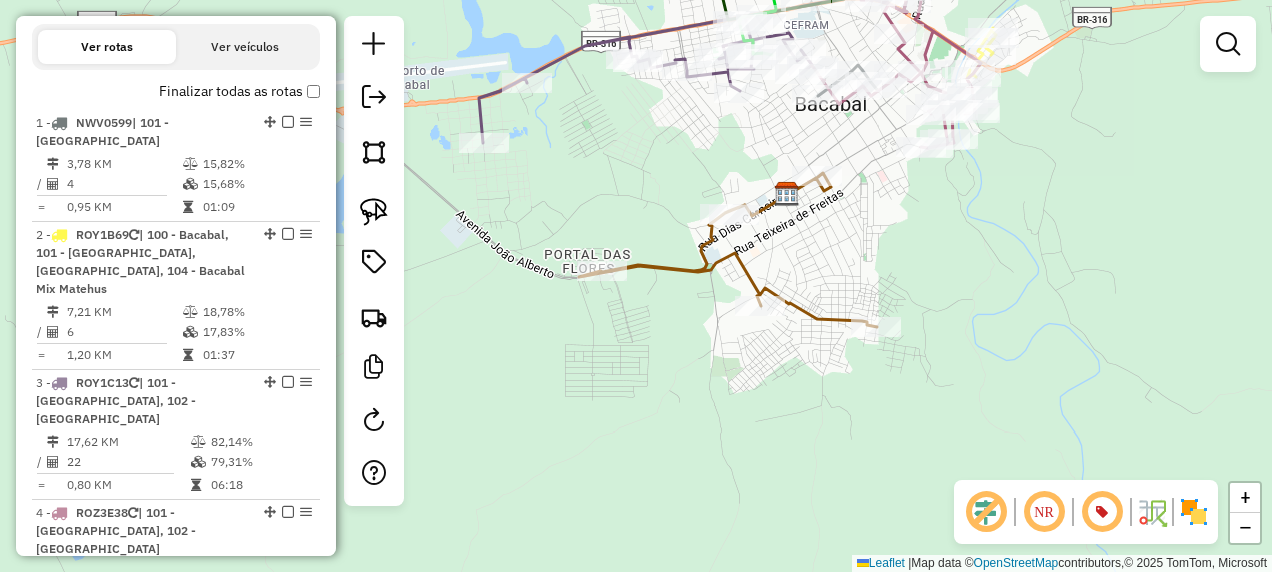 click 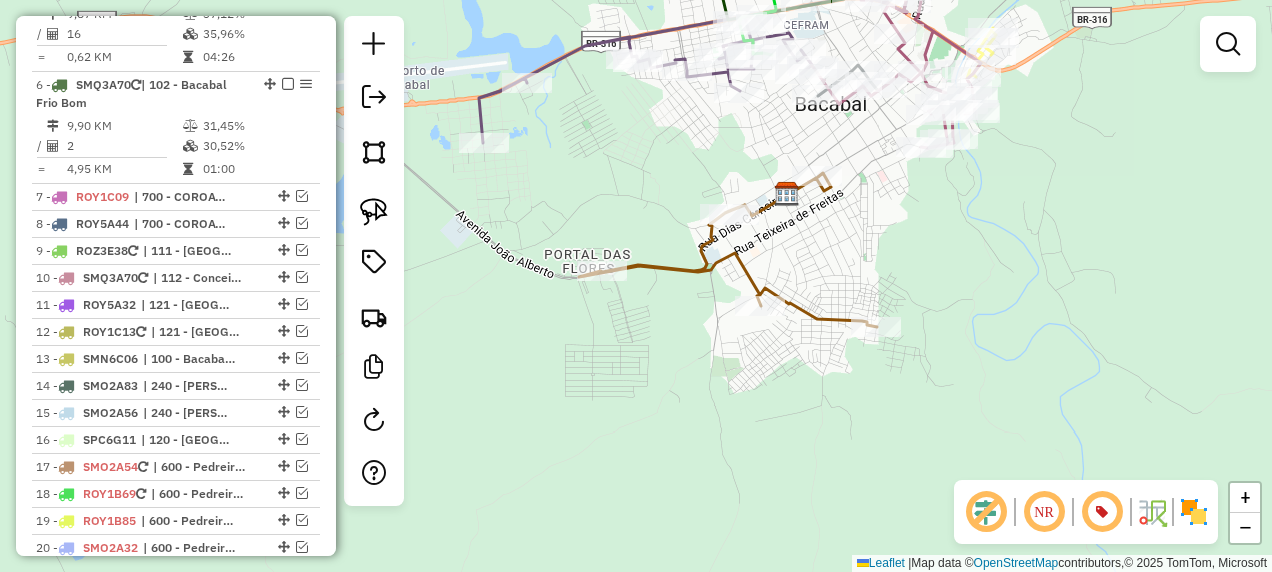 select on "**********" 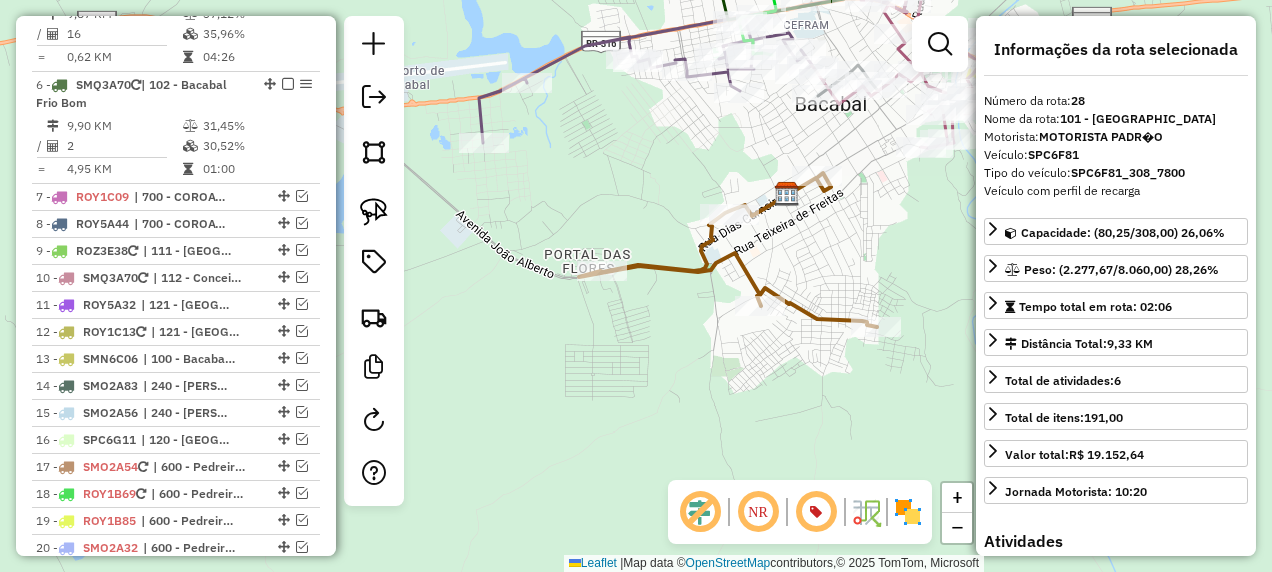 scroll, scrollTop: 2004, scrollLeft: 0, axis: vertical 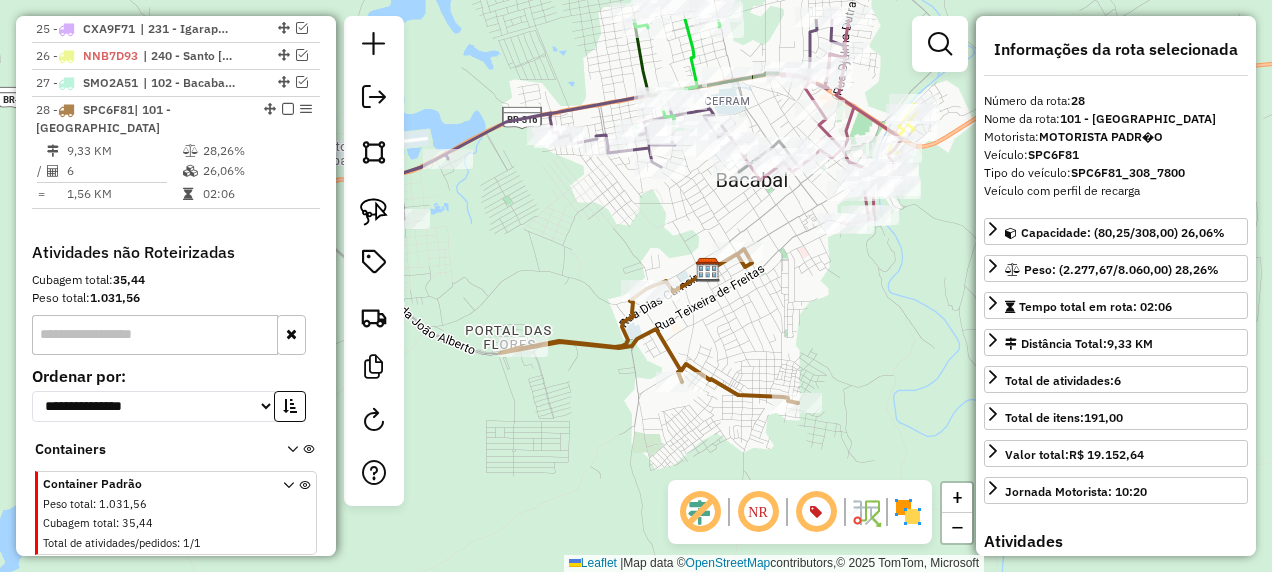 drag, startPoint x: 822, startPoint y: 236, endPoint x: 630, endPoint y: 390, distance: 246.13005 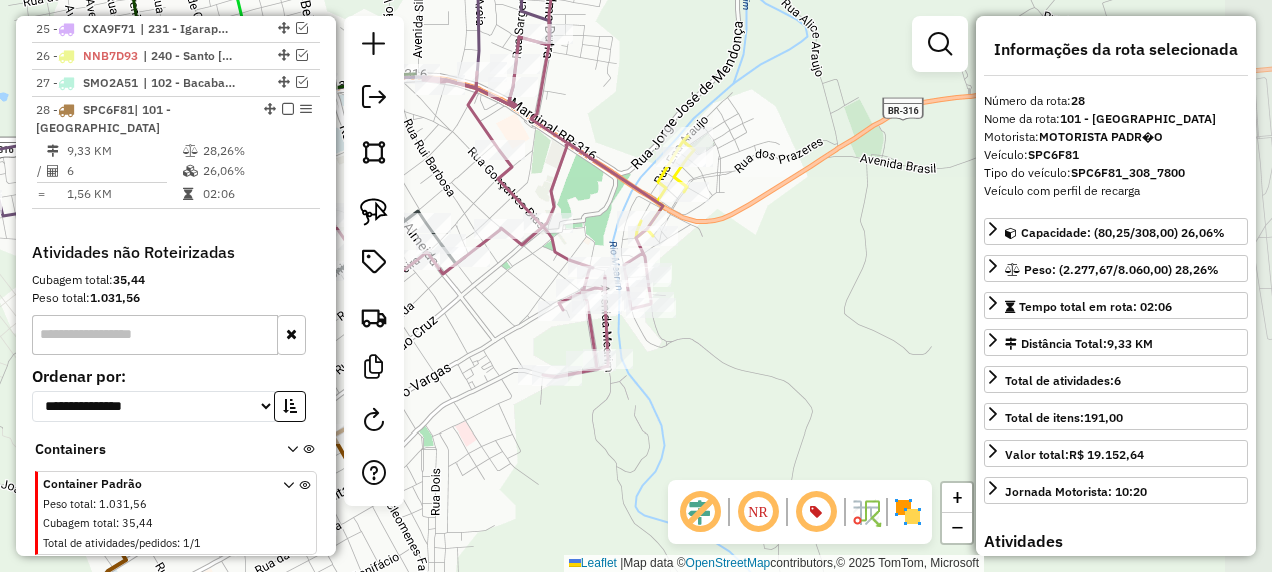 drag, startPoint x: 774, startPoint y: 395, endPoint x: 696, endPoint y: 405, distance: 78.63841 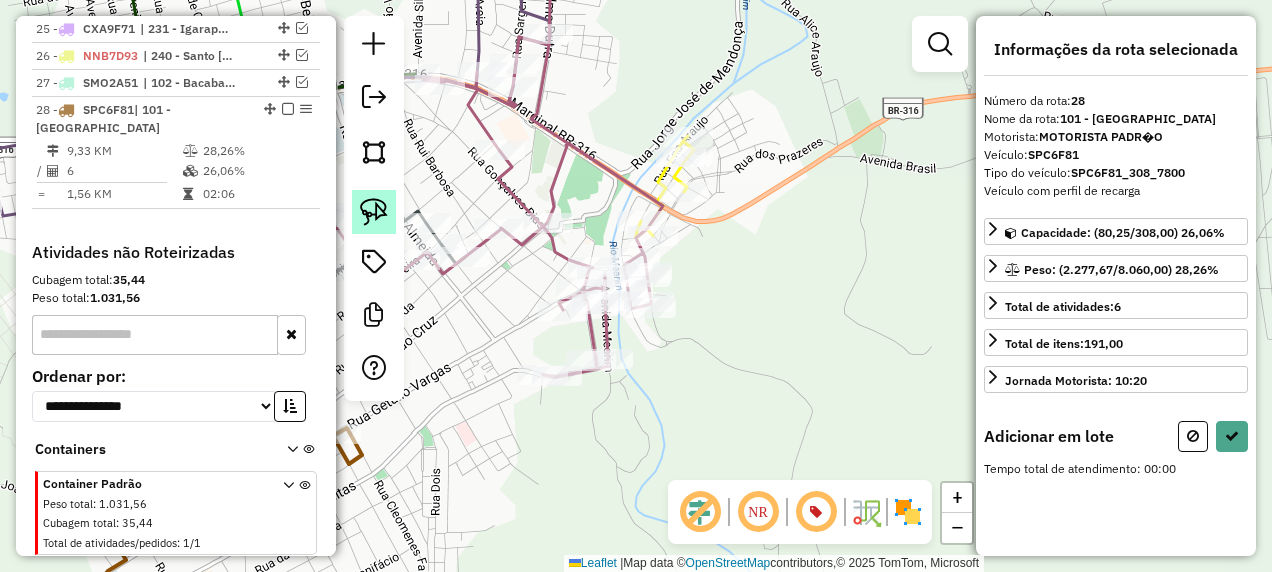 click 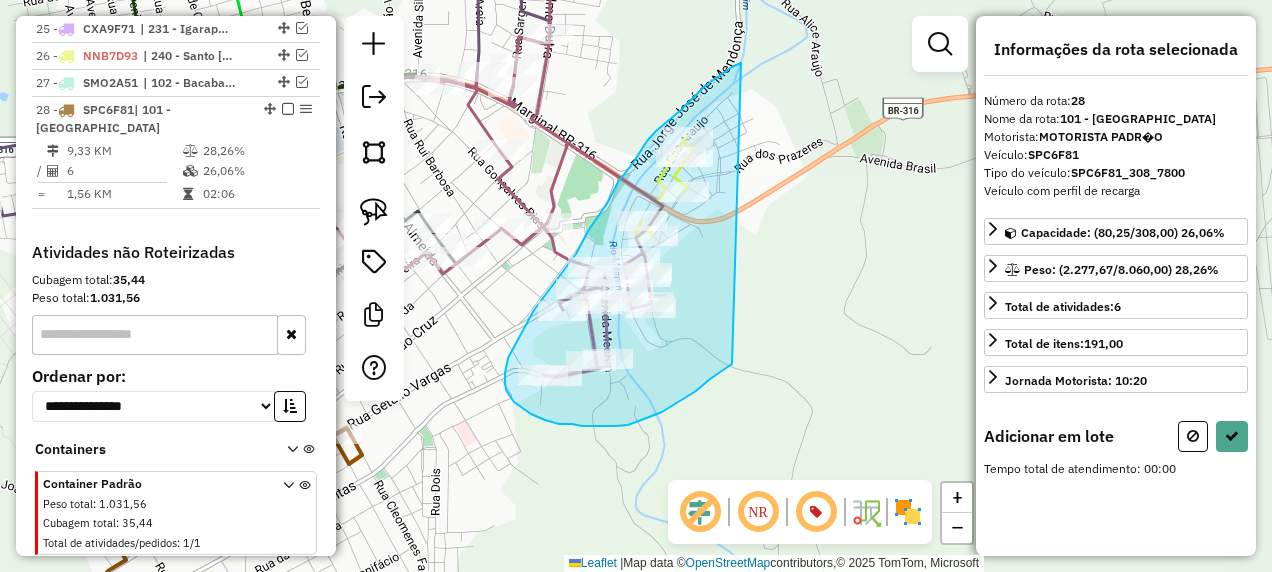 drag, startPoint x: 740, startPoint y: 63, endPoint x: 735, endPoint y: 361, distance: 298.04193 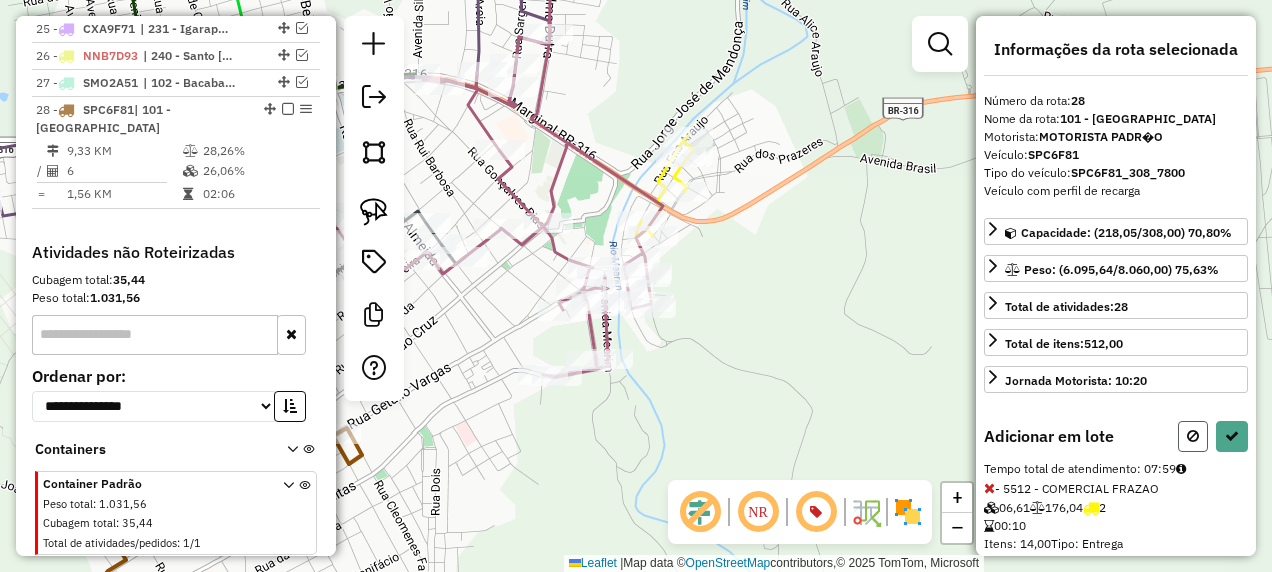 click at bounding box center (1193, 436) 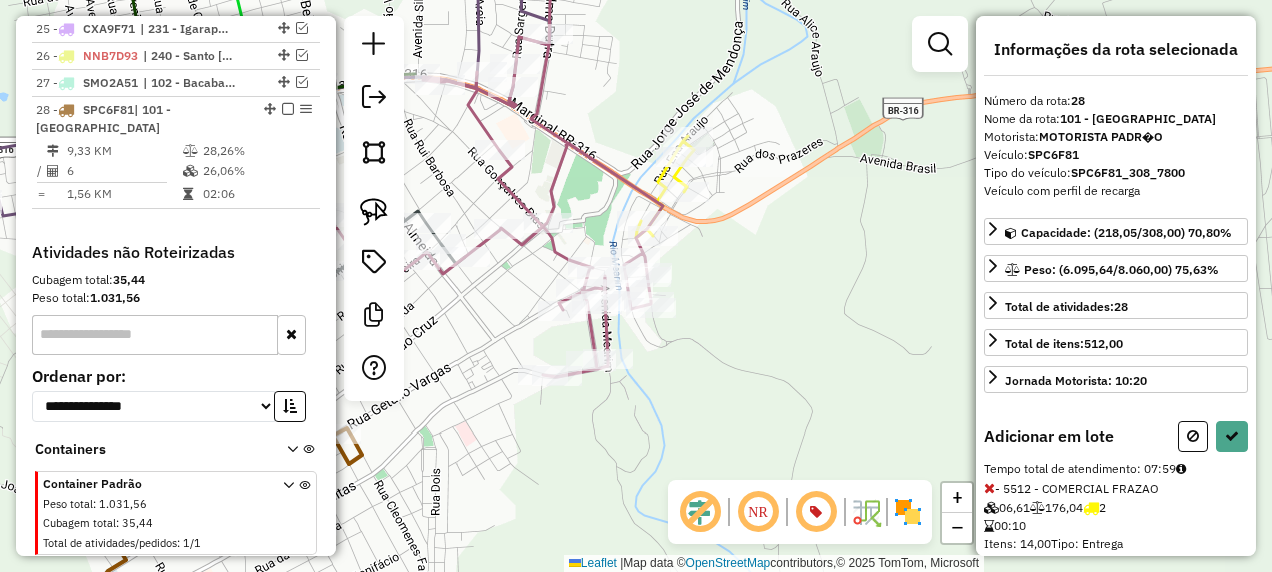 select on "**********" 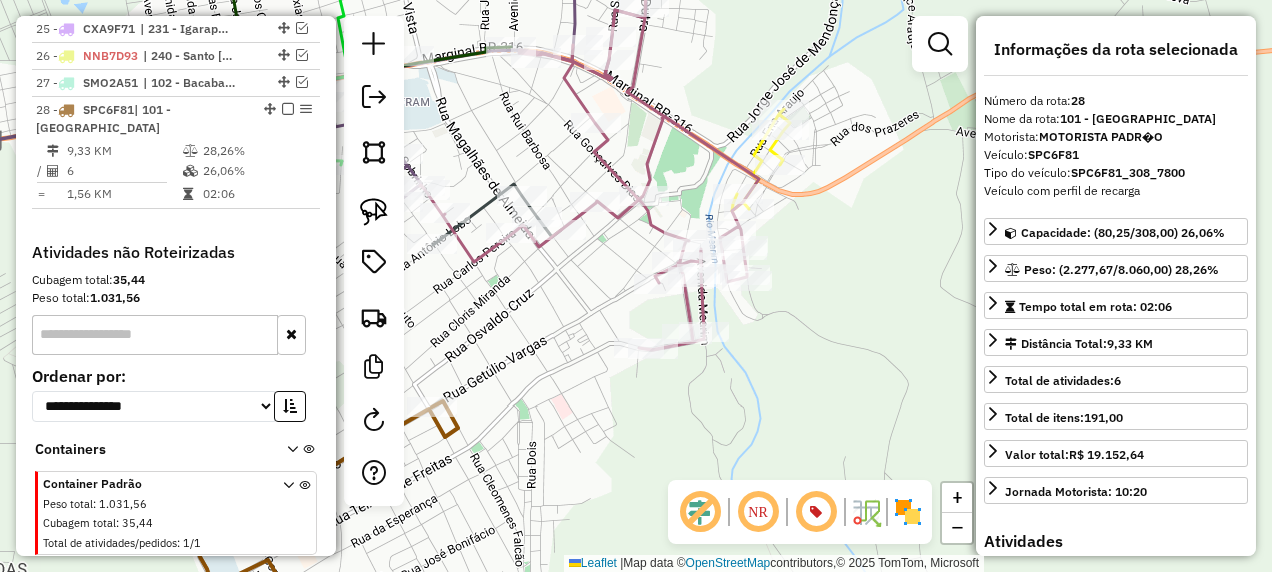 drag, startPoint x: 626, startPoint y: 479, endPoint x: 811, endPoint y: 429, distance: 191.63768 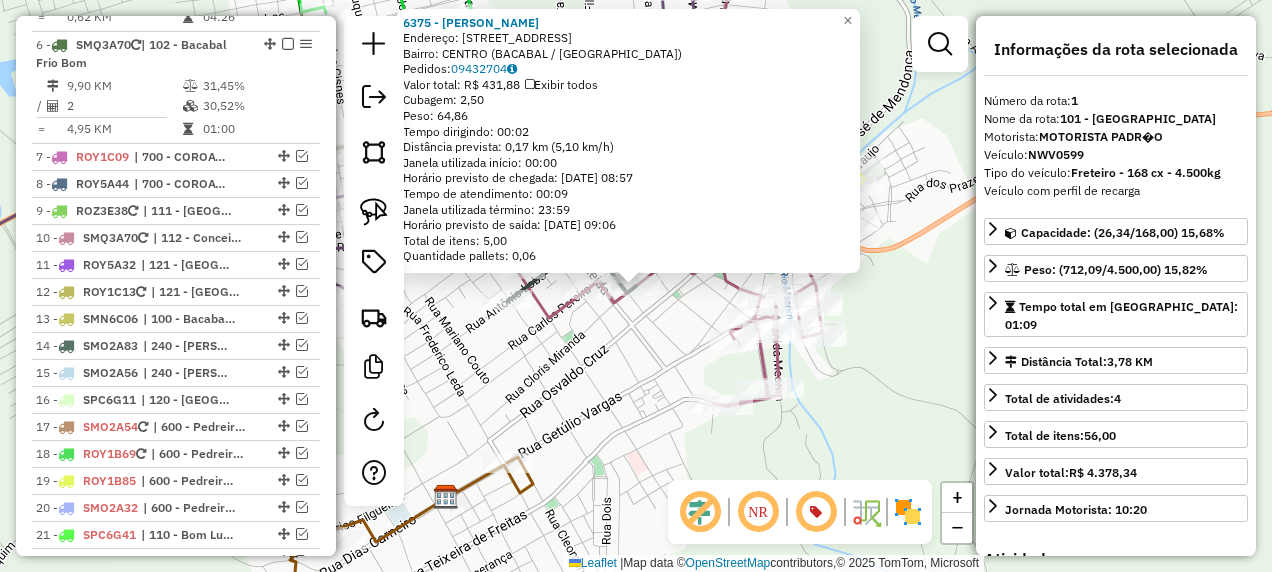 scroll, scrollTop: 774, scrollLeft: 0, axis: vertical 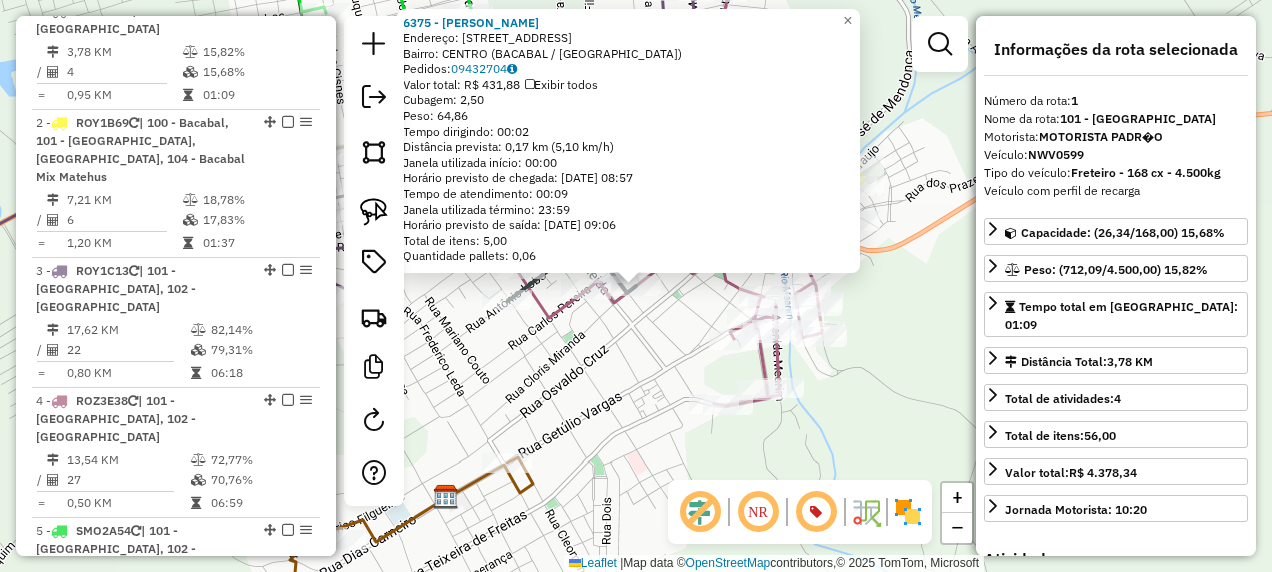 click on "Rota 1 - Placa NWV0599  6375 - DONA CARMELITA 6375 - DONA [PERSON_NAME]: [STREET_ADDRESS]   [GEOGRAPHIC_DATA]: [GEOGRAPHIC_DATA] ([GEOGRAPHIC_DATA] / [GEOGRAPHIC_DATA])   Pedidos:  09432704   Valor total: R$ 431,88   Exibir todos   Cubagem: 2,50  Peso: 64,86  Tempo dirigindo: 00:02   Distância prevista: 0,17 km (5,10 km/h)   Janela utilizada início: 00:00   Horário previsto de chegada: [DATE] 08:57   Tempo de atendimento: 00:09   Janela utilizada término: 23:59   Horário previsto de saída: [DATE] 09:06   Total de itens: 5,00   Quantidade pallets: 0,06  × Janela de atendimento Grade de atendimento Capacidade Transportadoras Veículos Cliente Pedidos  Rotas Selecione os dias de semana para filtrar as janelas de atendimento  Seg   Ter   Qua   Qui   Sex   Sáb   Dom  Informe o período da janela de atendimento: De: Até:  Filtrar exatamente a janela do cliente  Considerar janela de atendimento padrão  Selecione os dias de semana para filtrar as grades de atendimento  Seg   Ter   Qua   Qui   Sex   Sáb   Dom   De:  +" 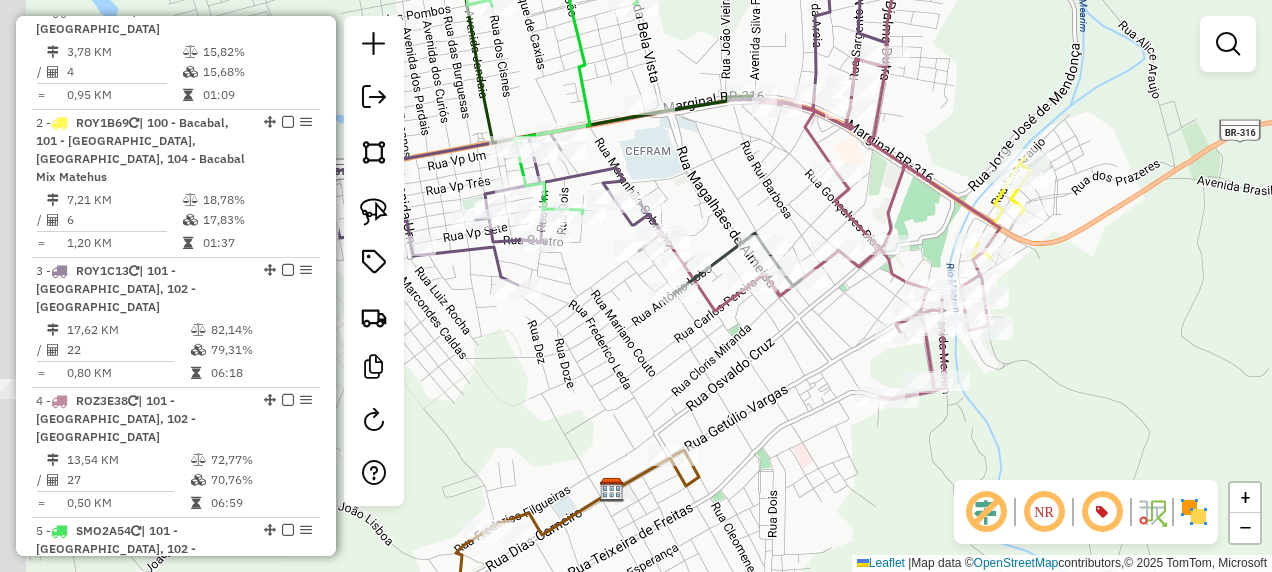 drag, startPoint x: 688, startPoint y: 356, endPoint x: 738, endPoint y: 355, distance: 50.01 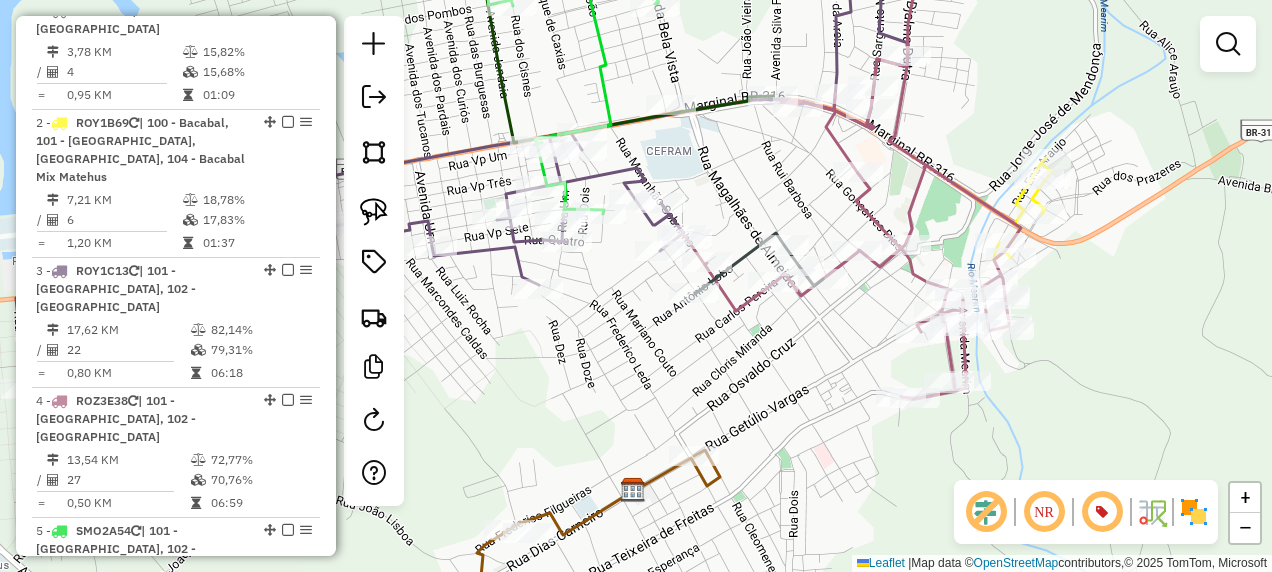 click 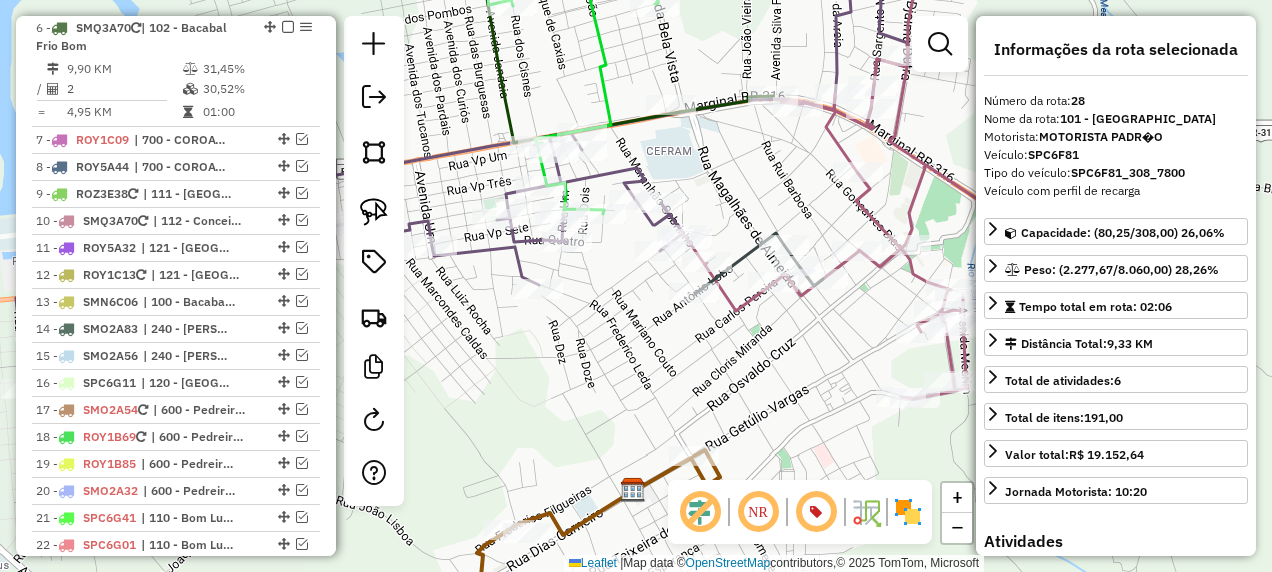 scroll, scrollTop: 2004, scrollLeft: 0, axis: vertical 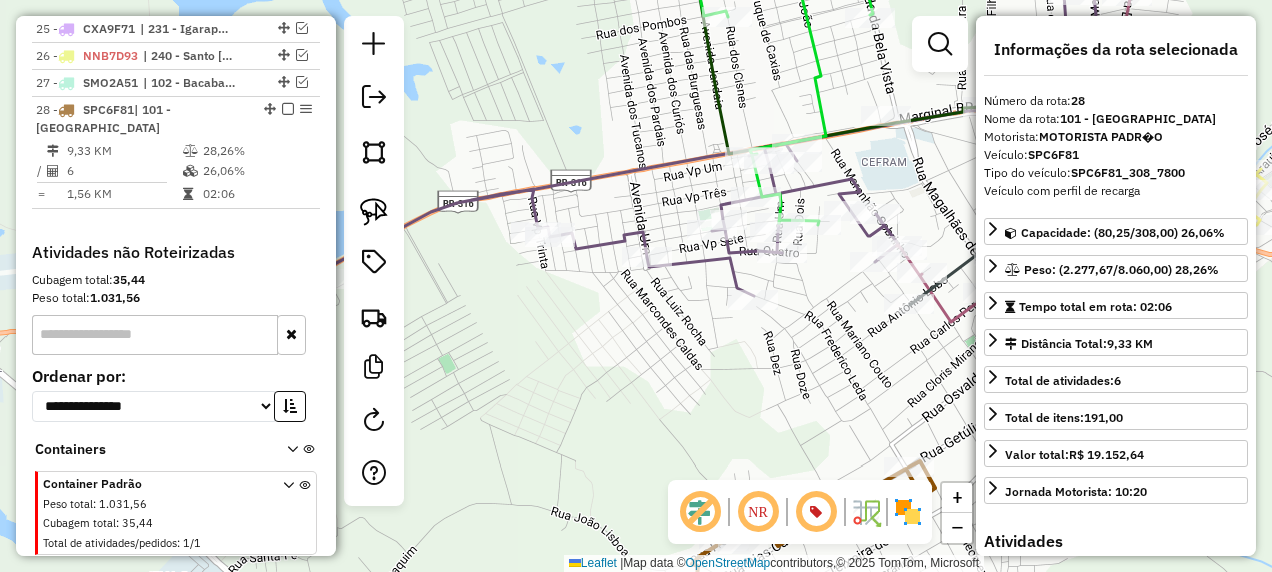 drag, startPoint x: 594, startPoint y: 418, endPoint x: 749, endPoint y: 359, distance: 165.84933 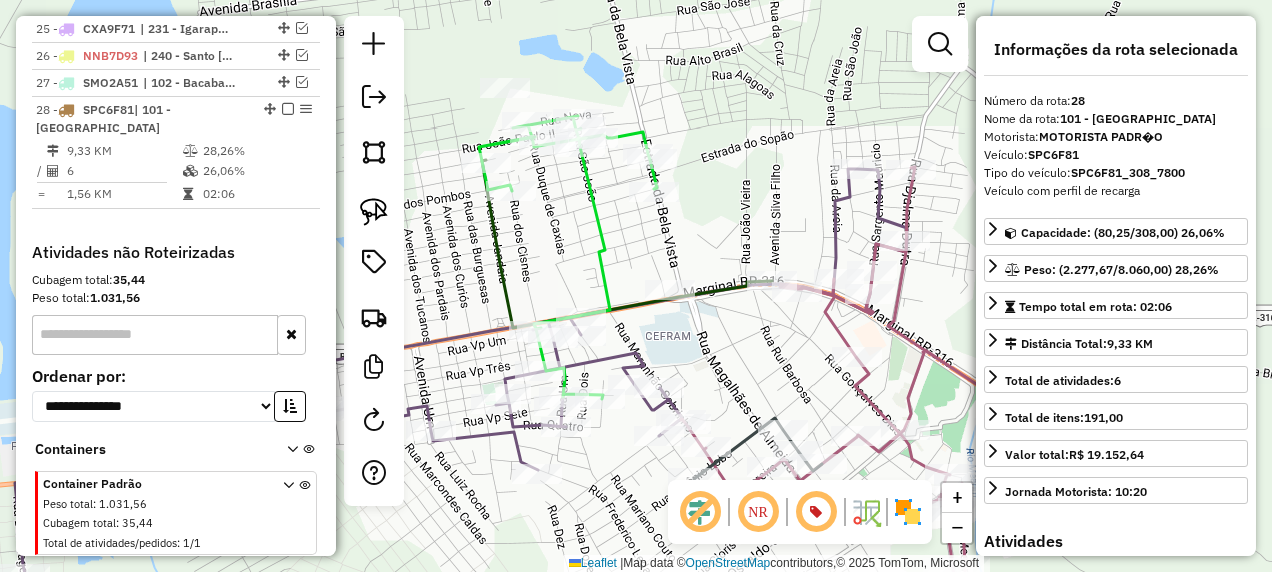 drag, startPoint x: 772, startPoint y: 276, endPoint x: 682, endPoint y: 356, distance: 120.41595 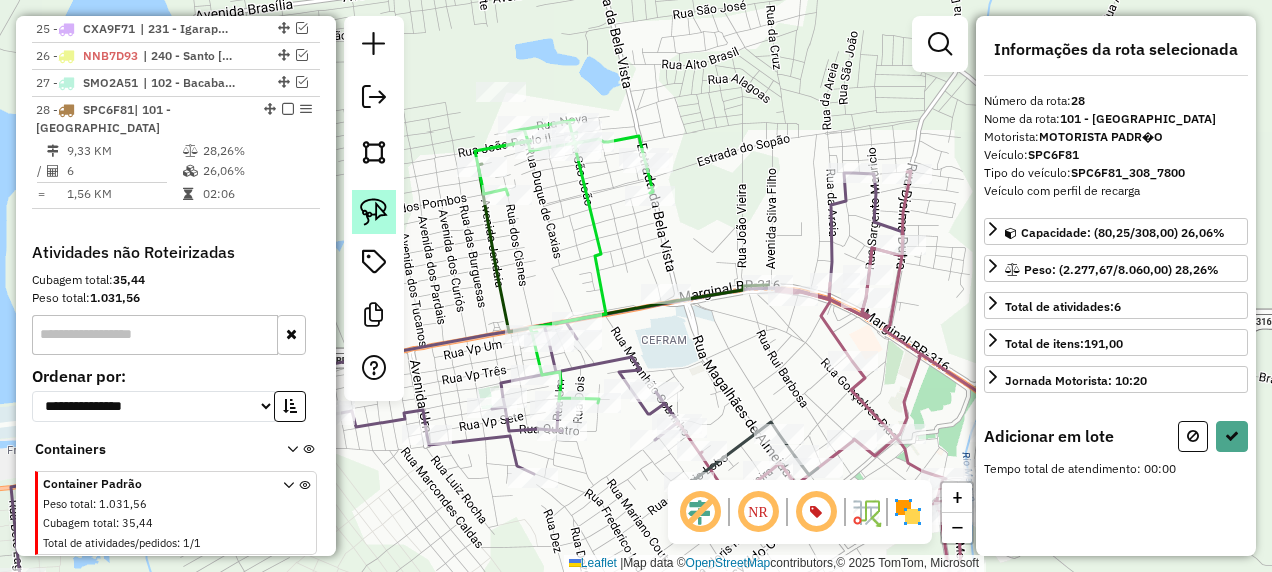 click 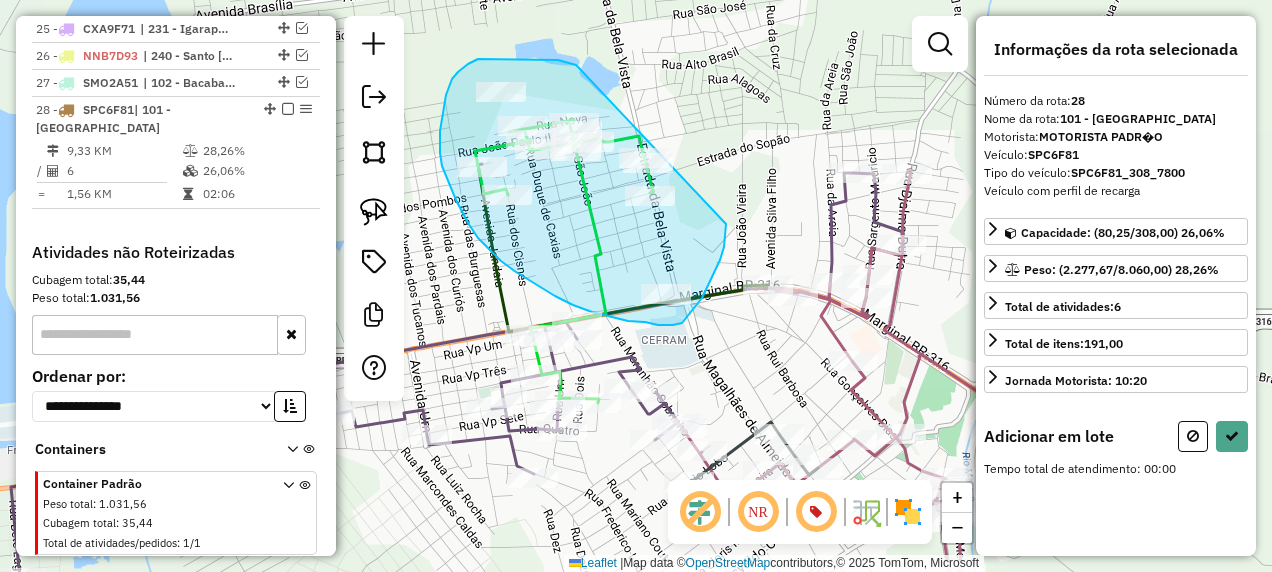 drag, startPoint x: 569, startPoint y: 63, endPoint x: 728, endPoint y: 190, distance: 203.49448 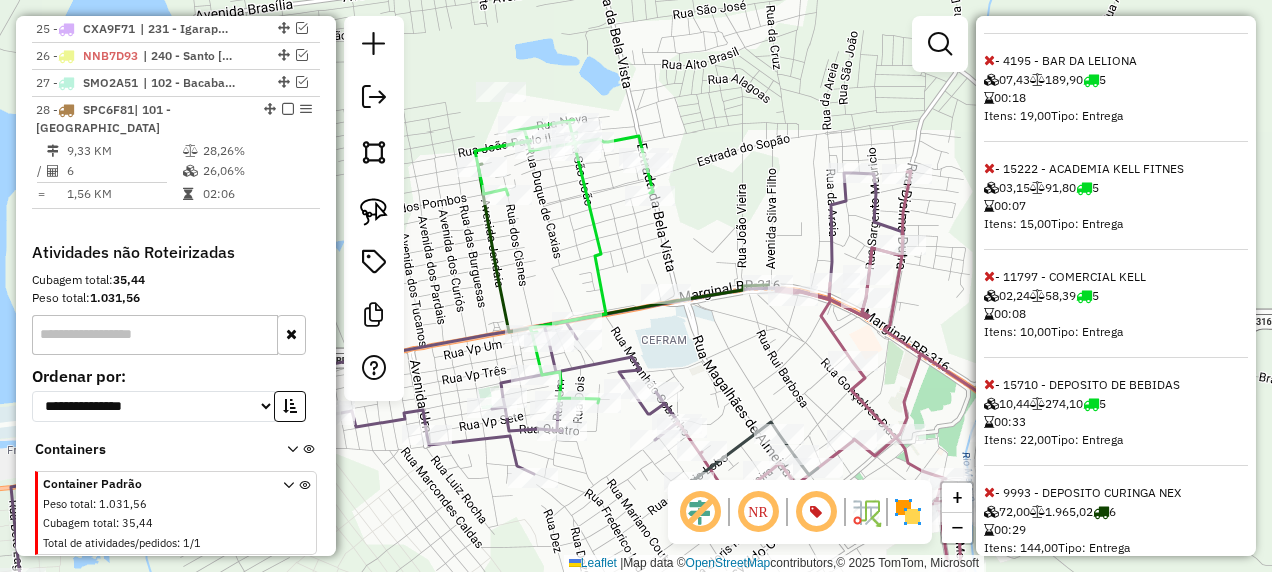 scroll, scrollTop: 1539, scrollLeft: 0, axis: vertical 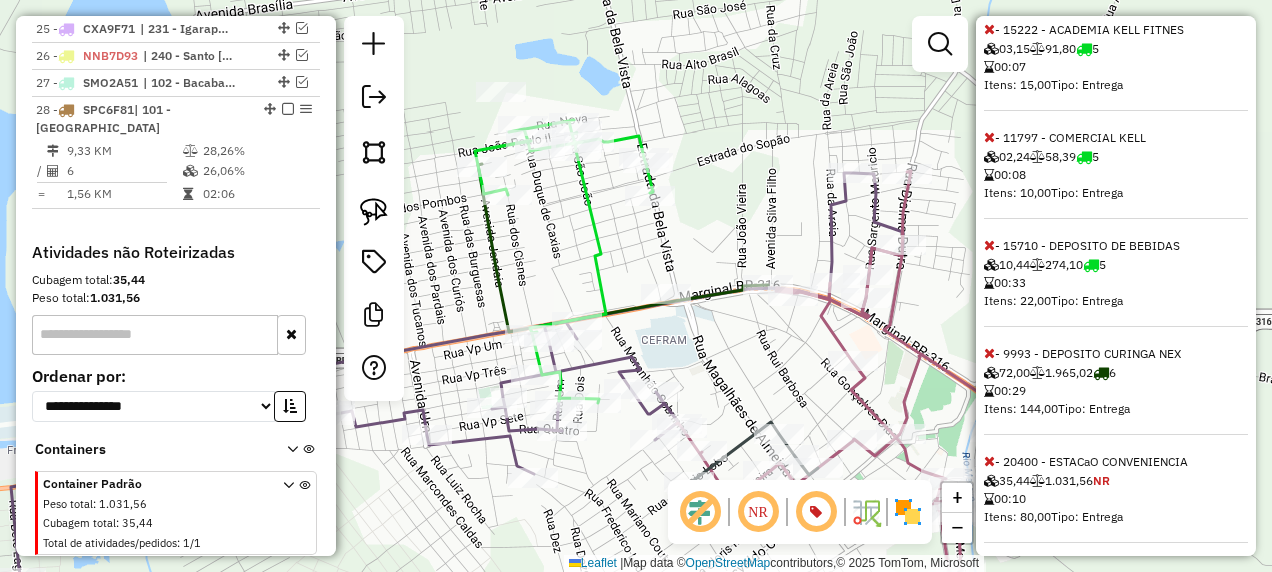 click at bounding box center [989, 461] 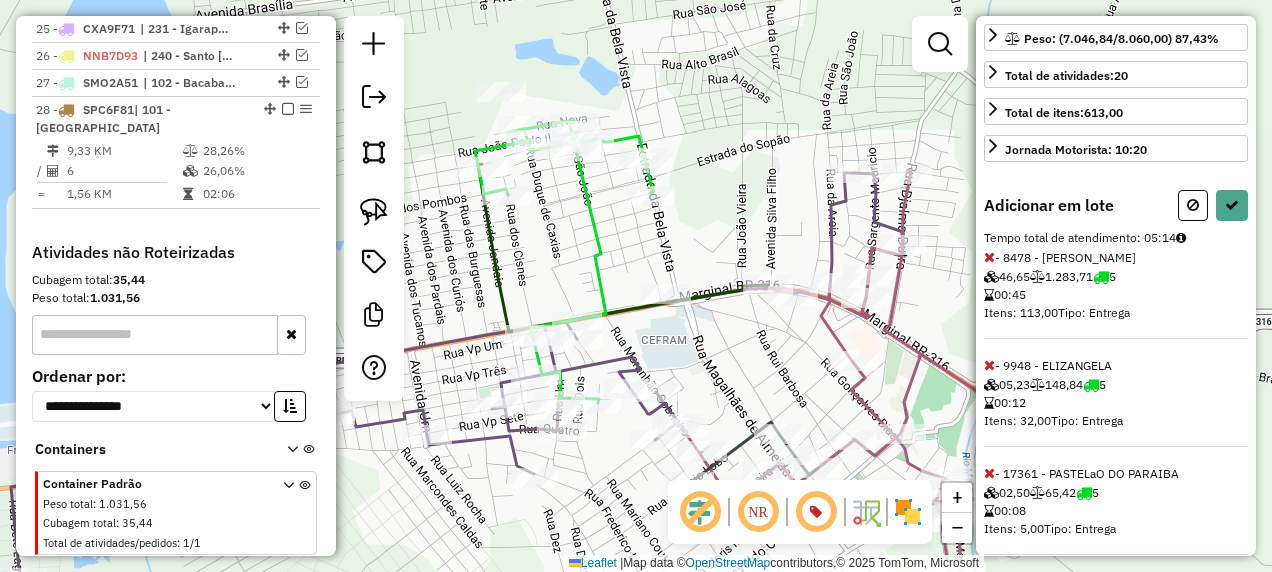 scroll, scrollTop: 0, scrollLeft: 0, axis: both 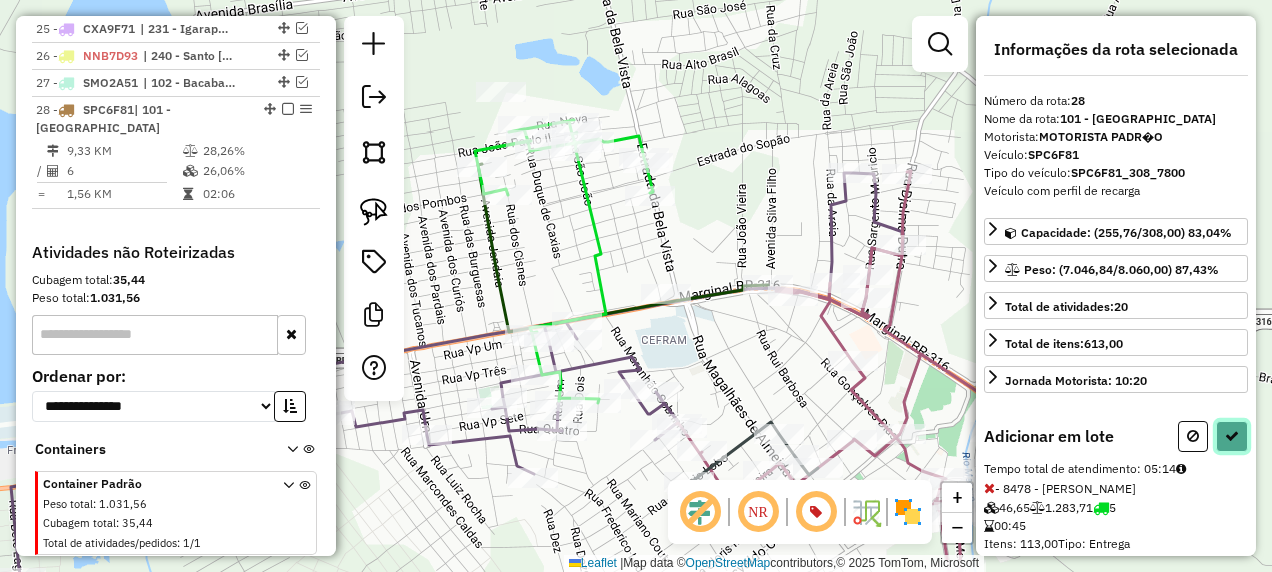 click at bounding box center (1232, 436) 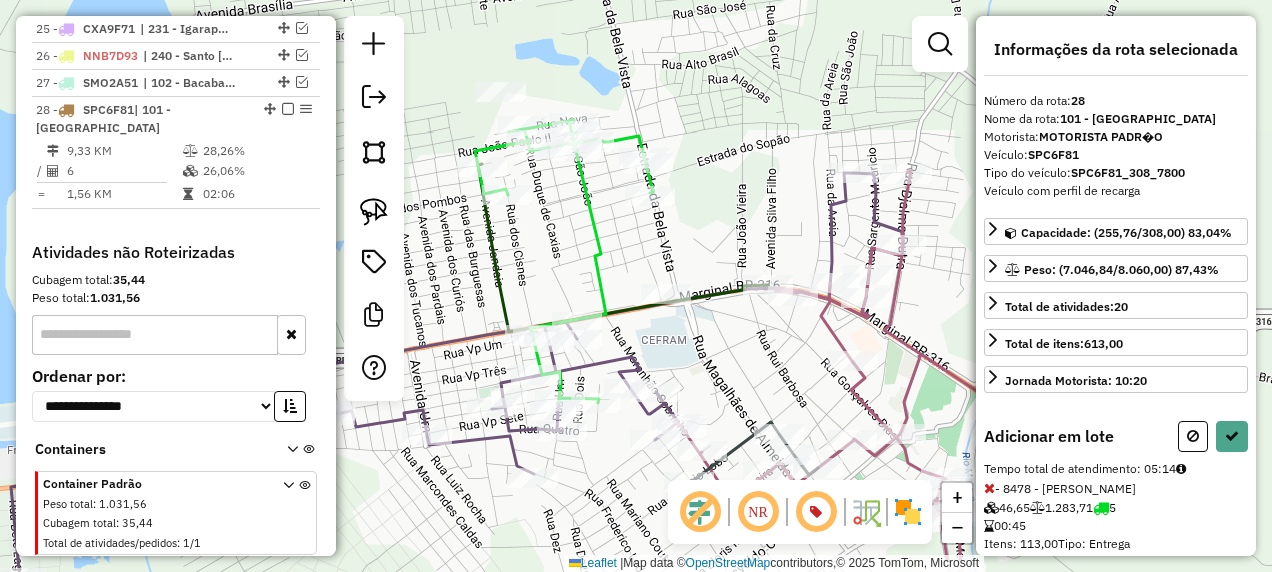 select on "**********" 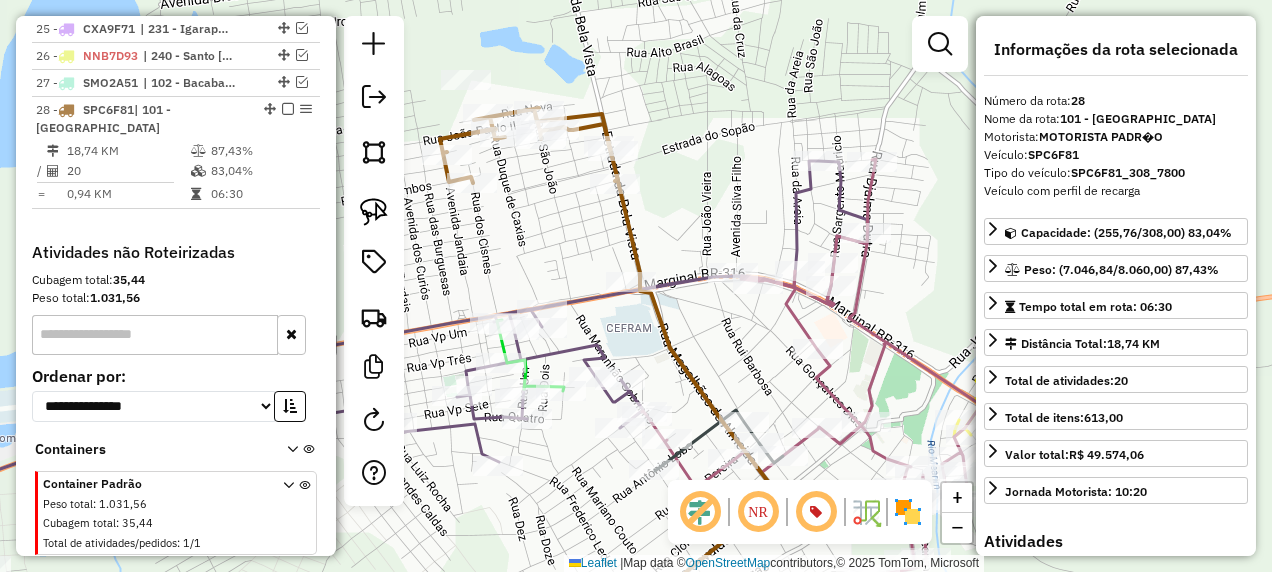 drag, startPoint x: 767, startPoint y: 354, endPoint x: 806, endPoint y: 238, distance: 122.380554 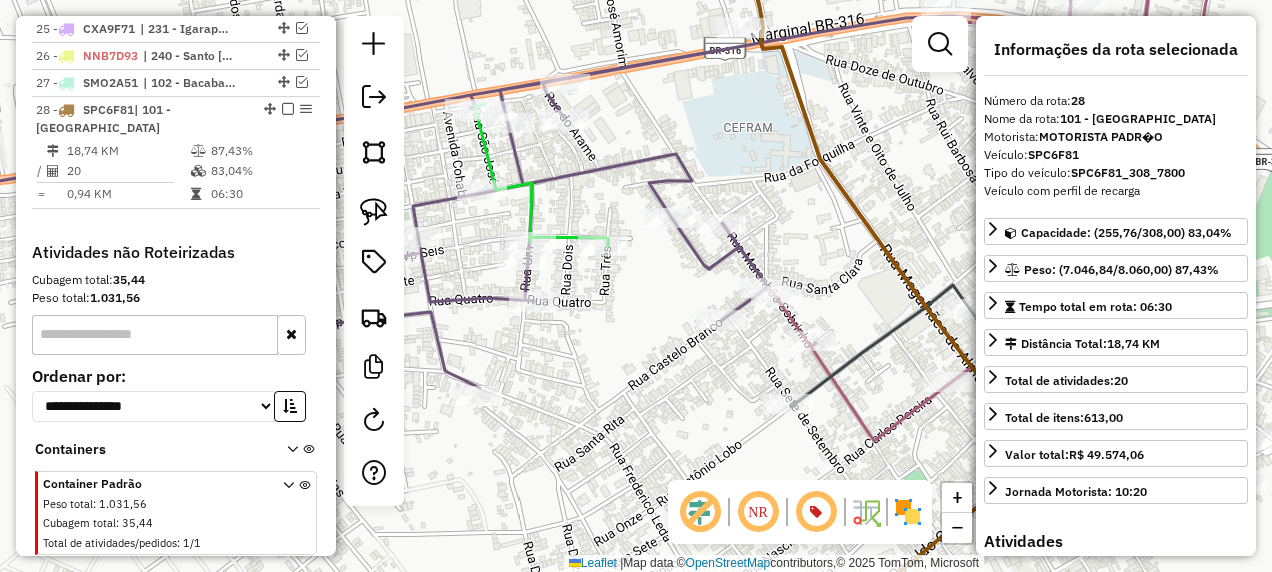 drag, startPoint x: 830, startPoint y: 219, endPoint x: 601, endPoint y: 172, distance: 233.77339 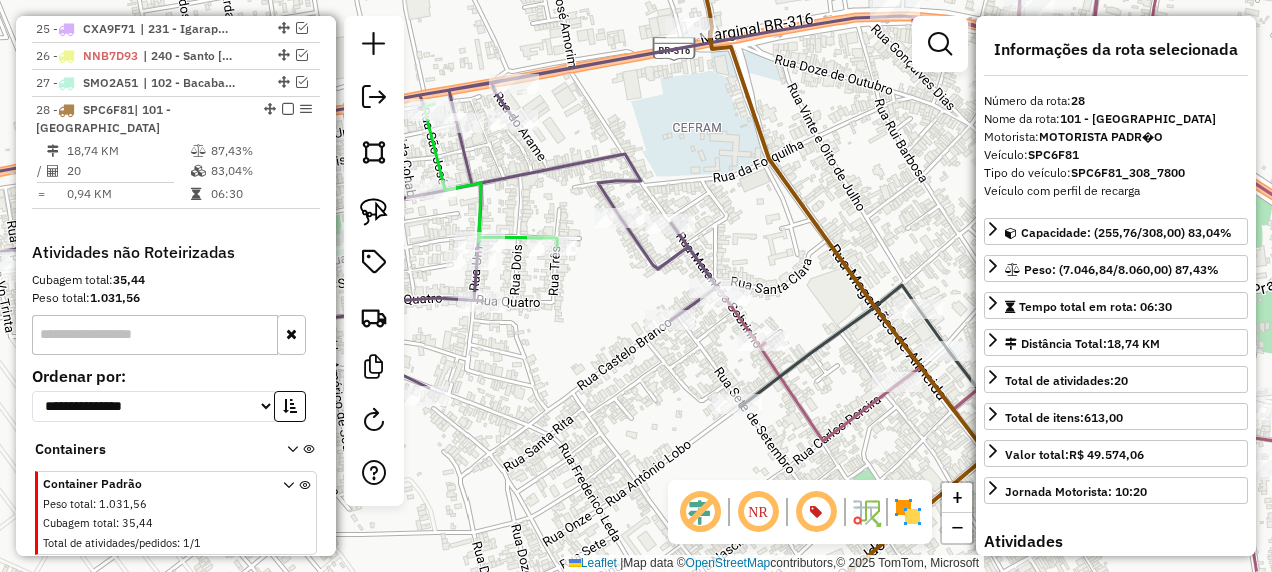 click 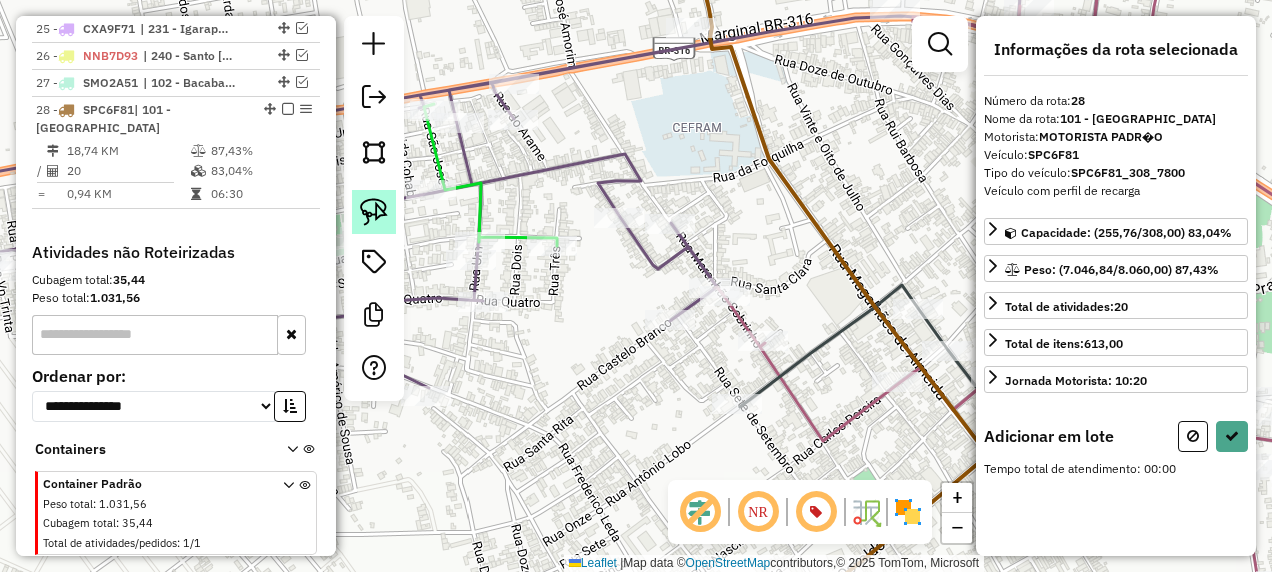click 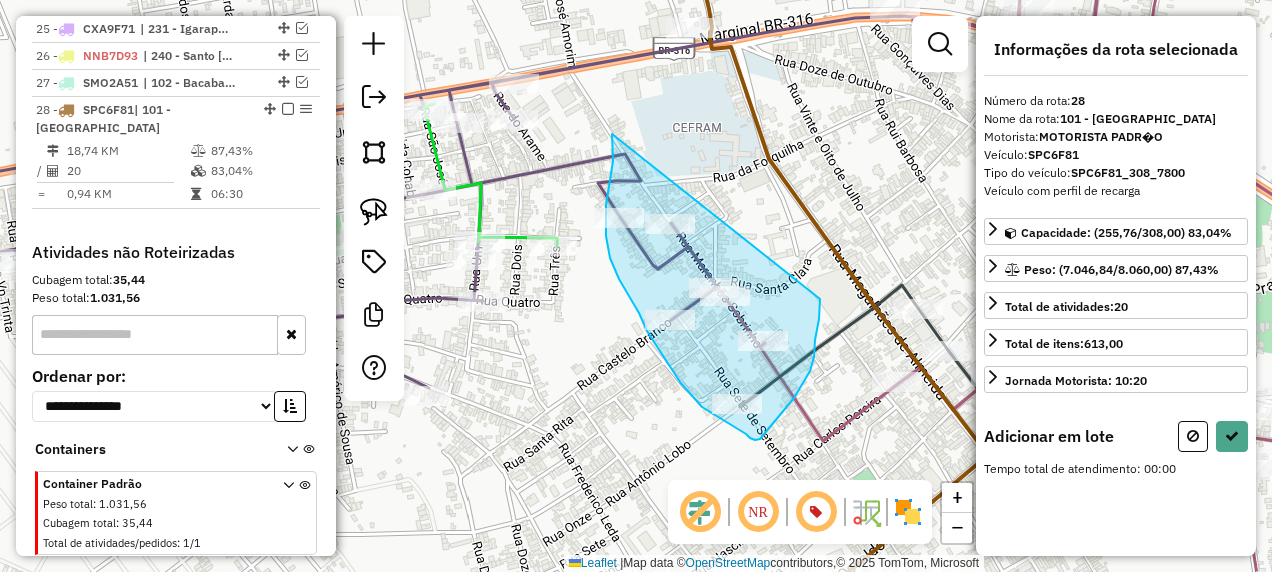 drag, startPoint x: 613, startPoint y: 140, endPoint x: 820, endPoint y: 299, distance: 261.01724 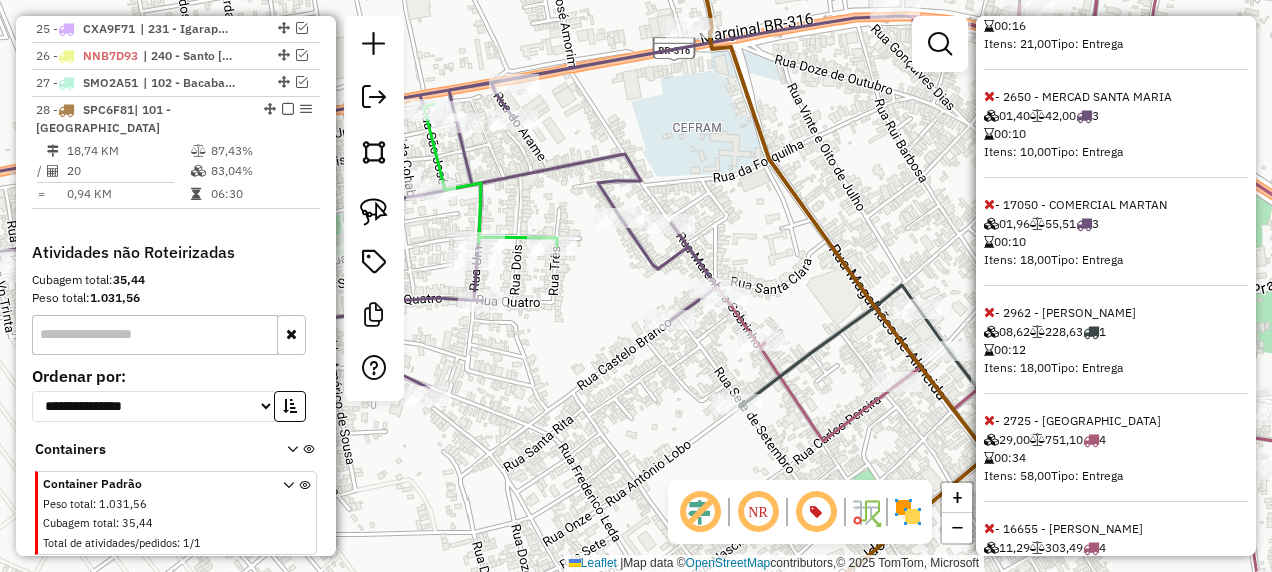 scroll, scrollTop: 696, scrollLeft: 0, axis: vertical 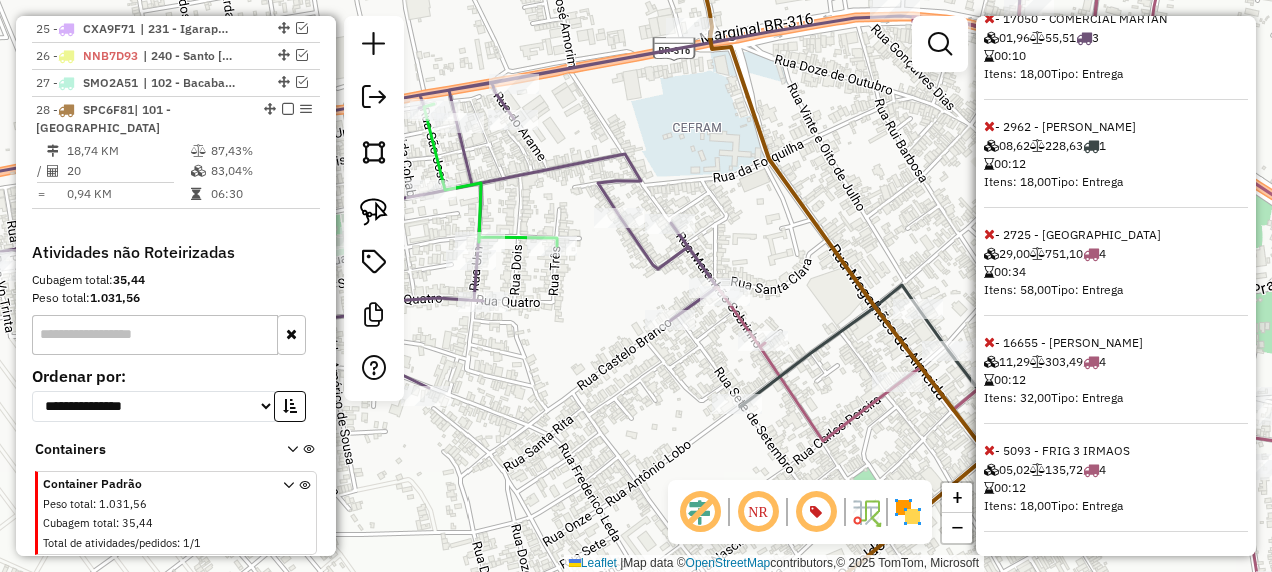 click at bounding box center (989, 234) 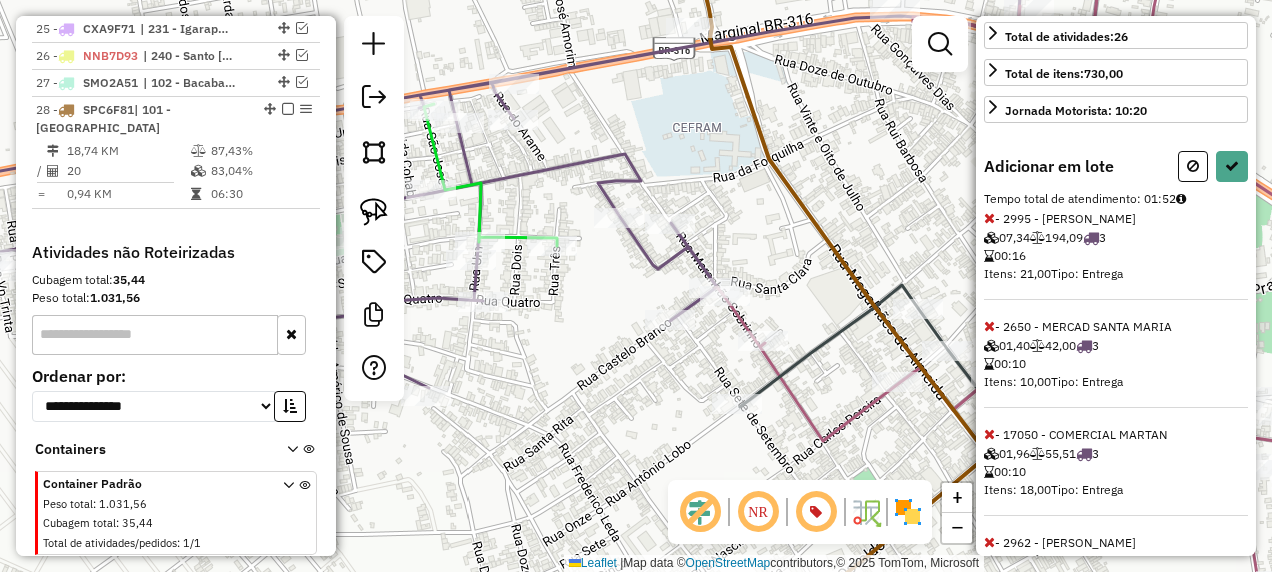 scroll, scrollTop: 70, scrollLeft: 0, axis: vertical 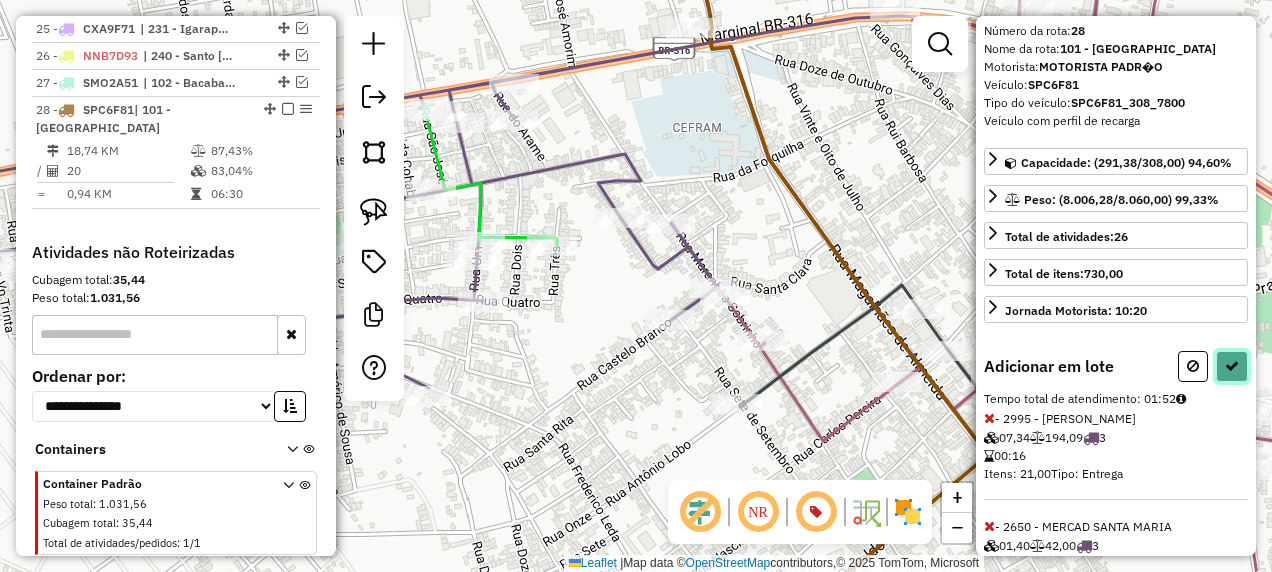 click at bounding box center (1232, 366) 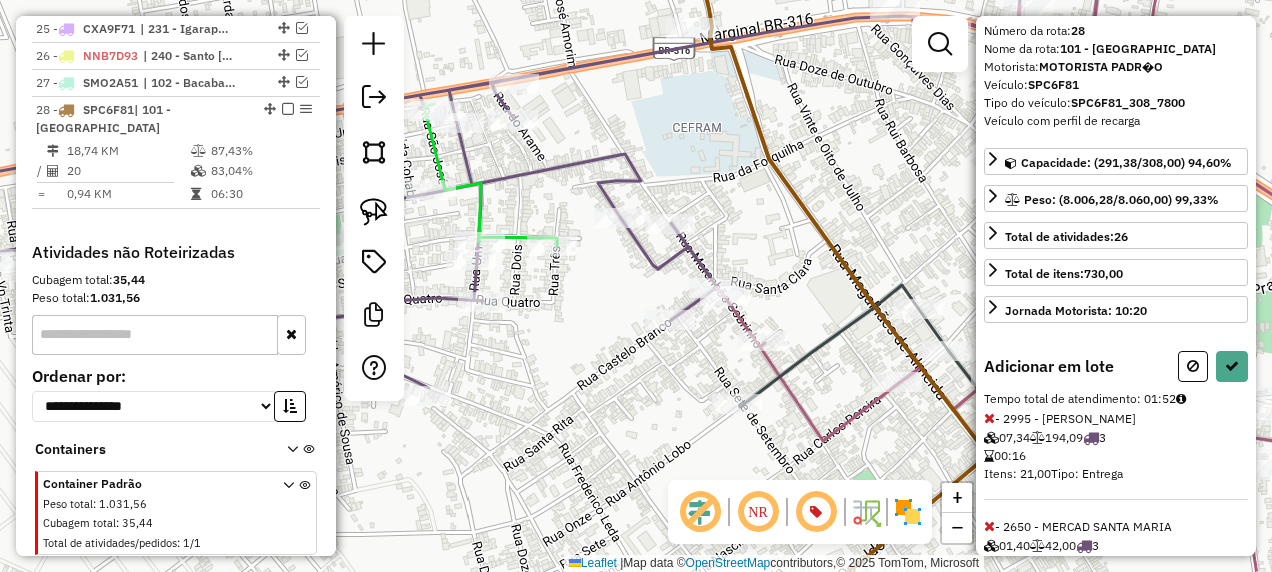 select on "**********" 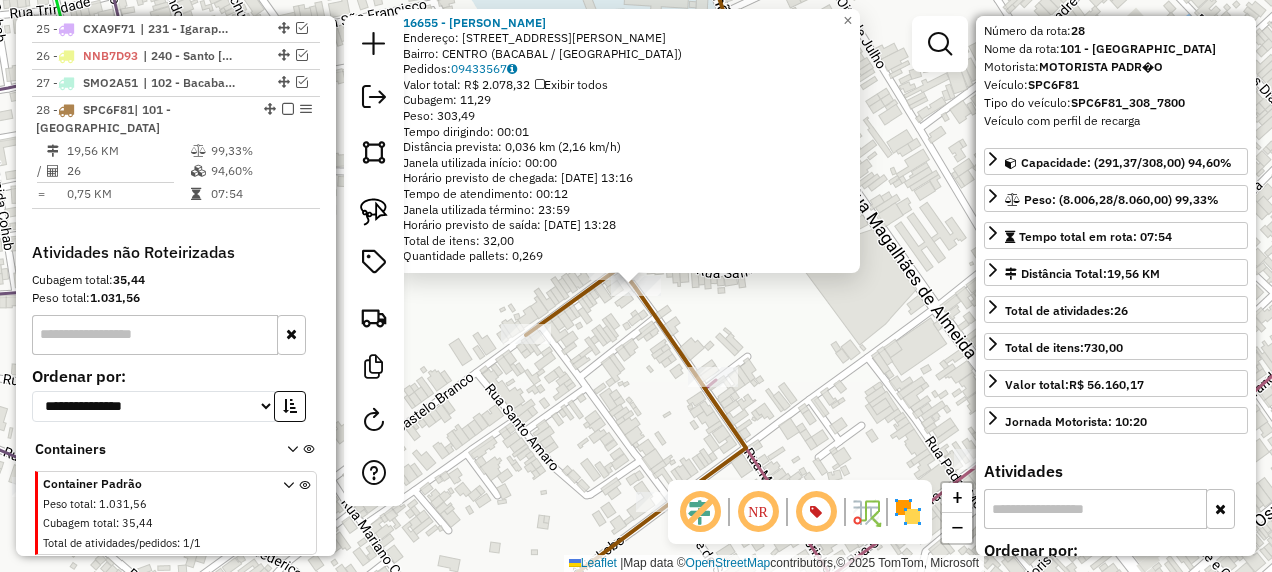 click on "16655 - [PERSON_NAME]:  [STREET_ADDRESS]   Bairro: CENTRO ([GEOGRAPHIC_DATA] / [GEOGRAPHIC_DATA])   [GEOGRAPHIC_DATA]:  09433567   Valor total: R$ 2.078,32   Exibir todos   Cubagem: 11,29  Peso: 303,49  Tempo dirigindo: 00:01   Distância prevista: 0,036 km (2,16 km/h)   [GEOGRAPHIC_DATA] utilizada início: 00:00   Horário previsto de chegada: [DATE] 13:16   Tempo de atendimento: 00:12   Janela utilizada término: 23:59   Horário previsto de saída: [DATE] 13:28   Total de itens: 32,00   Quantidade pallets: 0,269  × Janela de atendimento Grade de atendimento Capacidade Transportadoras Veículos Cliente Pedidos  Rotas Selecione os dias de semana para filtrar as janelas de atendimento  Seg   Ter   Qua   Qui   Sex   Sáb   Dom  Informe o período da janela de atendimento: De: Até:  Filtrar exatamente a janela do cliente  Considerar janela de atendimento padrão  Selecione os dias de semana para filtrar as grades de atendimento  Seg   Ter   Qua   Qui   Sex   Sáb   Dom   Clientes fora do dia de atendimento selecionado De:" 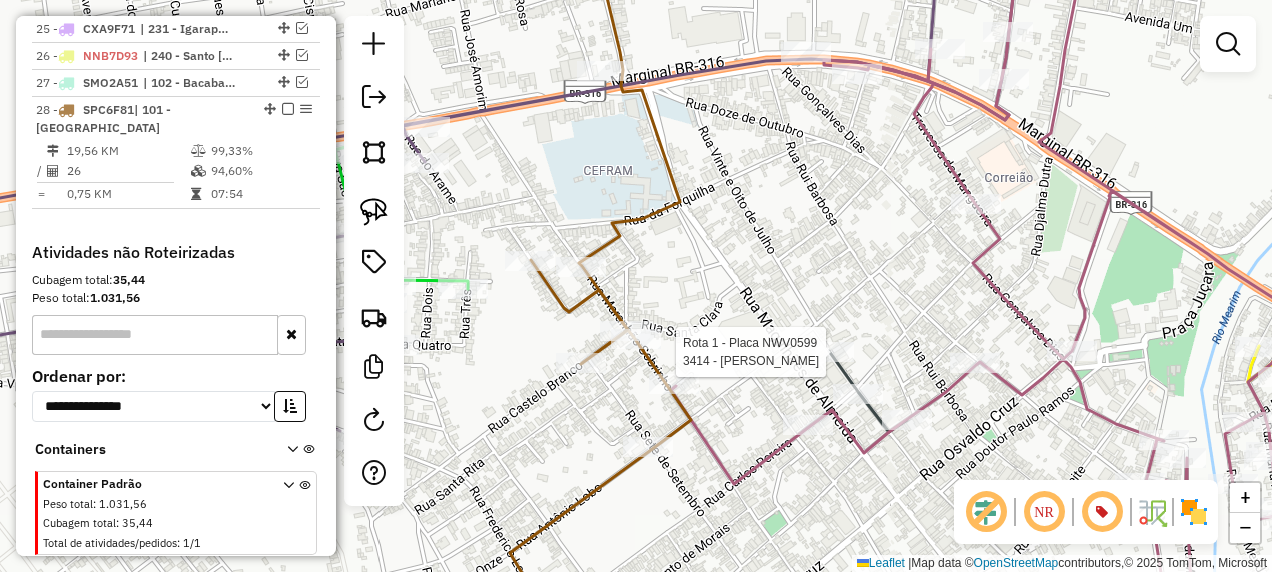 select on "**********" 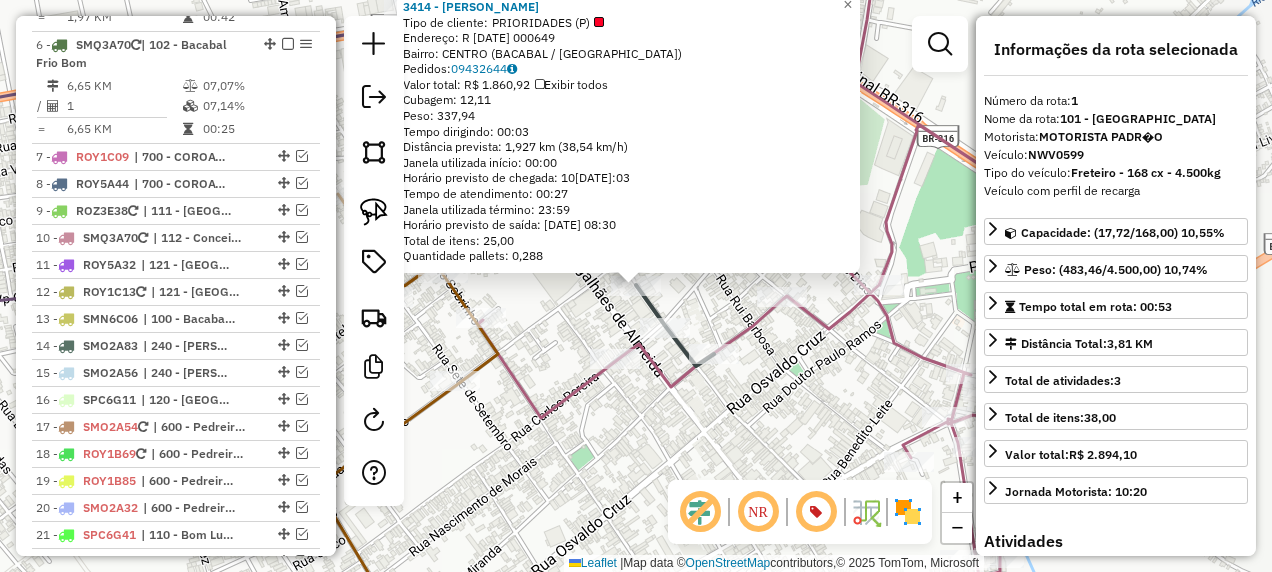 scroll, scrollTop: 774, scrollLeft: 0, axis: vertical 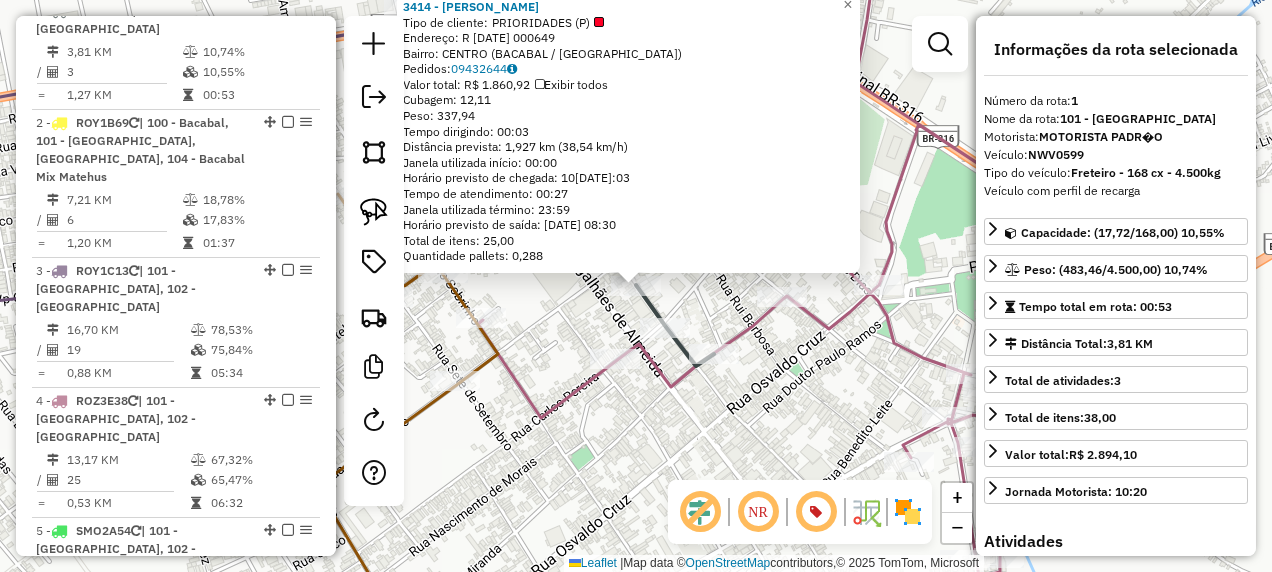 click on "3414 - DIONE  Tipo de cliente:   PRIORIDADES (P)   Endereço: R     28 [DATE]                 000649   Bairro: CENTRO ([GEOGRAPHIC_DATA] / [GEOGRAPHIC_DATA])   [GEOGRAPHIC_DATA]:  09432644   Valor total: R$ 1.860,92   Exibir todos   Cubagem: 12,11  Peso: 337,94  Tempo dirigindo: 00:03   Distância prevista: 1,927 km (38,54 km/h)   Janela utilizada início: 00:00   Horário previsto de chegada: 10[DATE]:03   Tempo de atendimento: 00:27   Janela utilizada término: 23:59   Horário previsto de saída: 10[DATE]:30   Total de itens: 25,00   Quantidade pallets: 0,288  × Janela de atendimento Grade de atendimento Capacidade Transportadoras Veículos Cliente Pedidos  Rotas Selecione os dias de semana para filtrar as janelas de atendimento  Seg   Ter   Qua   Qui   Sex   Sáb   Dom  Informe o período da janela de atendimento: De: Até:  Filtrar exatamente a janela do cliente  Considerar janela de atendimento padrão  Selecione os dias de semana para filtrar as grades de atendimento  Seg   Ter   Qua   Qui   Sex   Sáb   Dom   De:   Até:" 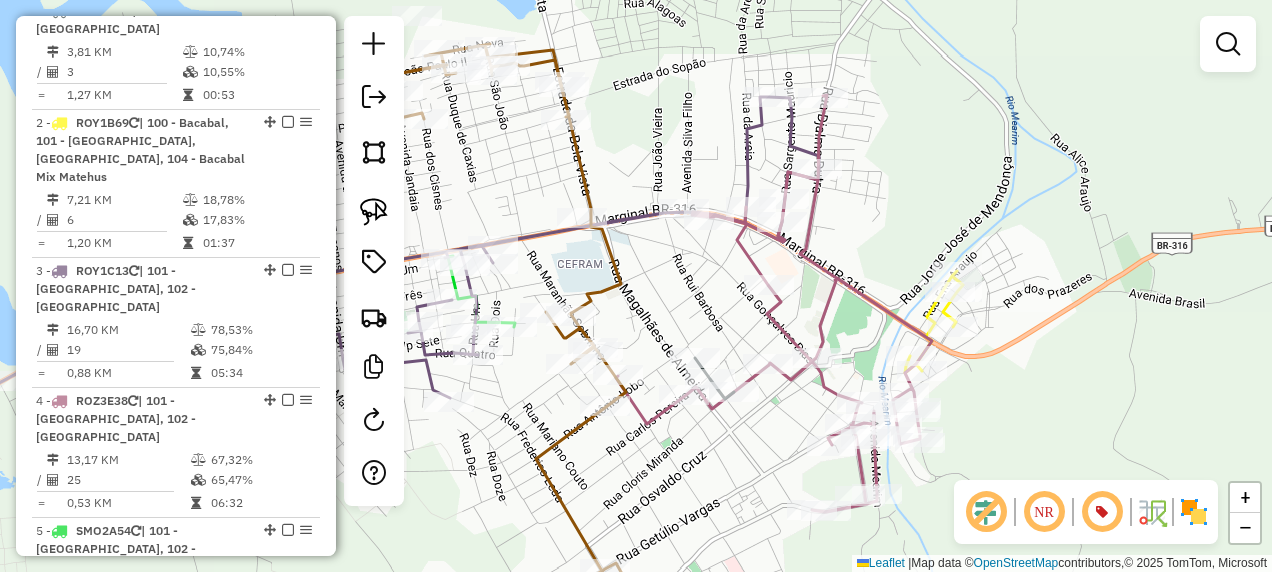 drag, startPoint x: 638, startPoint y: 466, endPoint x: 687, endPoint y: 464, distance: 49.0408 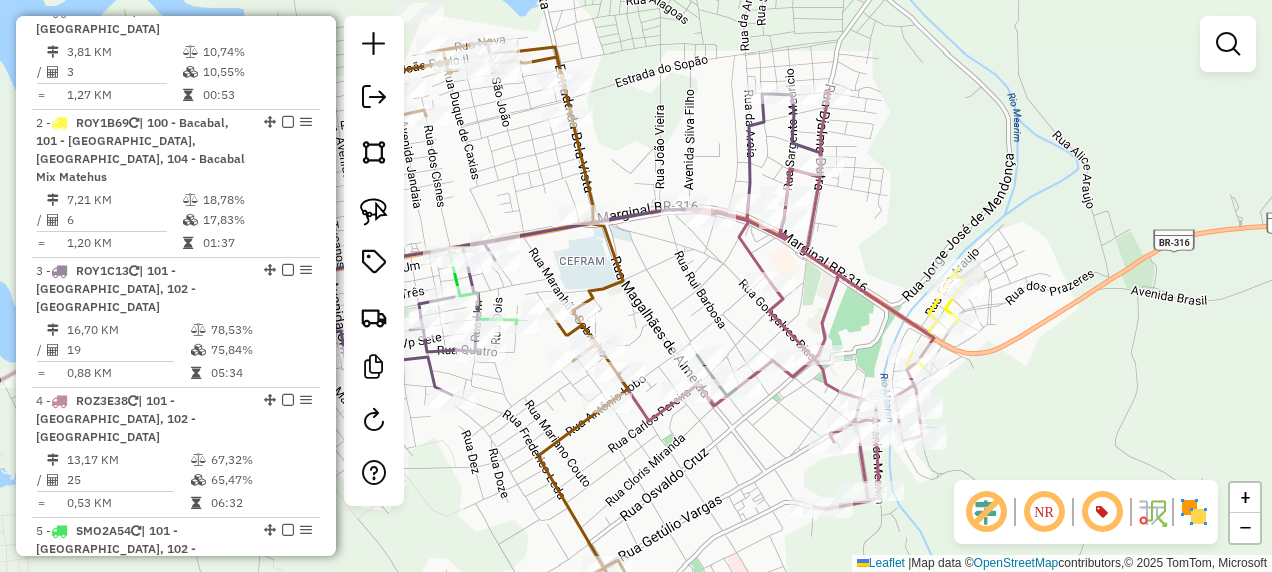 drag, startPoint x: 644, startPoint y: 473, endPoint x: 744, endPoint y: 386, distance: 132.54811 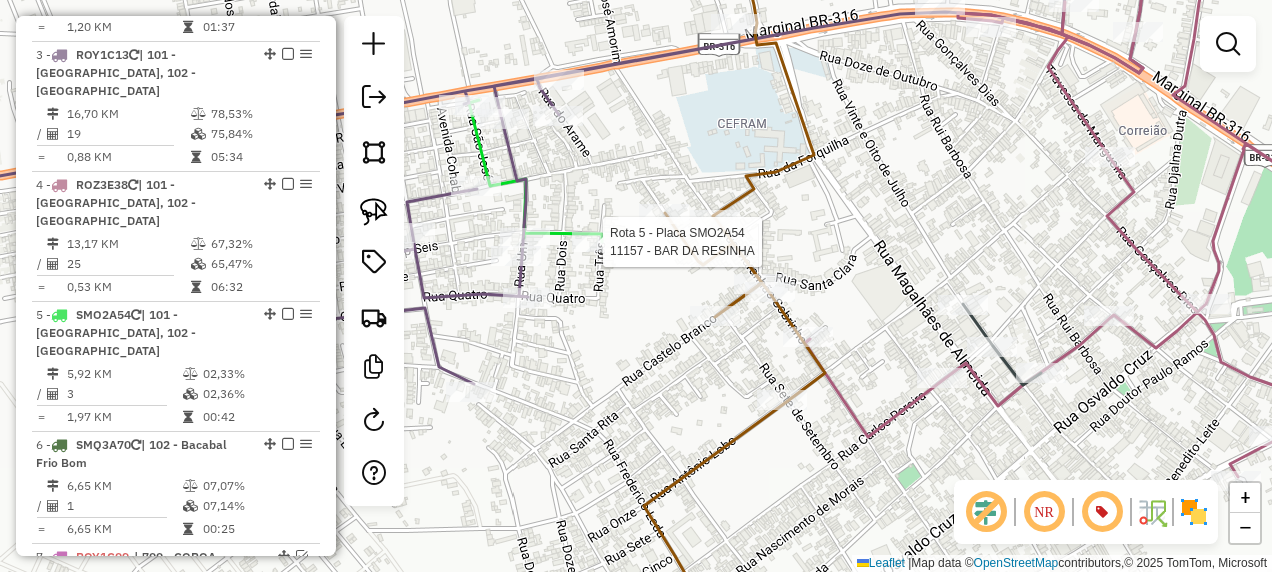 select on "**********" 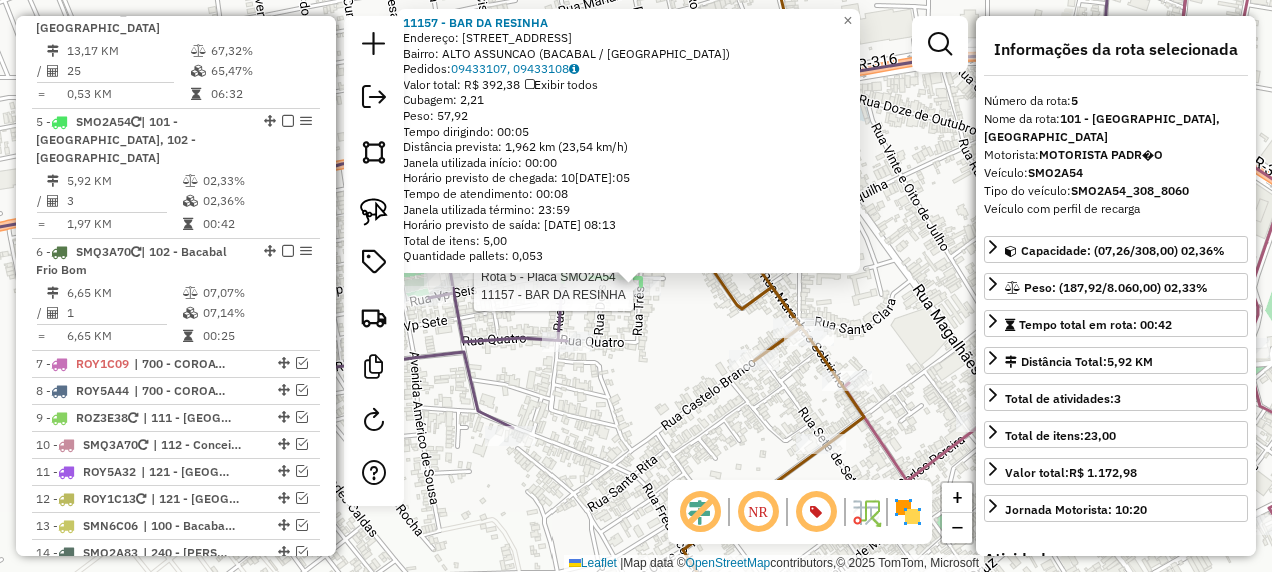 scroll, scrollTop: 1256, scrollLeft: 0, axis: vertical 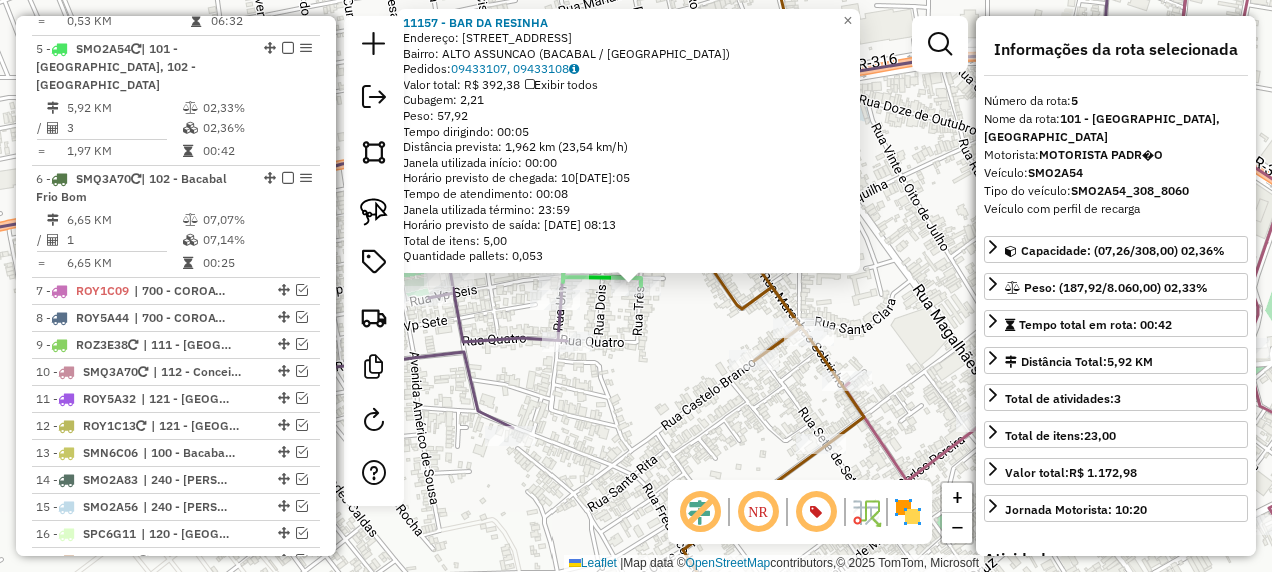 click on "11157 - BAR DA RESINHA  Endereço: RUA TR�S                      25   Bairro: [GEOGRAPHIC_DATA] ([GEOGRAPHIC_DATA] / [GEOGRAPHIC_DATA])   [GEOGRAPHIC_DATA]:  09433107, 09433108   Valor total: R$ 392,38   Exibir todos   Cubagem: 2,21  Peso: 57,92  Tempo dirigindo: 00:05   Distância prevista: 1,962 km (23,54 km/h)   Janela utilizada início: 00:00   Horário previsto de chegada: 10[DATE]:05   Tempo de atendimento: 00:08   Janela utilizada término: 23:59   Horário previsto de saída: 10[DATE]:13   Total de itens: 5,00   Quantidade pallets: 0,053  × Janela de atendimento Grade de atendimento Capacidade Transportadoras Veículos Cliente Pedidos  Rotas Selecione os dias de semana para filtrar as janelas de atendimento  Seg   Ter   Qua   Qui   Sex   Sáb   Dom  Informe o período da janela de atendimento: De: Até:  Filtrar exatamente a janela do cliente  Considerar janela de atendimento padrão  Selecione os dias de semana para filtrar as grades de atendimento  Seg   Ter   Qua   Qui   Sex   Sáb   Dom   Peso mínimo:   Peso máximo:  De:" 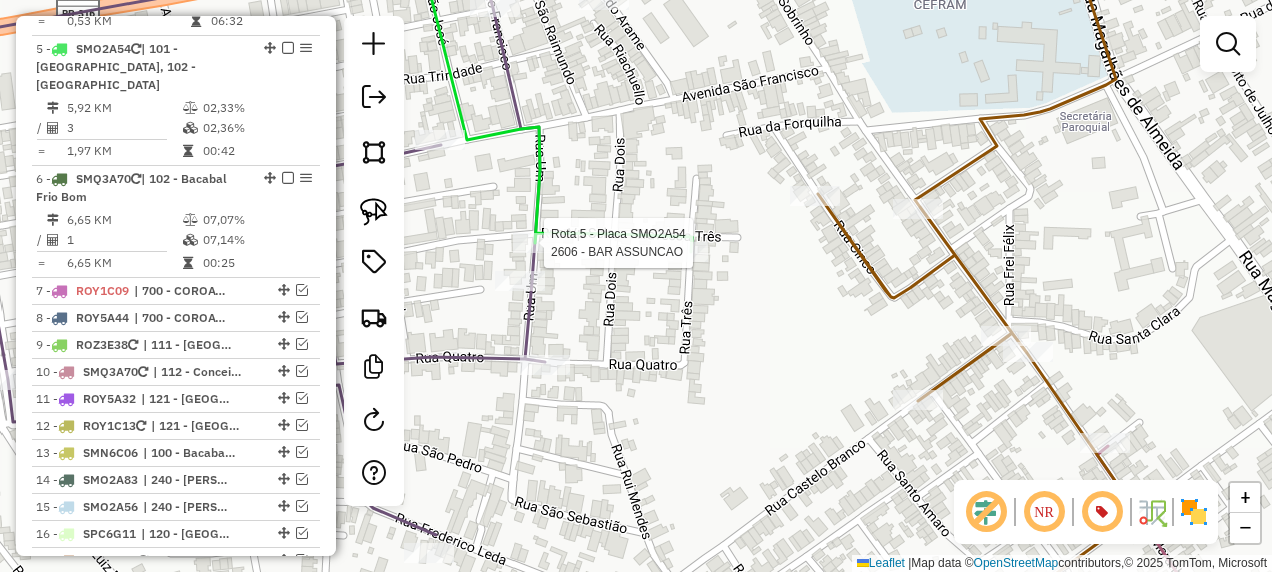 click 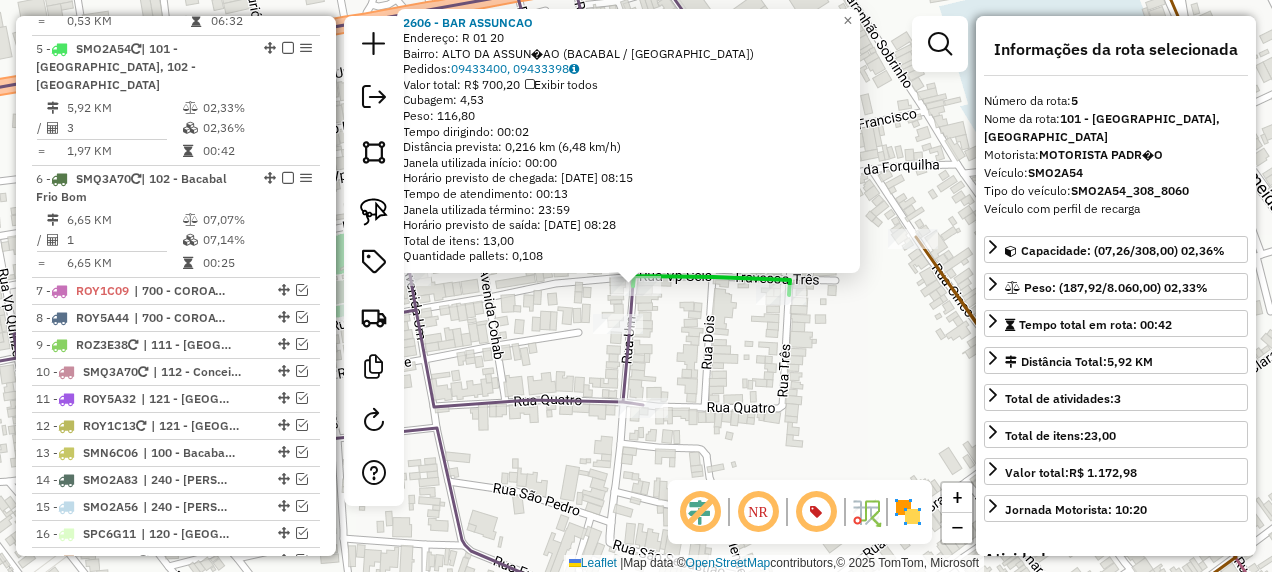 click on "2606 - BAR ASSUNCAO  Endereço: R   01                            20   Bairro: ALTO DA ASSUN�AO (BACABAL / [GEOGRAPHIC_DATA])   Pedidos:  09433400, 09433398   Valor total: R$ 700,20   Exibir todos   Cubagem: 4,53  Peso: 116,80  Tempo dirigindo: 00:02   Distância prevista: 0,216 km (6,48 km/h)   [GEOGRAPHIC_DATA] utilizada início: 00:00   Horário previsto de chegada: [DATE] 08:15   Tempo de atendimento: 00:13   Janela utilizada término: 23:59   Horário previsto de saída: [DATE] 08:28   Total de itens: 13,00   Quantidade pallets: 0,108  × Janela de atendimento Grade de atendimento Capacidade Transportadoras Veículos Cliente Pedidos  Rotas Selecione os dias de semana para filtrar as janelas de atendimento  Seg   Ter   Qua   Qui   Sex   Sáb   Dom  Informe o período da janela de atendimento: De: Até:  Filtrar exatamente a janela do cliente  Considerar janela de atendimento padrão  Selecione os dias de semana para filtrar as grades de atendimento  Seg   Ter   Qua   Qui   Sex   Sáb   Dom   Peso mínimo:   De:   Até:" 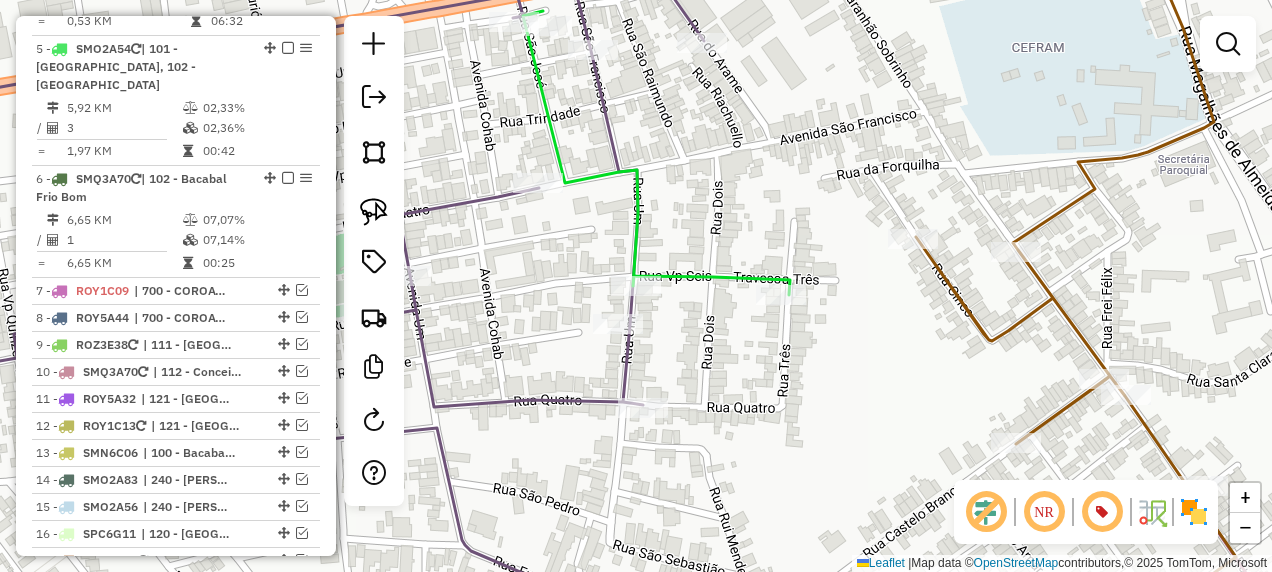 drag, startPoint x: 824, startPoint y: 424, endPoint x: 700, endPoint y: 273, distance: 195.38936 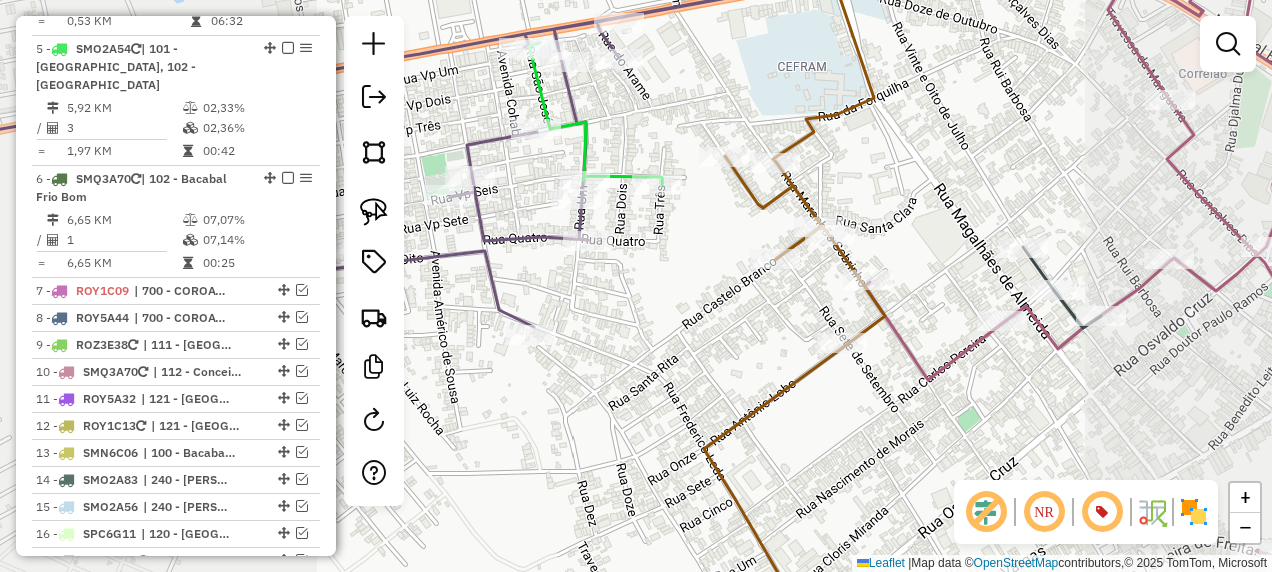 drag, startPoint x: 713, startPoint y: 353, endPoint x: 667, endPoint y: 220, distance: 140.73024 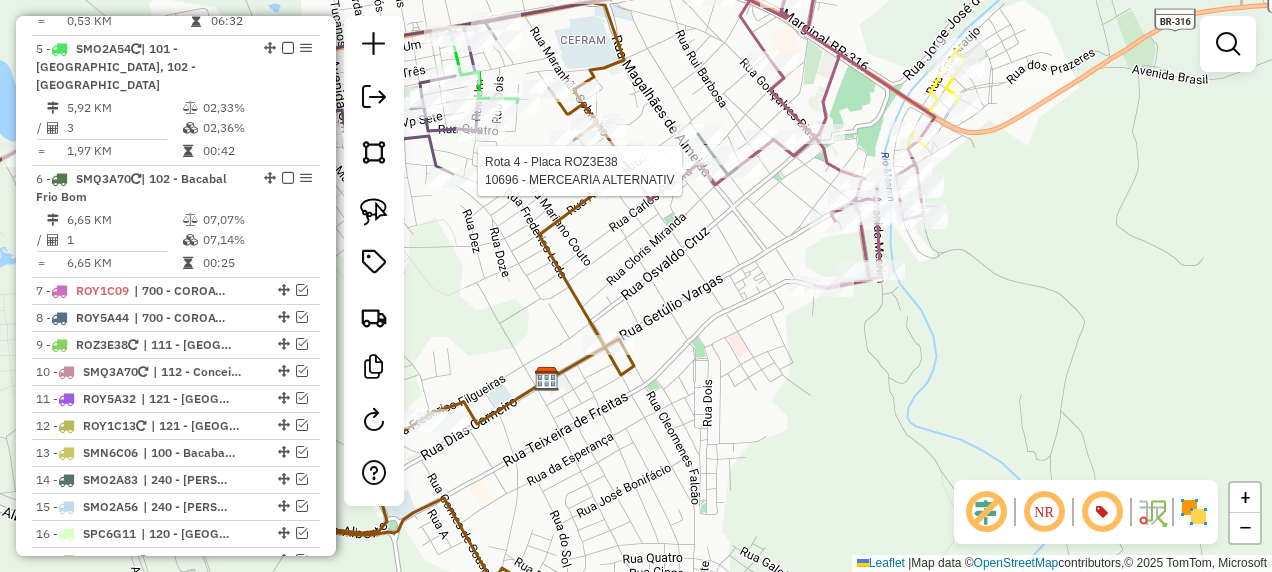 select on "**********" 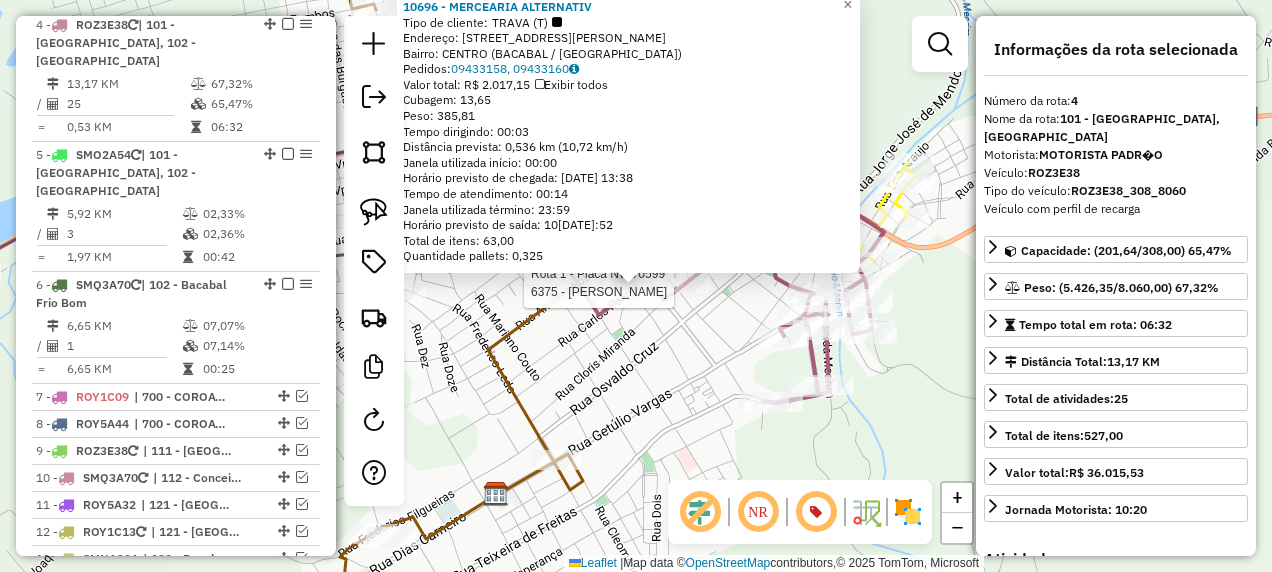 scroll, scrollTop: 1145, scrollLeft: 0, axis: vertical 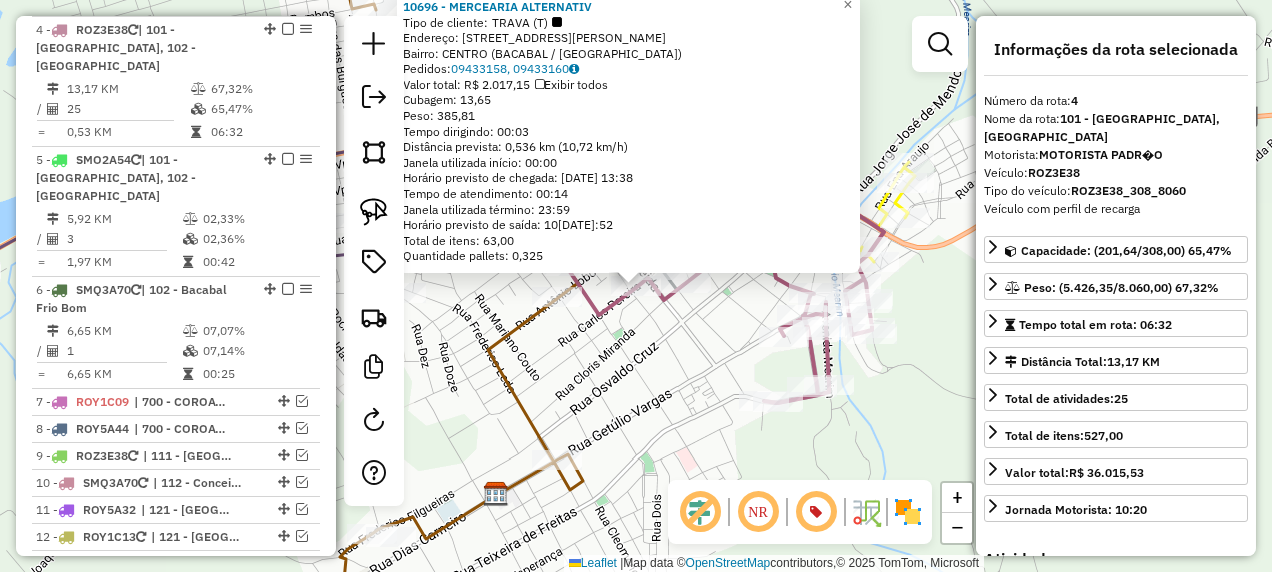 click on "10696 - MERCEARIA ALTERNATIV  Tipo de cliente:   TRAVA (T)   Endereço: [STREET_ADDRESS][PERSON_NAME]   [GEOGRAPHIC_DATA]:  09433158, 09433160   Valor total: R$ 2.017,15   Exibir todos   Cubagem: 13,65  Peso: 385,81  Tempo dirigindo: 00:03   Distância prevista: 0,536 km (10,72 km/h)   Janela utilizada início: 00:00   Horário previsto de chegada: [DATE] 13:38   Tempo de atendimento: 00:14   Janela utilizada término: 23:59   Horário previsto de saída: [DATE] 13:52   Total de itens: 63,00   Quantidade pallets: 0,325  × Janela de atendimento Grade de atendimento Capacidade Transportadoras Veículos Cliente Pedidos  Rotas Selecione os dias de semana para filtrar as janelas de atendimento  Seg   Ter   Qua   Qui   Sex   Sáb   Dom  Informe o período da janela de atendimento: De: Até:  Filtrar exatamente a janela do cliente  Considerar janela de atendimento padrão  Selecione os dias de semana para filtrar as grades de atendimento  Seg   Ter   Qua   Qui   Sex   Sáb  De:" 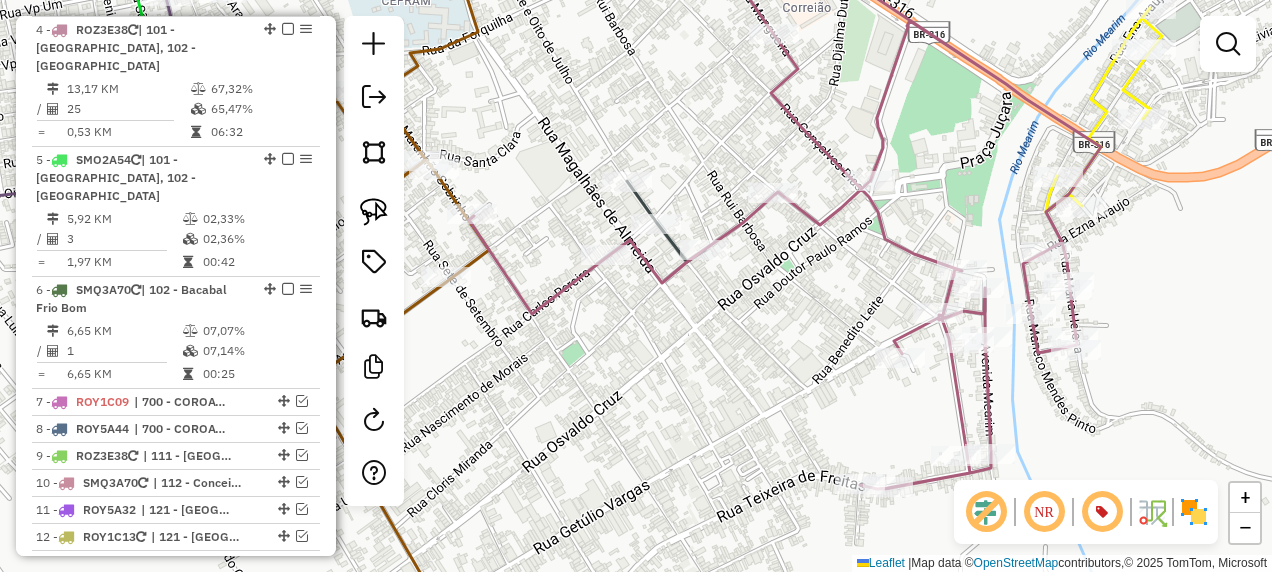 drag, startPoint x: 717, startPoint y: 344, endPoint x: 785, endPoint y: 439, distance: 116.82893 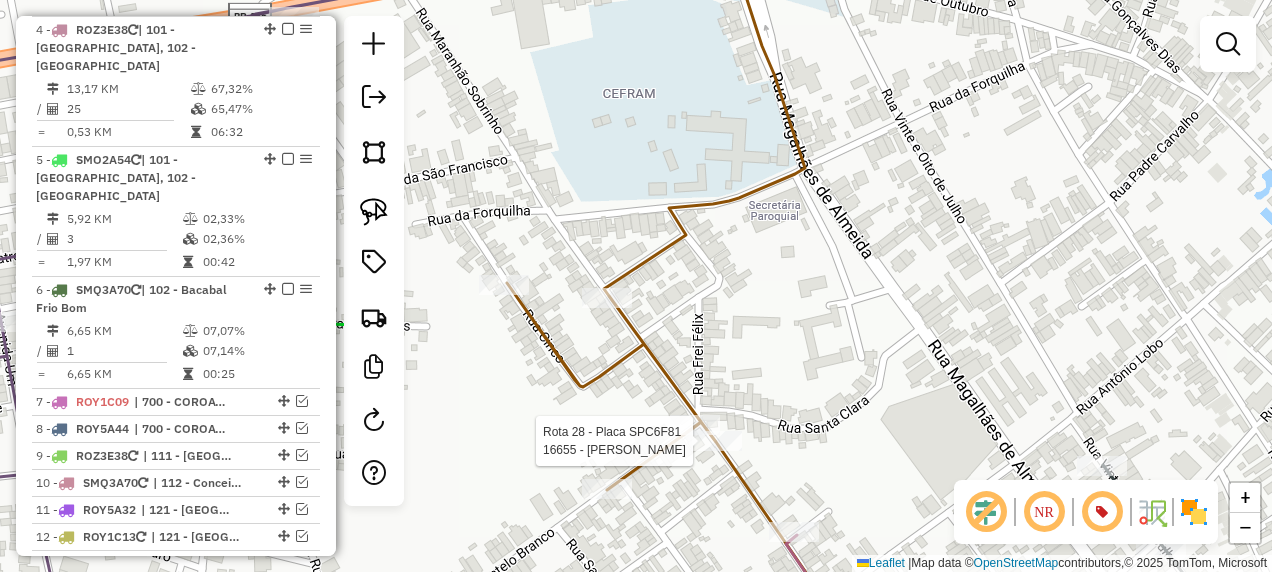 select on "**********" 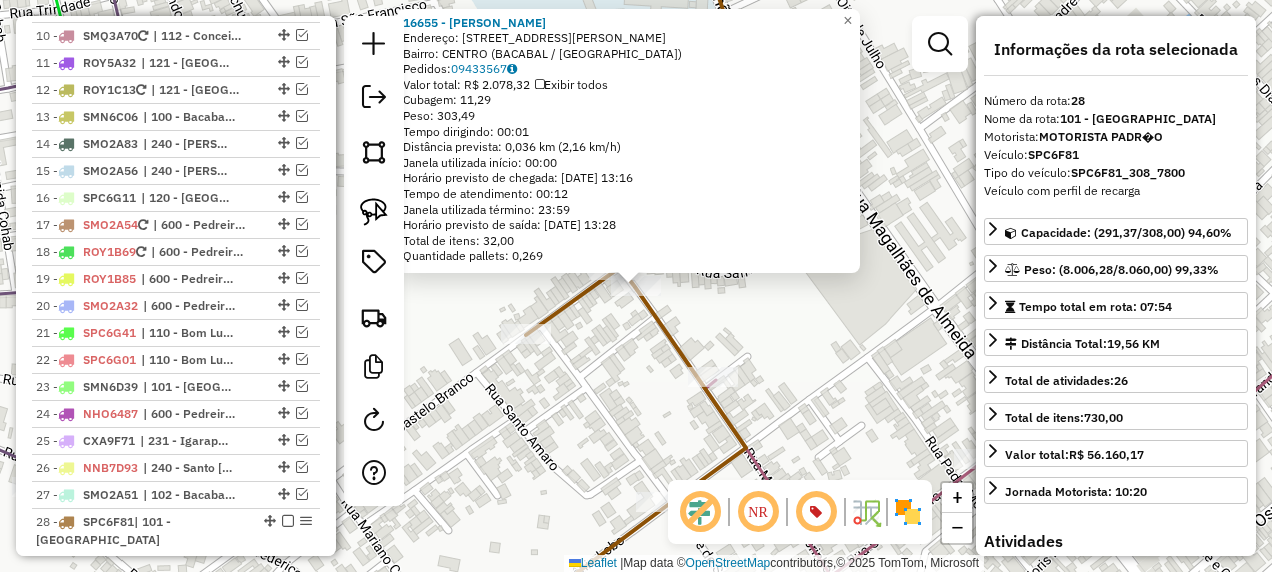 scroll, scrollTop: 2004, scrollLeft: 0, axis: vertical 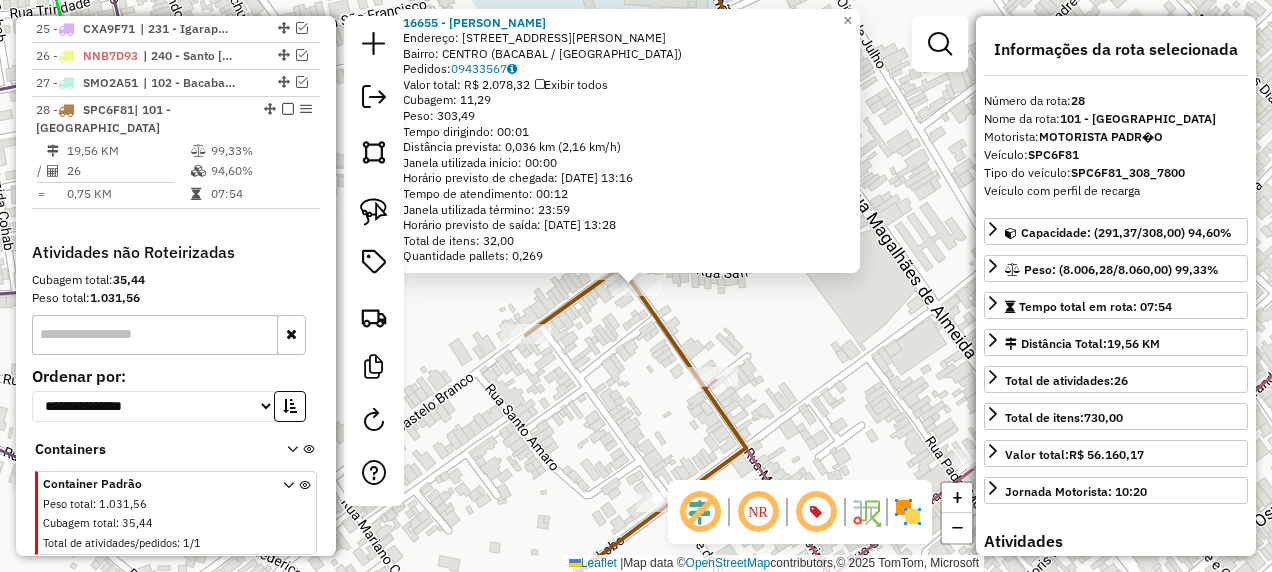 click on "16655 - [PERSON_NAME]:  [STREET_ADDRESS]   Bairro: CENTRO ([GEOGRAPHIC_DATA] / [GEOGRAPHIC_DATA])   [GEOGRAPHIC_DATA]:  09433567   Valor total: R$ 2.078,32   Exibir todos   Cubagem: 11,29  Peso: 303,49  Tempo dirigindo: 00:01   Distância prevista: 0,036 km (2,16 km/h)   [GEOGRAPHIC_DATA] utilizada início: 00:00   Horário previsto de chegada: [DATE] 13:16   Tempo de atendimento: 00:12   Janela utilizada término: 23:59   Horário previsto de saída: [DATE] 13:28   Total de itens: 32,00   Quantidade pallets: 0,269  × Janela de atendimento Grade de atendimento Capacidade Transportadoras Veículos Cliente Pedidos  Rotas Selecione os dias de semana para filtrar as janelas de atendimento  Seg   Ter   Qua   Qui   Sex   Sáb   Dom  Informe o período da janela de atendimento: De: Até:  Filtrar exatamente a janela do cliente  Considerar janela de atendimento padrão  Selecione os dias de semana para filtrar as grades de atendimento  Seg   Ter   Qua   Qui   Sex   Sáb   Dom   Clientes fora do dia de atendimento selecionado De:" 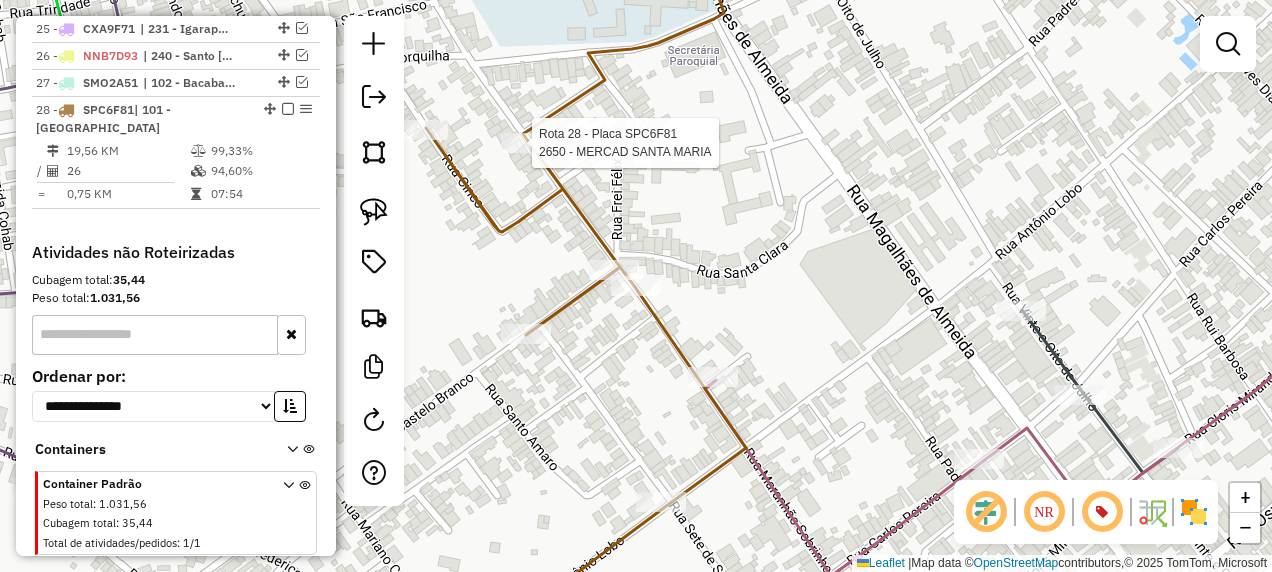 click 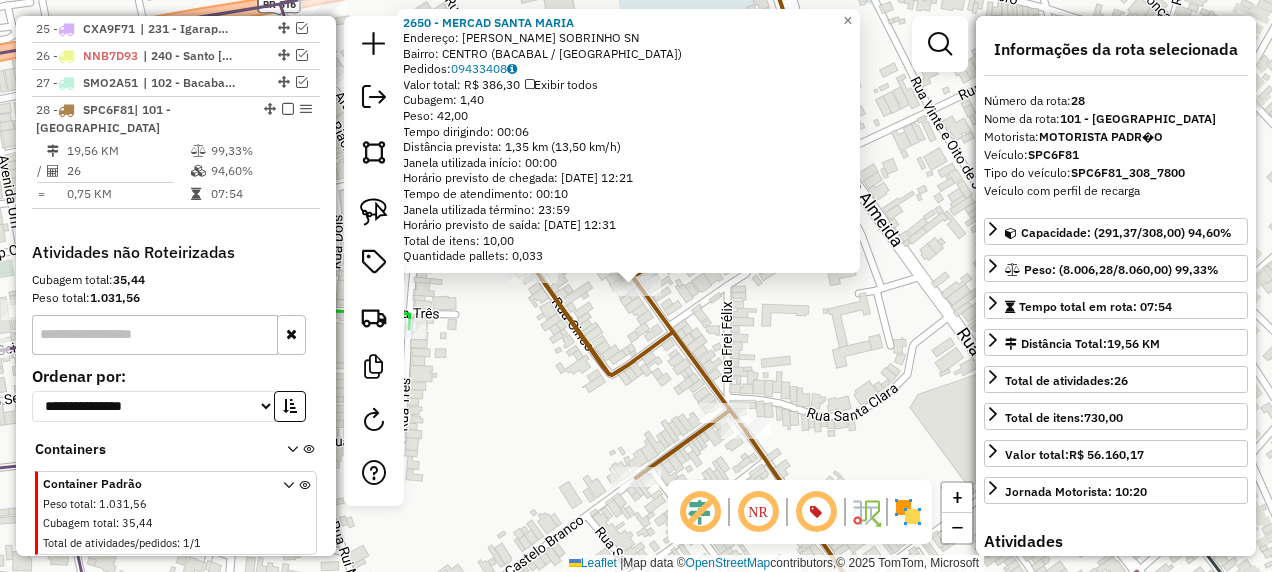 click on "2650 - MERCAD [GEOGRAPHIC_DATA]: [PERSON_NAME] SOBRINHO           SN   Bairro: [GEOGRAPHIC_DATA] ([GEOGRAPHIC_DATA] / [GEOGRAPHIC_DATA])   [GEOGRAPHIC_DATA]:  09433408   Valor total: R$ 386,30   Exibir todos   Cubagem: 1,40  Peso: 42,00  Tempo dirigindo: 00:06   Distância prevista: 1,35 km (13,50 km/h)   [GEOGRAPHIC_DATA] utilizada início: 00:00   Horário previsto de chegada: [DATE] 12:21   Tempo de atendimento: 00:10   Janela utilizada término: 23:59   Horário previsto de saída: [DATE] 12:31   Total de itens: 10,00   Quantidade pallets: 0,033  × Janela de atendimento Grade de atendimento Capacidade Transportadoras Veículos Cliente Pedidos  Rotas Selecione os dias de semana para filtrar as janelas de atendimento  Seg   Ter   Qua   Qui   Sex   Sáb   Dom  Informe o período da janela de atendimento: De: Até:  Filtrar exatamente a janela do cliente  Considerar janela de atendimento padrão  Selecione os dias de semana para filtrar as grades de atendimento  Seg   Ter   Qua   Qui   Sex   Sáb   Dom   Peso mínimo:   Peso máximo:   De:   Até:  +" 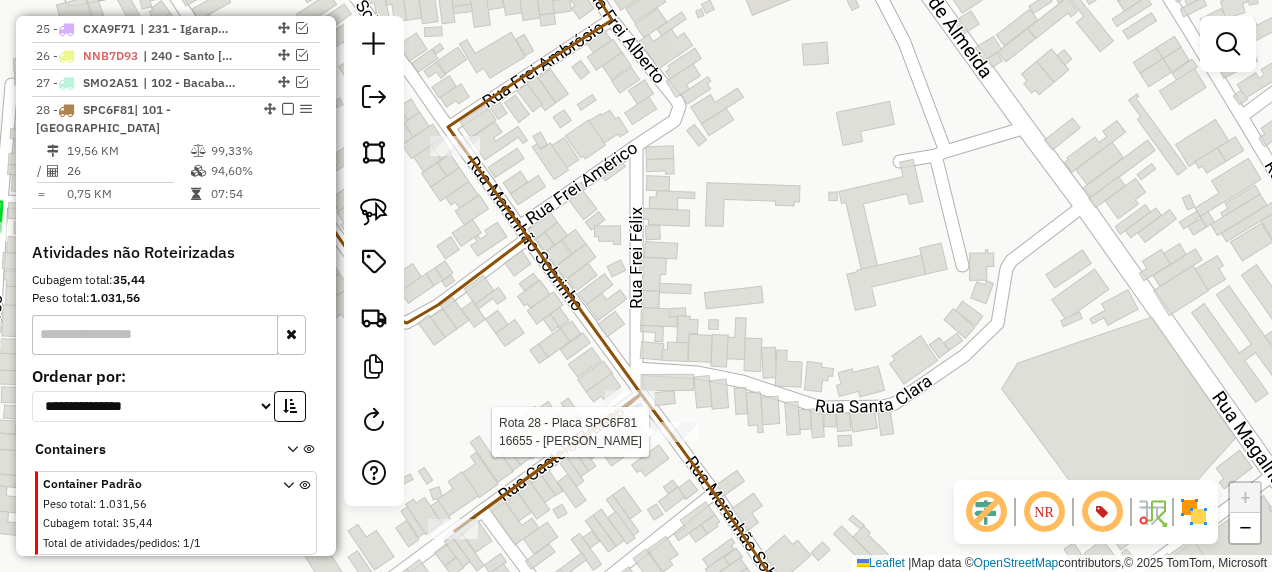 select on "**********" 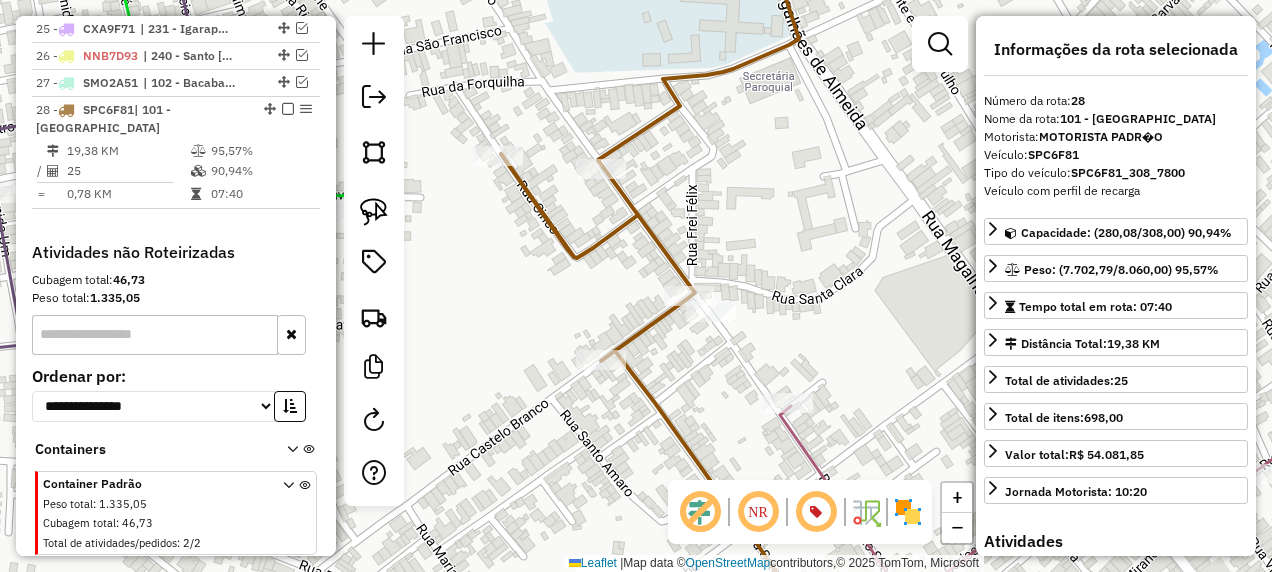 click 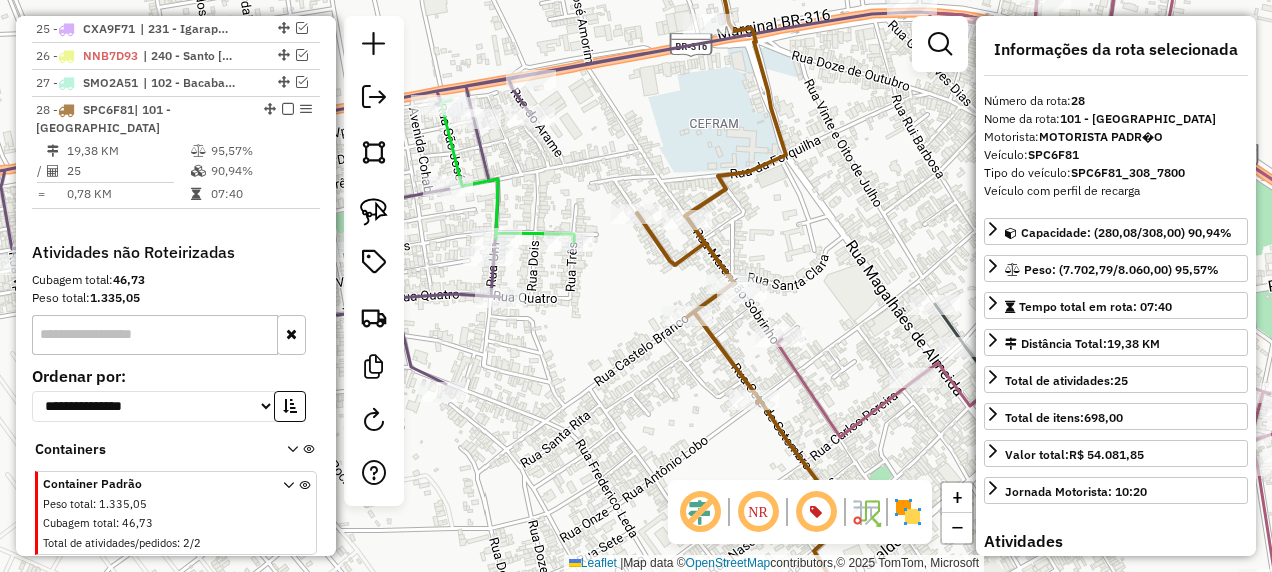 drag, startPoint x: 556, startPoint y: 274, endPoint x: 608, endPoint y: 290, distance: 54.405884 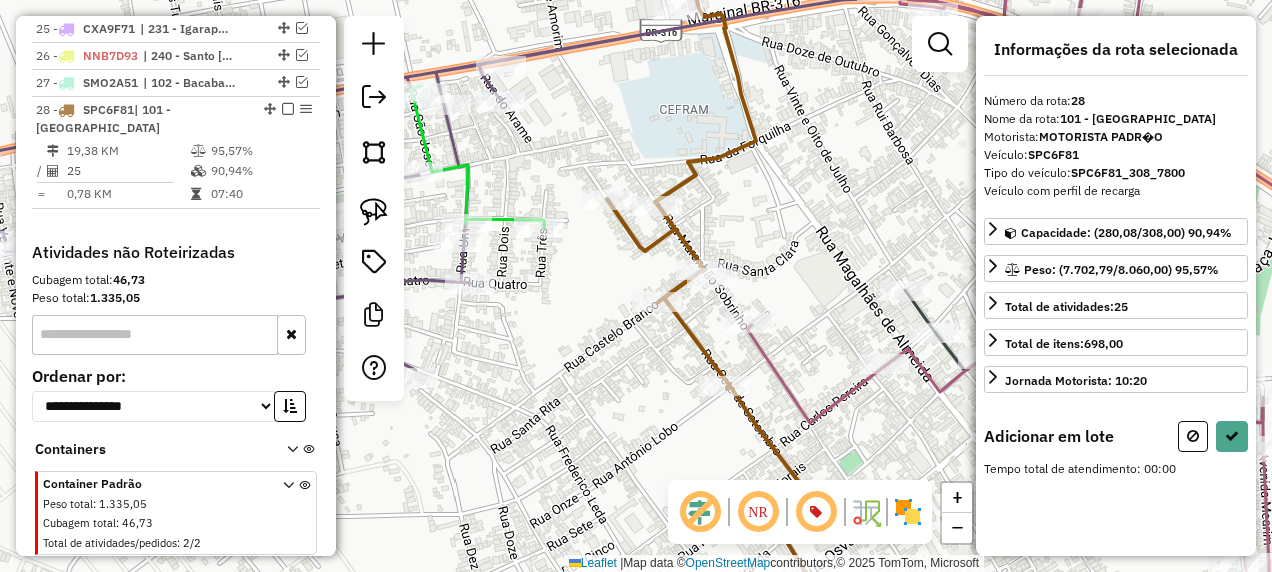 drag, startPoint x: 589, startPoint y: 250, endPoint x: 648, endPoint y: 262, distance: 60.207973 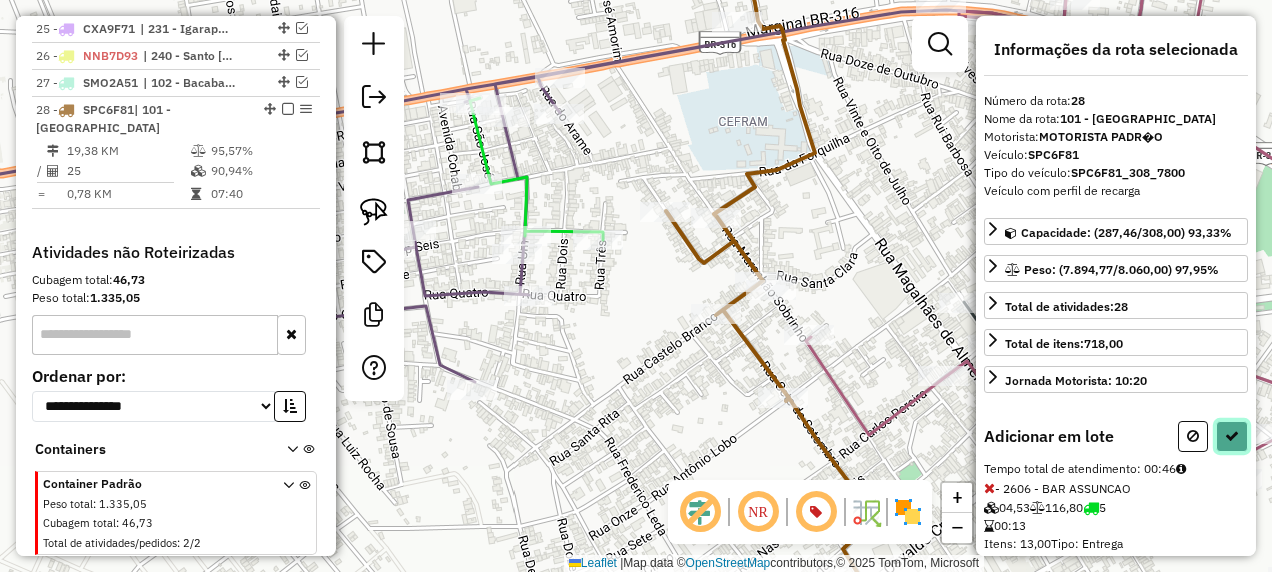 click at bounding box center (1232, 436) 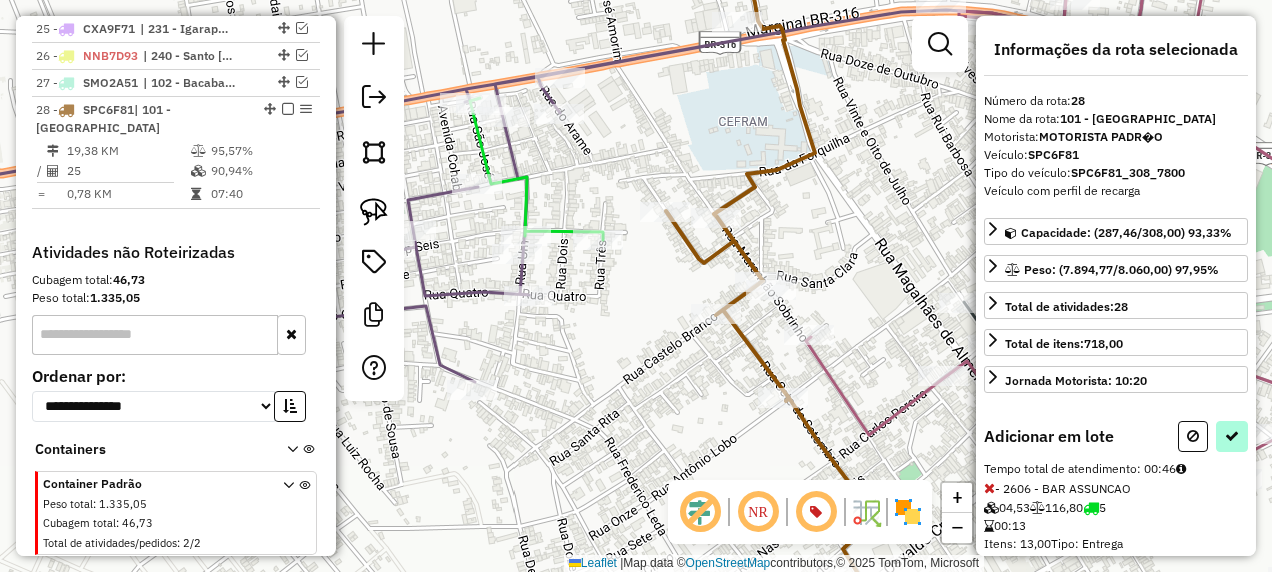 select on "**********" 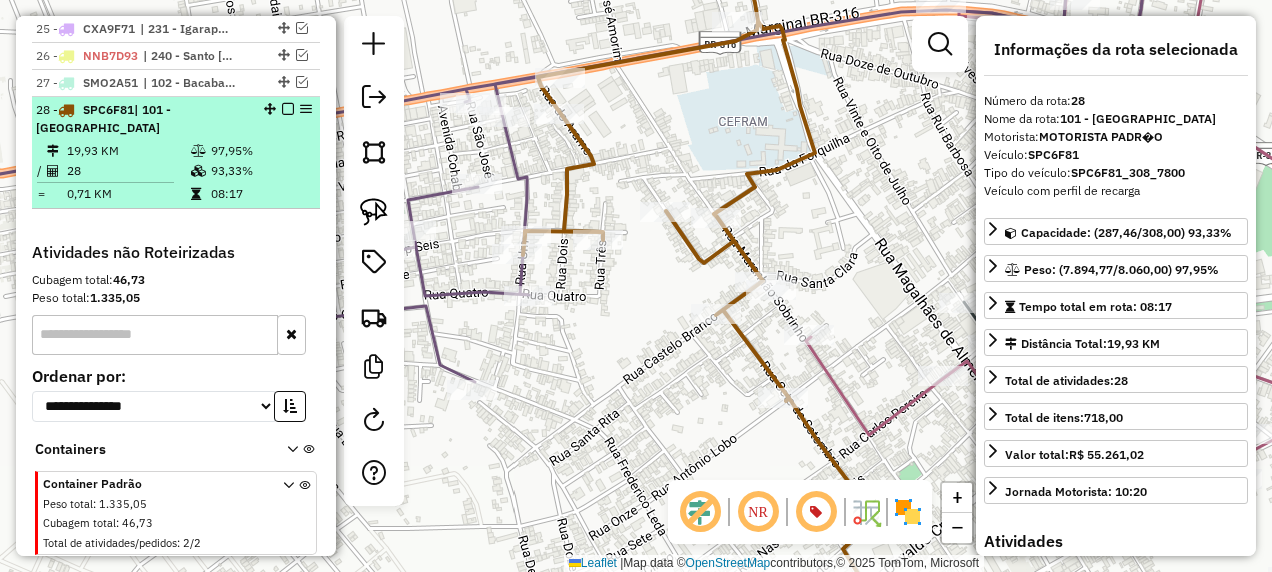 click at bounding box center [288, 109] 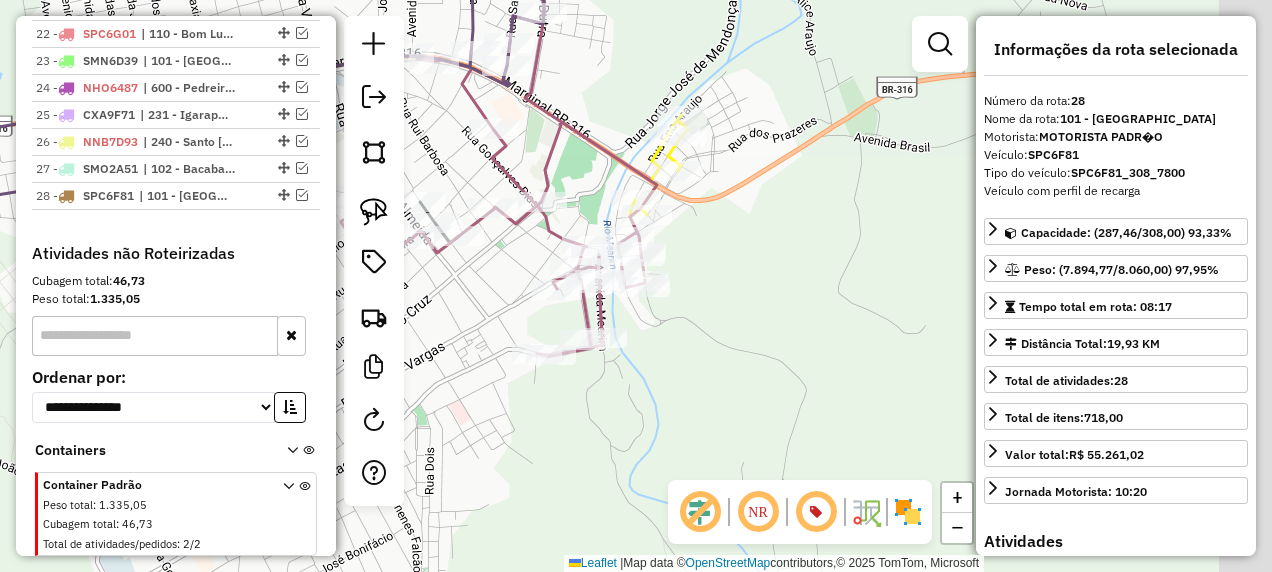 drag, startPoint x: 729, startPoint y: 319, endPoint x: 703, endPoint y: 315, distance: 26.305893 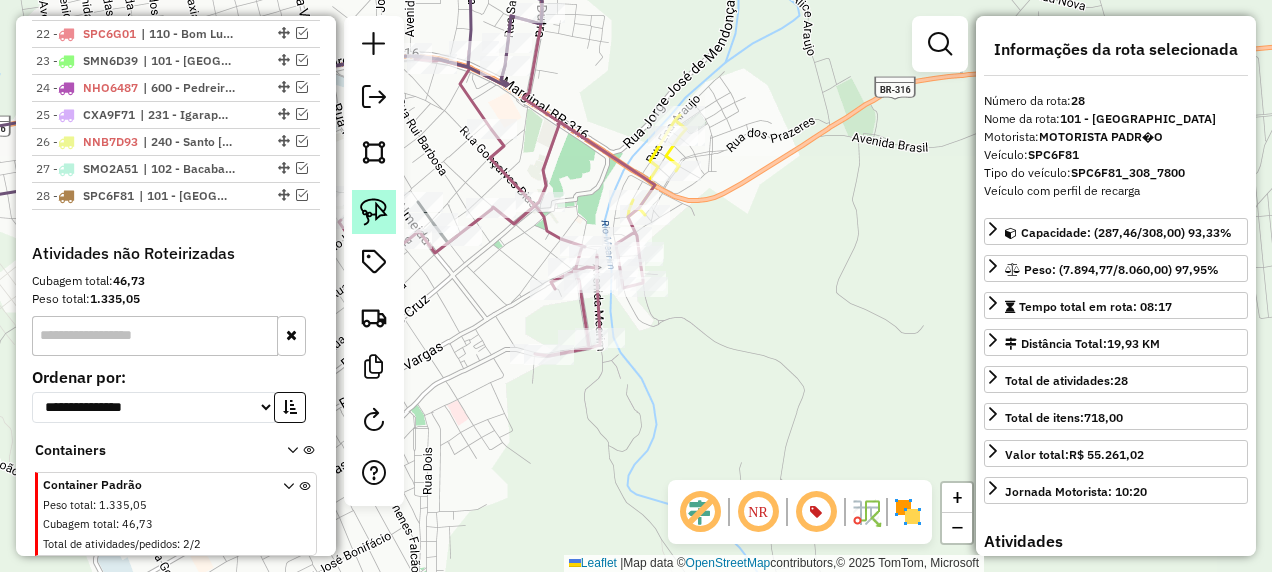 click 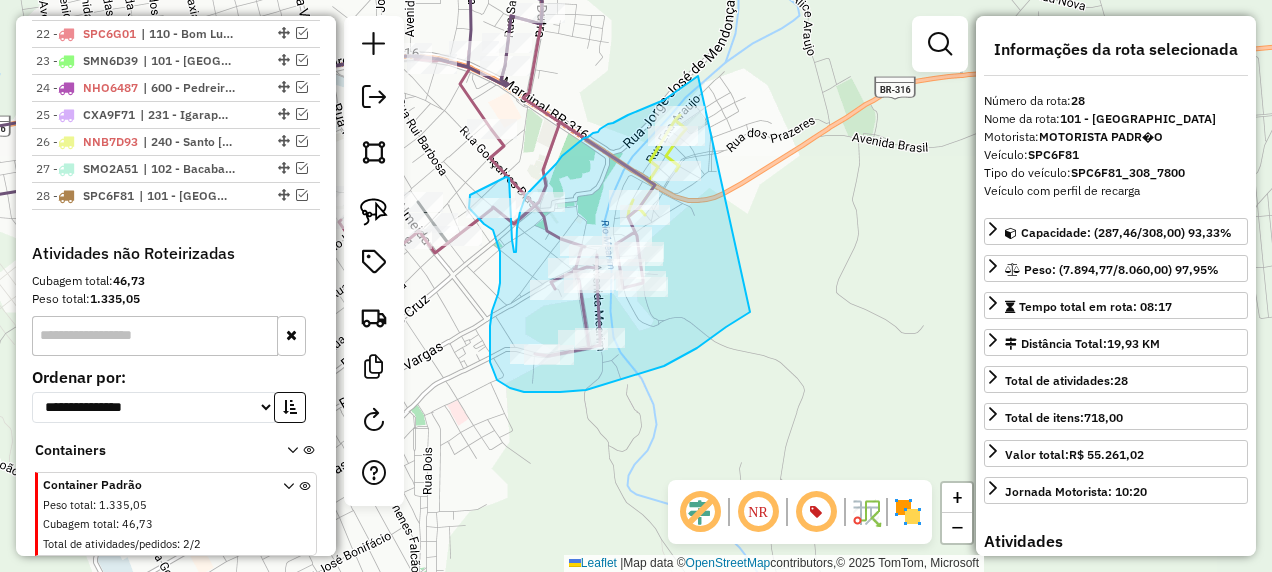 drag, startPoint x: 686, startPoint y: 85, endPoint x: 752, endPoint y: 312, distance: 236.40009 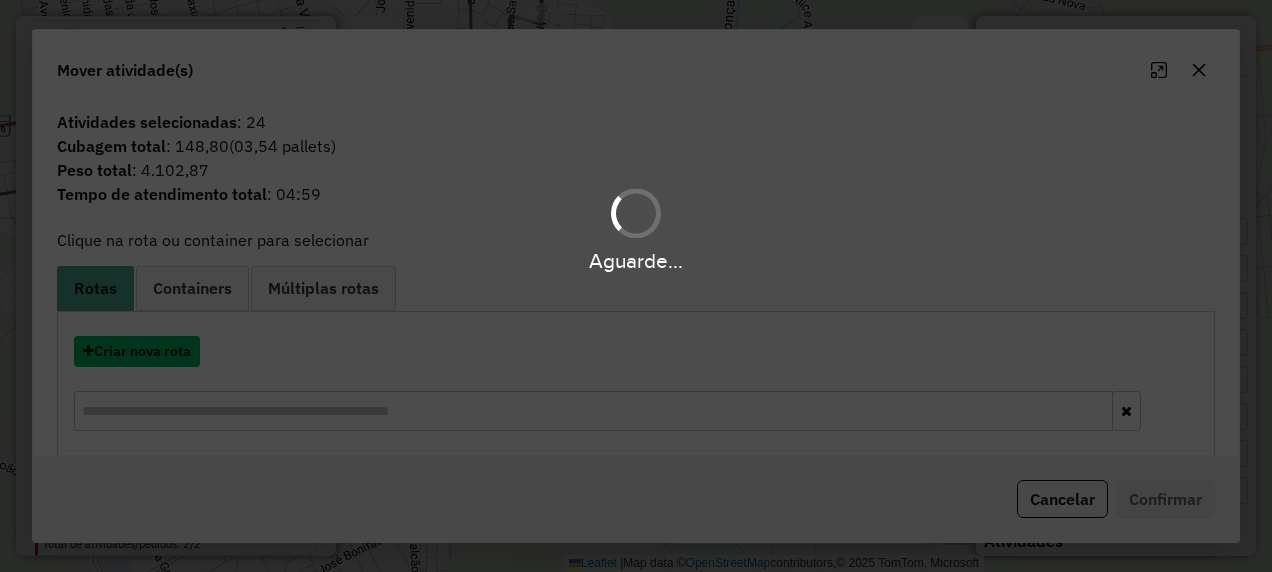 click on "Criar nova rota" at bounding box center (137, 351) 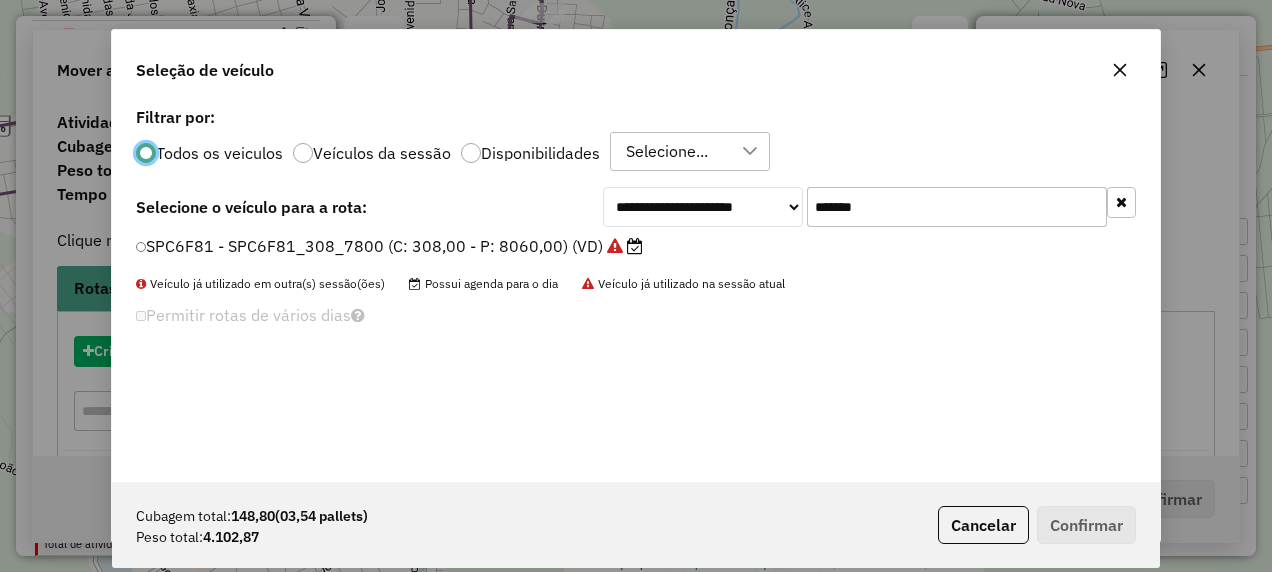 scroll, scrollTop: 11, scrollLeft: 6, axis: both 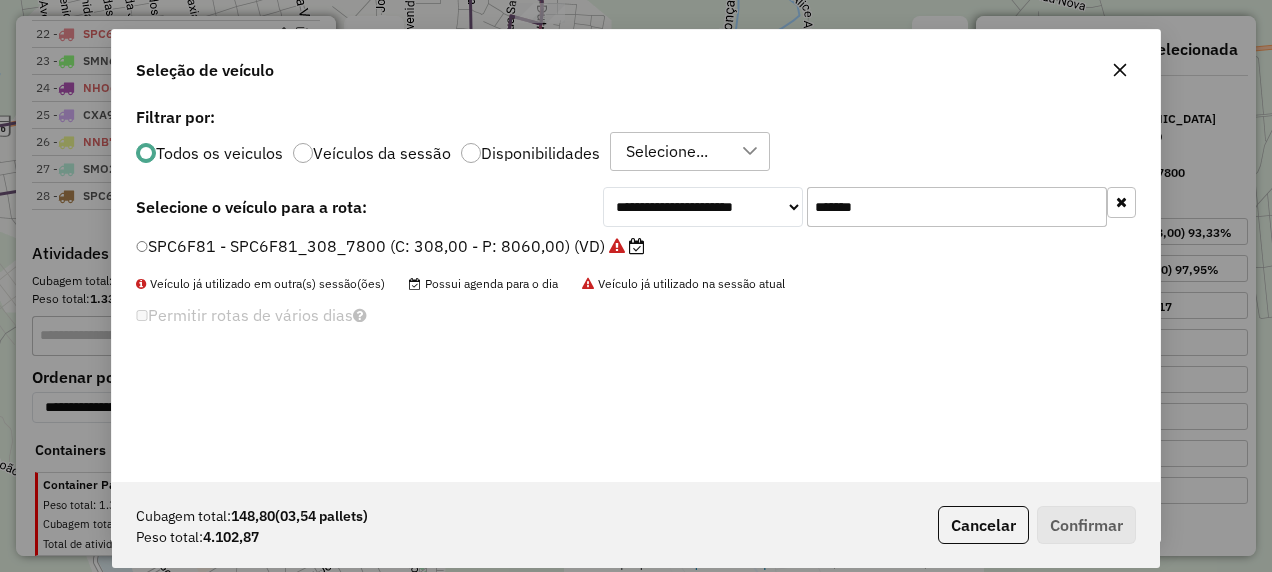 drag, startPoint x: 960, startPoint y: 209, endPoint x: 692, endPoint y: 276, distance: 276.24808 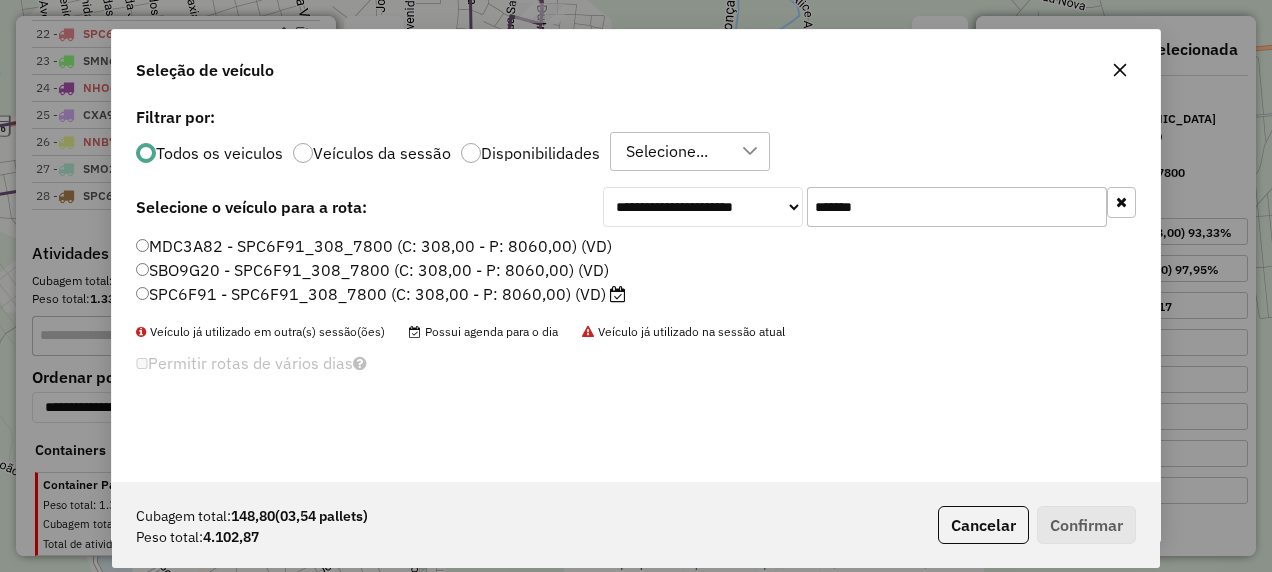 type on "*******" 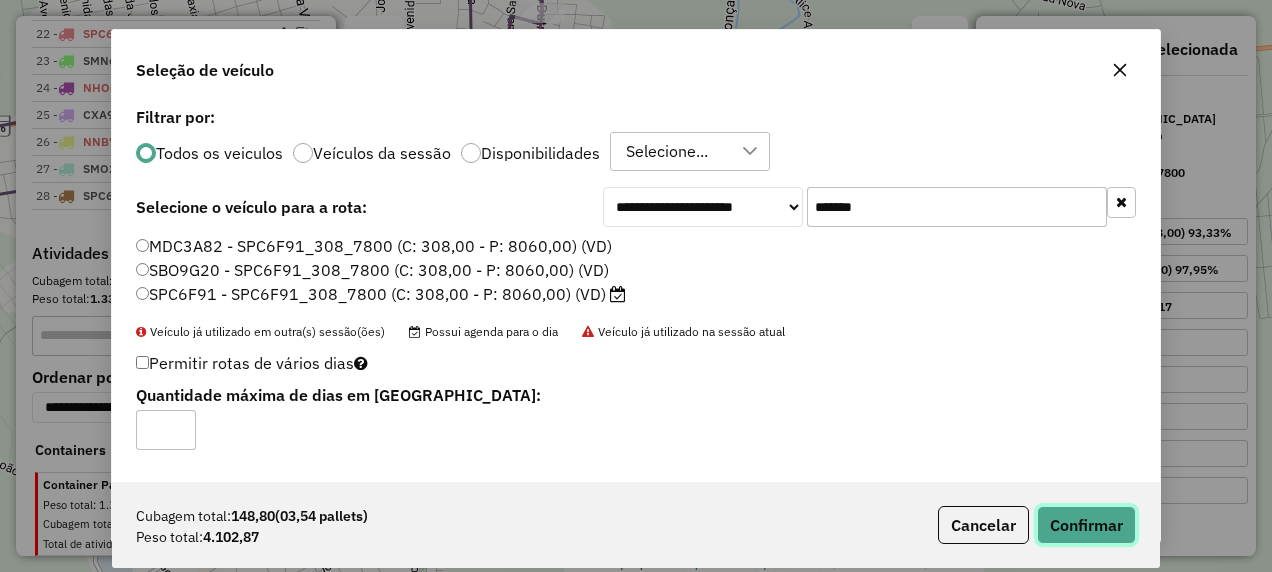 click on "Confirmar" 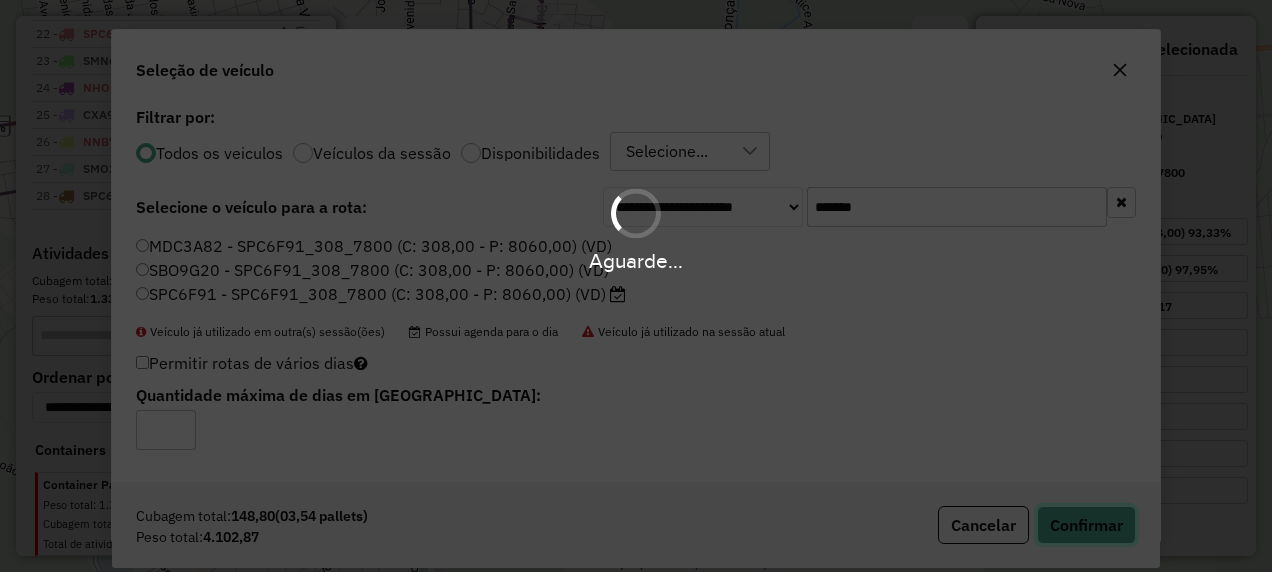 type 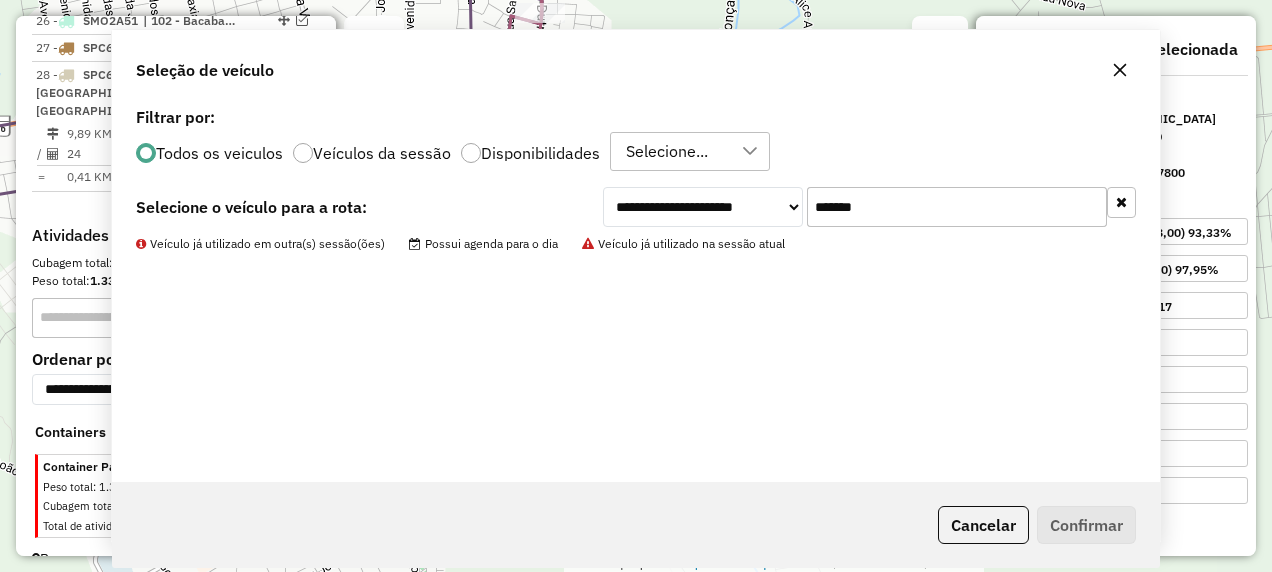 scroll, scrollTop: 1882, scrollLeft: 0, axis: vertical 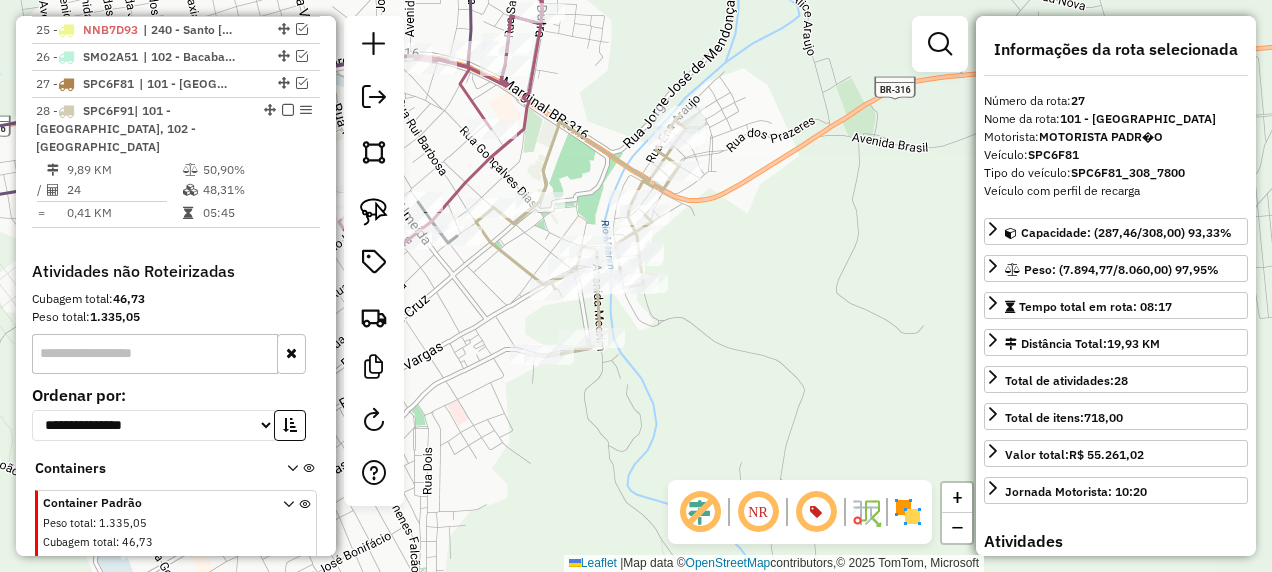 click 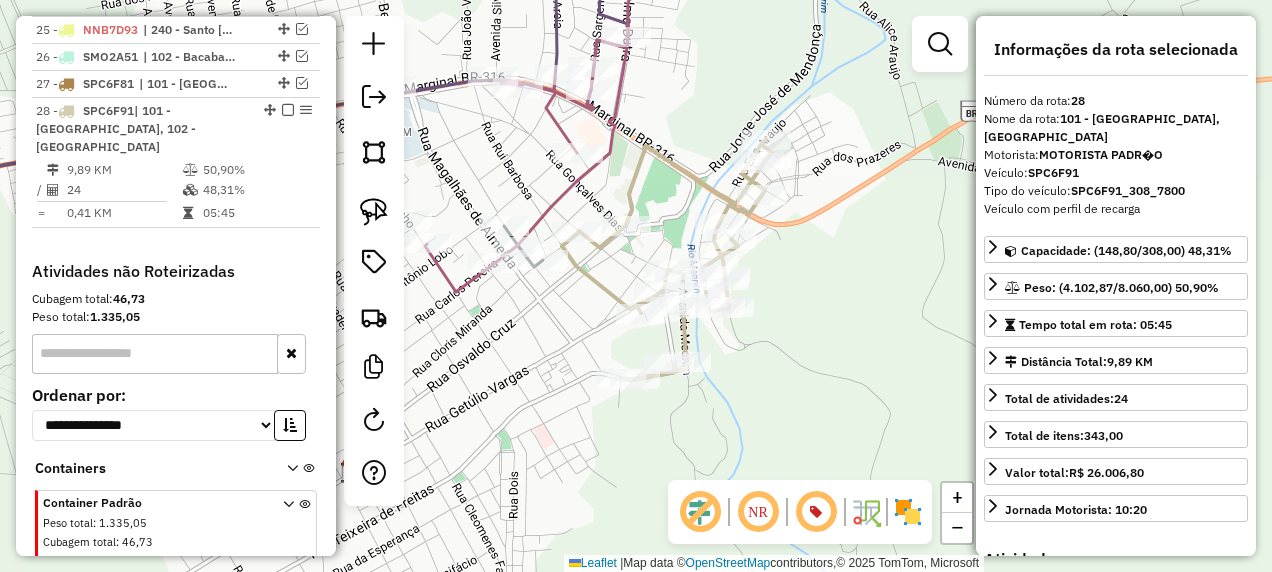 drag, startPoint x: 470, startPoint y: 313, endPoint x: 592, endPoint y: 354, distance: 128.7051 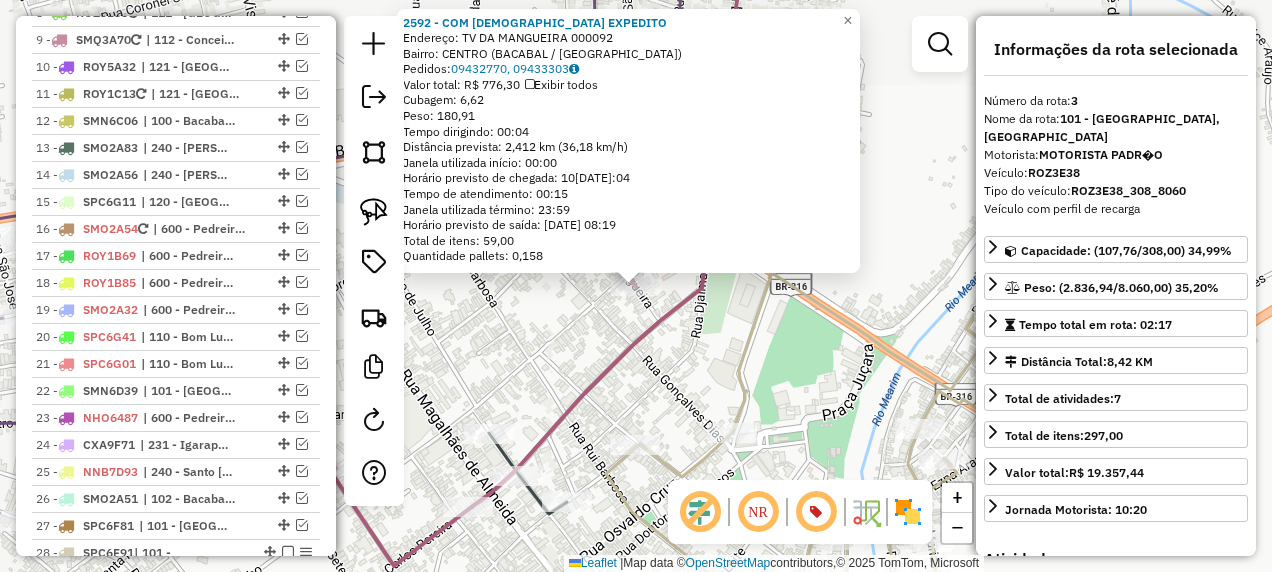 scroll, scrollTop: 997, scrollLeft: 0, axis: vertical 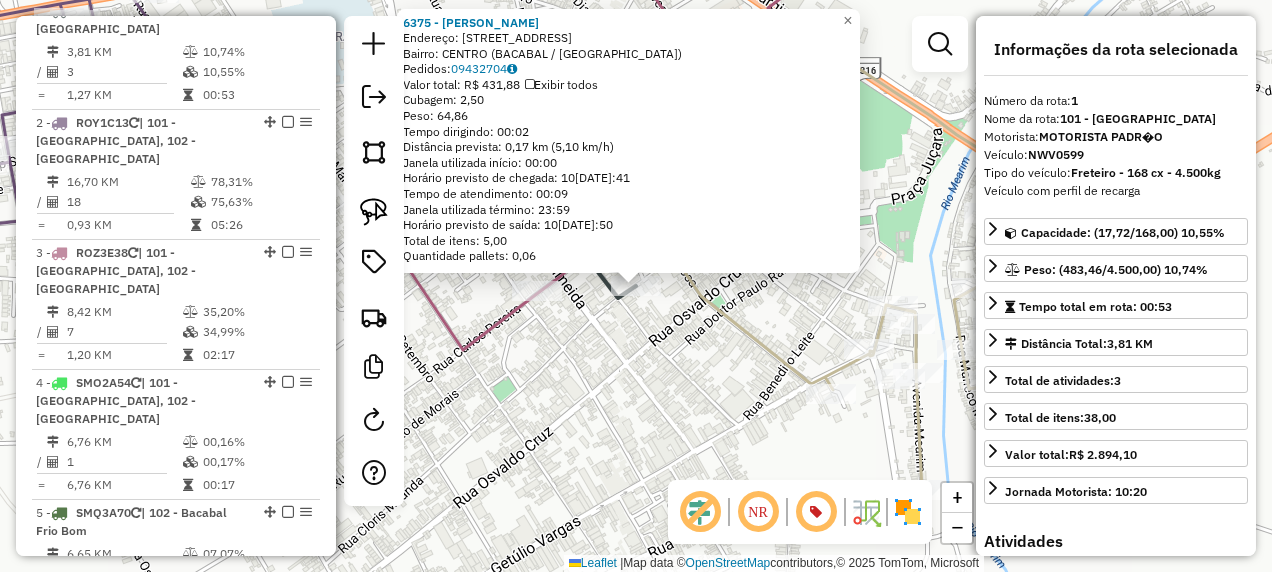 click on "6375 - DONA [PERSON_NAME]: R   CLORES MIRANDA                199   Bairro: [GEOGRAPHIC_DATA] ([GEOGRAPHIC_DATA] / [GEOGRAPHIC_DATA])   [GEOGRAPHIC_DATA]:  09432704   Valor total: R$ 431,88   Exibir todos   Cubagem: 2,50  Peso: 64,86  Tempo dirigindo: 00:02   Distância prevista: 0,17 km (5,10 km/h)   [GEOGRAPHIC_DATA] utilizada início: 00:00   Horário previsto de chegada: 10[DATE]:41   Tempo de atendimento: 00:09   Janela utilizada término: 23:59   Horário previsto de saída: 10[DATE]:50   Total de itens: 5,00   Quantidade pallets: 0,06  × Janela de atendimento Grade de atendimento Capacidade Transportadoras Veículos Cliente Pedidos  Rotas Selecione os dias de semana para filtrar as janelas de atendimento  Seg   Ter   Qua   Qui   Sex   Sáb   Dom  Informe o período da janela de atendimento: De: Até:  Filtrar exatamente a janela do cliente  Considerar janela de atendimento padrão  Selecione os dias de semana para filtrar as grades de atendimento  Seg   Ter   Qua   Qui   Sex   Sáb   Dom   Clientes fora do dia de atendimento selecionado De:" 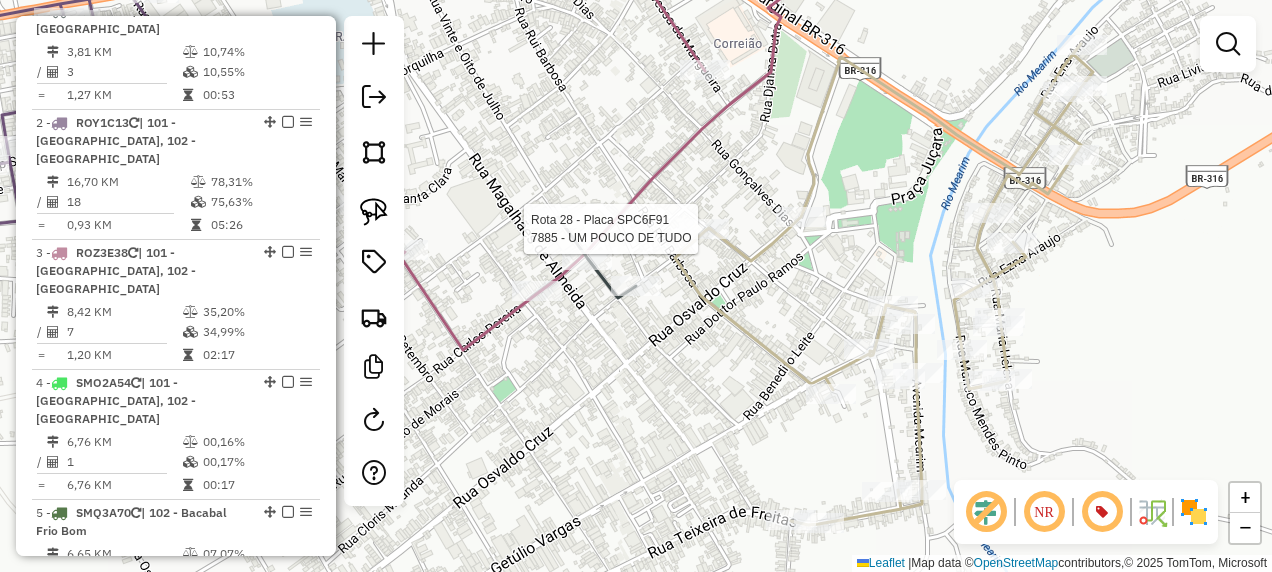 select on "**********" 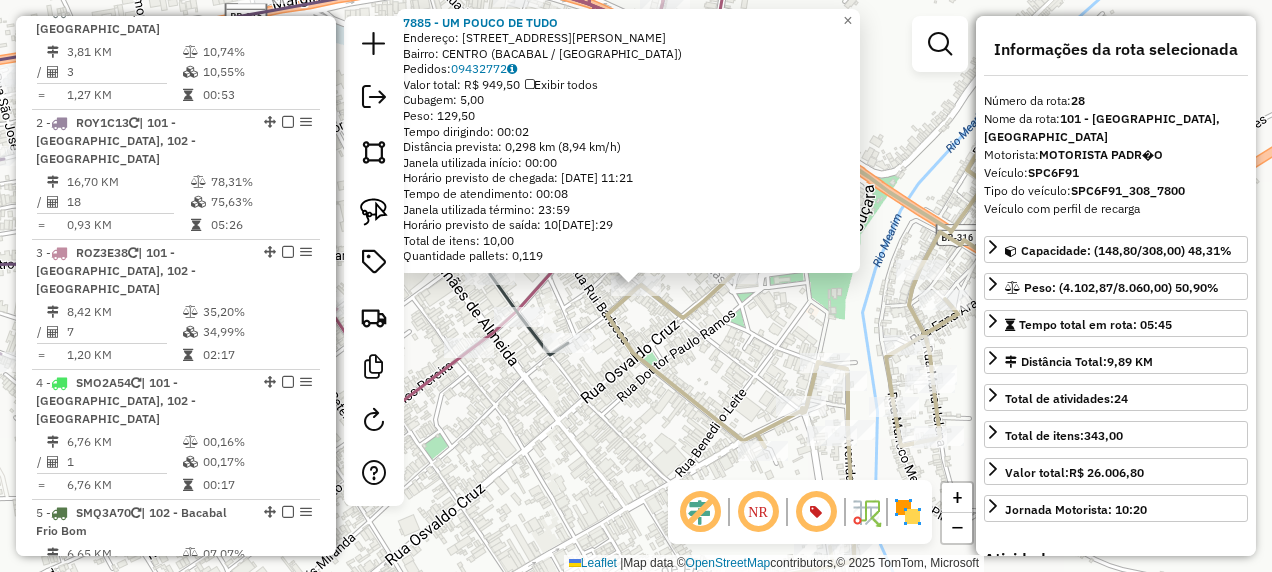 scroll, scrollTop: 1882, scrollLeft: 0, axis: vertical 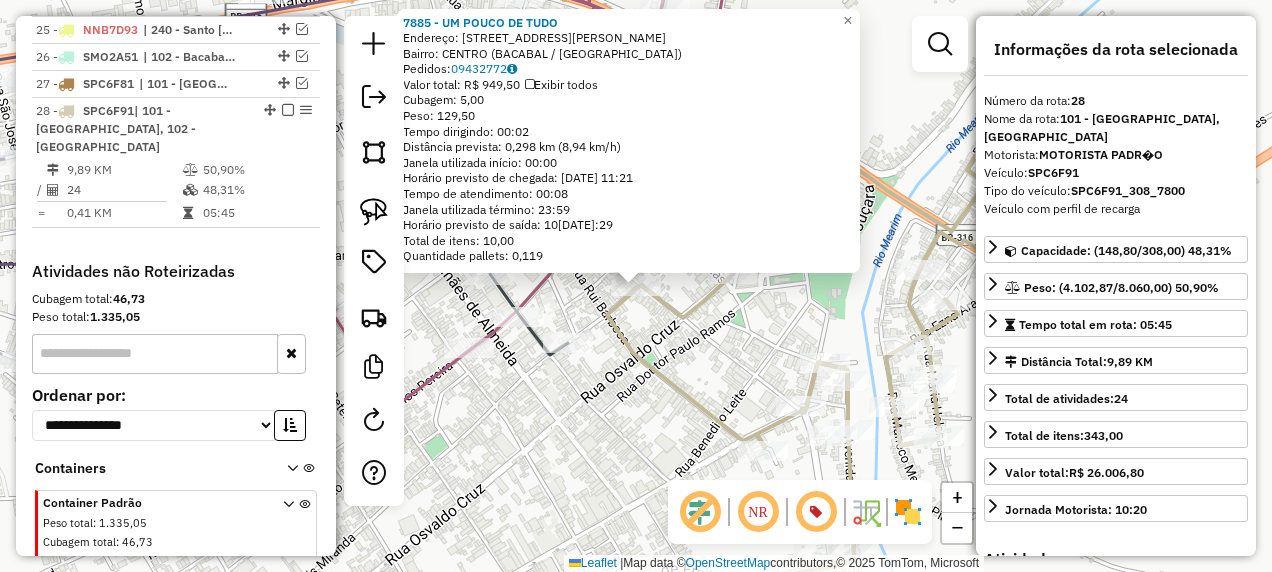 click on "7885 - UM POUCO DE TUDO  Endereço: R   [PERSON_NAME] DE ABREU         475   Bairro: [GEOGRAPHIC_DATA] (BACABAL / [GEOGRAPHIC_DATA])   Pedidos:  09432772   Valor total: R$ 949,50   Exibir todos   Cubagem: 5,00  Peso: 129,50  Tempo dirigindo: 00:02   Distância prevista: 0,298 km (8,94 km/h)   [GEOGRAPHIC_DATA] utilizada início: 00:00   Horário previsto de chegada: [DATE] 11:21   Tempo de atendimento: 00:08   Janela utilizada término: 23:59   Horário previsto de saída: [DATE] 11:29   Total de itens: 10,00   Quantidade pallets: 0,119  × Janela de atendimento Grade de atendimento Capacidade Transportadoras Veículos Cliente Pedidos  Rotas Selecione os dias de semana para filtrar as janelas de atendimento  Seg   Ter   Qua   Qui   Sex   Sáb   Dom  Informe o período da janela de atendimento: De: Até:  Filtrar exatamente a janela do cliente  Considerar janela de atendimento padrão  Selecione os dias de semana para filtrar as grades de atendimento  Seg   Ter   Qua   Qui   Sex   Sáb   Dom   Peso mínimo:   Peso máximo:   De:   Até:  +" 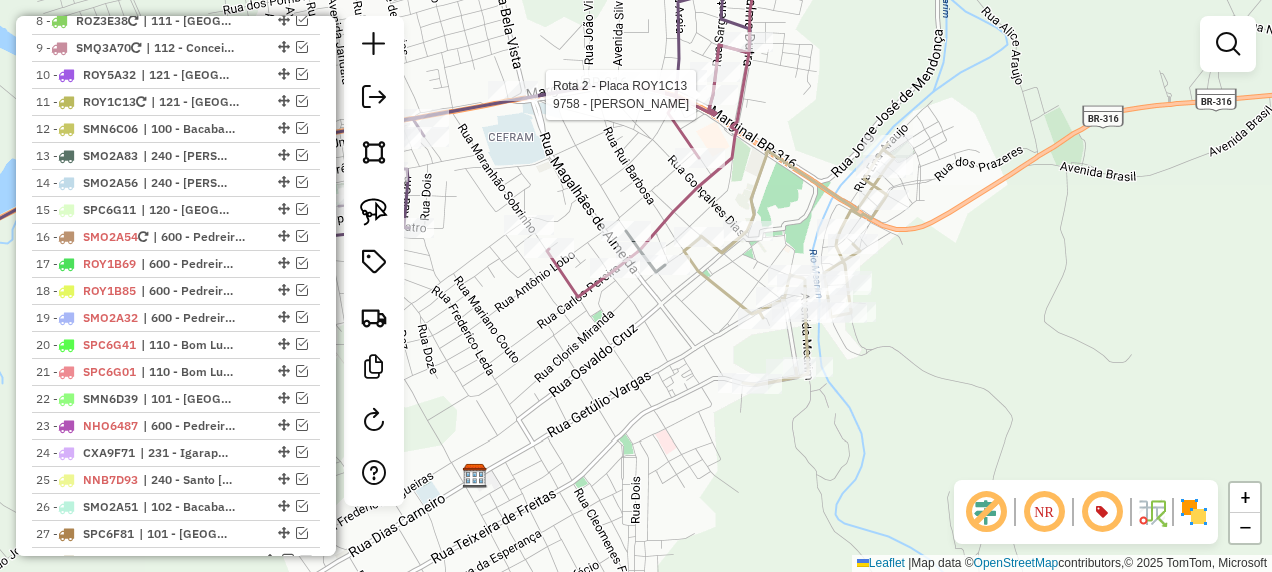 select on "**********" 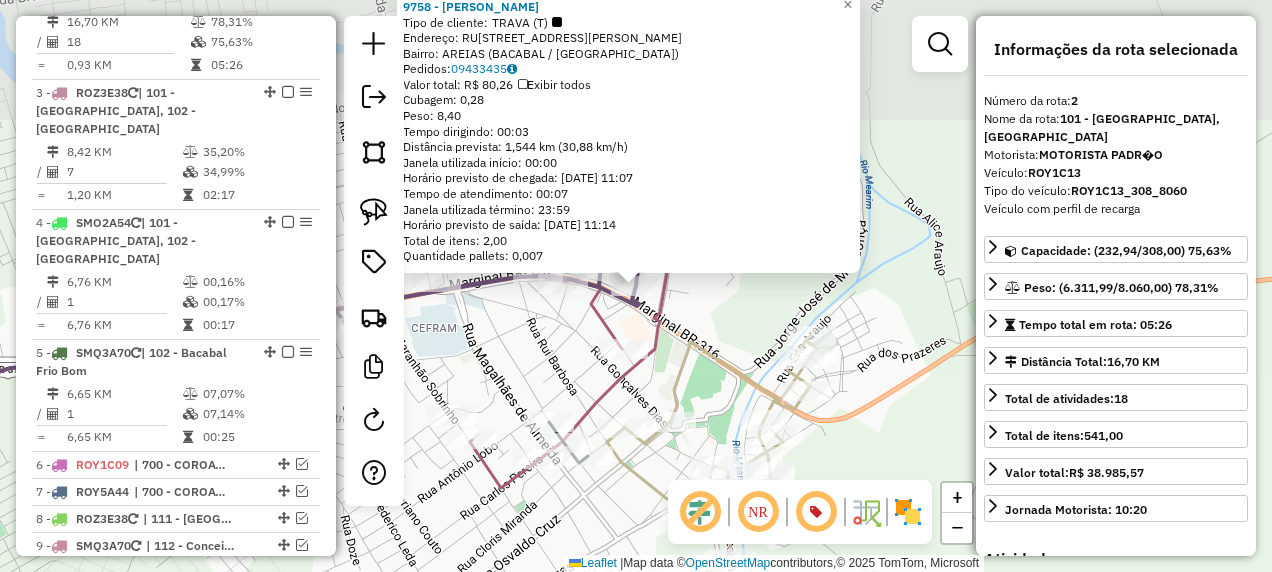 scroll, scrollTop: 885, scrollLeft: 0, axis: vertical 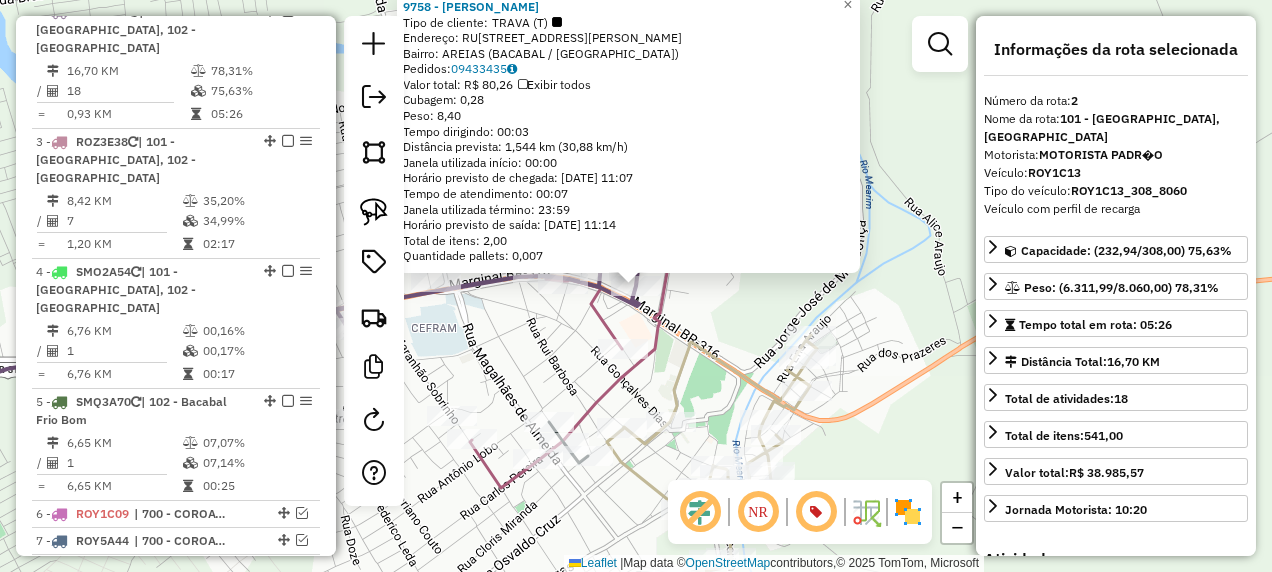 click on "9758 - [PERSON_NAME]  Tipo de cliente:   TRAVA (T)   Endereço:  [STREET_ADDRESS]   Bairro: AREIAS (BACABAL / [GEOGRAPHIC_DATA])   Pedidos:  09433435   Valor total: R$ 80,26   Exibir todos   Cubagem: 0,28  Peso: 8,40  Tempo dirigindo: 00:03   Distância prevista: 1,544 km (30,88 km/h)   Janela utilizada início: 00:00   Horário previsto de chegada: [DATE] 11:07   Tempo de atendimento: 00:07   Janela utilizada término: 23:59   Horário previsto de saída: [DATE] 11:14   Total de itens: 2,00   Quantidade pallets: 0,007  × Janela de atendimento Grade de atendimento Capacidade Transportadoras Veículos Cliente Pedidos  Rotas Selecione os dias de semana para filtrar as janelas de atendimento  Seg   Ter   Qua   Qui   Sex   Sáb   Dom  Informe o período da janela de atendimento: De: Até:  Filtrar exatamente a janela do cliente  Considerar janela de atendimento padrão  Selecione os dias de semana para filtrar as grades de atendimento  Seg   Ter   Qua   Qui   Sex   Sáb   Dom   Peso mínimo:   Peso máximo:   De:" 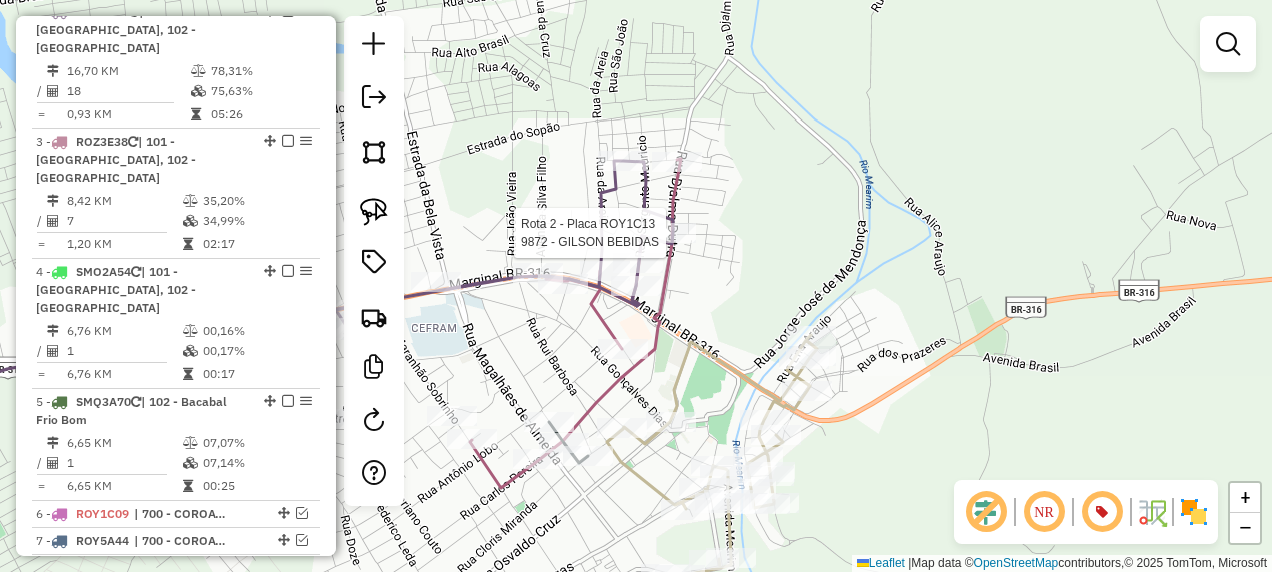 select on "**********" 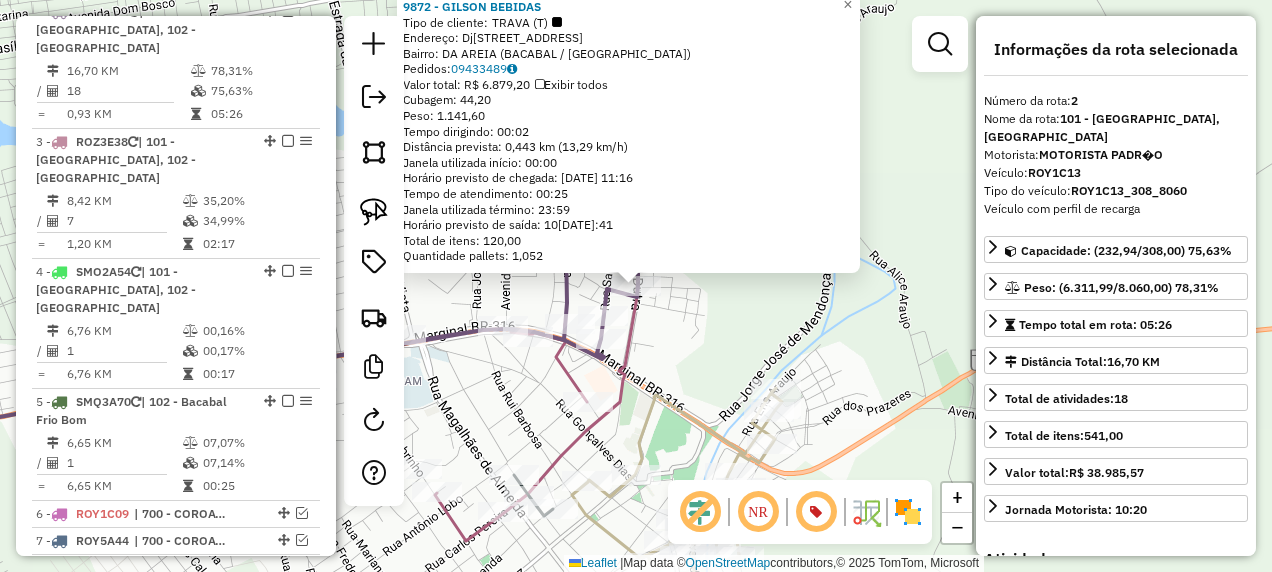 click on "9872 - GILSON BEBIDAS  Tipo de cliente:   TRAVA (T)   Endereço:  Djalma Dutra 1039A   Bairro: DA AREIA (BACABAL / [GEOGRAPHIC_DATA])   Pedidos:  09433489   Valor total: R$ 6.879,20   Exibir todos   Cubagem: 44,20  Peso: 1.141,60  Tempo dirigindo: 00:02   Distância prevista: 0,443 km (13,29 km/h)   [GEOGRAPHIC_DATA] utilizada início: 00:00   Horário previsto de chegada: [DATE] 11:16   Tempo de atendimento: 00:25   Janela utilizada término: 23:59   Horário previsto de saída: [DATE] 11:41   Total de itens: 120,00   Quantidade pallets: 1,052  × Janela de atendimento Grade de atendimento Capacidade Transportadoras Veículos Cliente Pedidos  Rotas Selecione os dias de semana para filtrar as janelas de atendimento  Seg   Ter   Qua   Qui   Sex   Sáb   Dom  Informe o período da janela de atendimento: De: Até:  Filtrar exatamente a janela do cliente  Considerar janela de atendimento padrão  Selecione os dias de semana para filtrar as grades de atendimento  Seg   Ter   Qua   Qui   Sex   Sáb   Dom   Peso mínimo:   De:   De:" 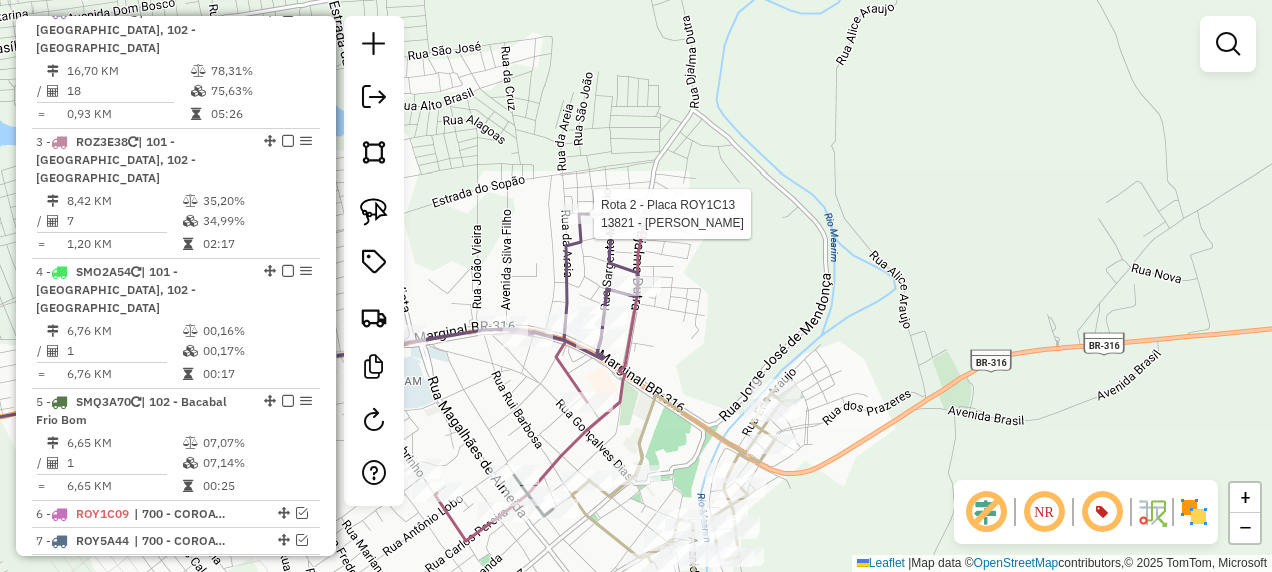 select on "**********" 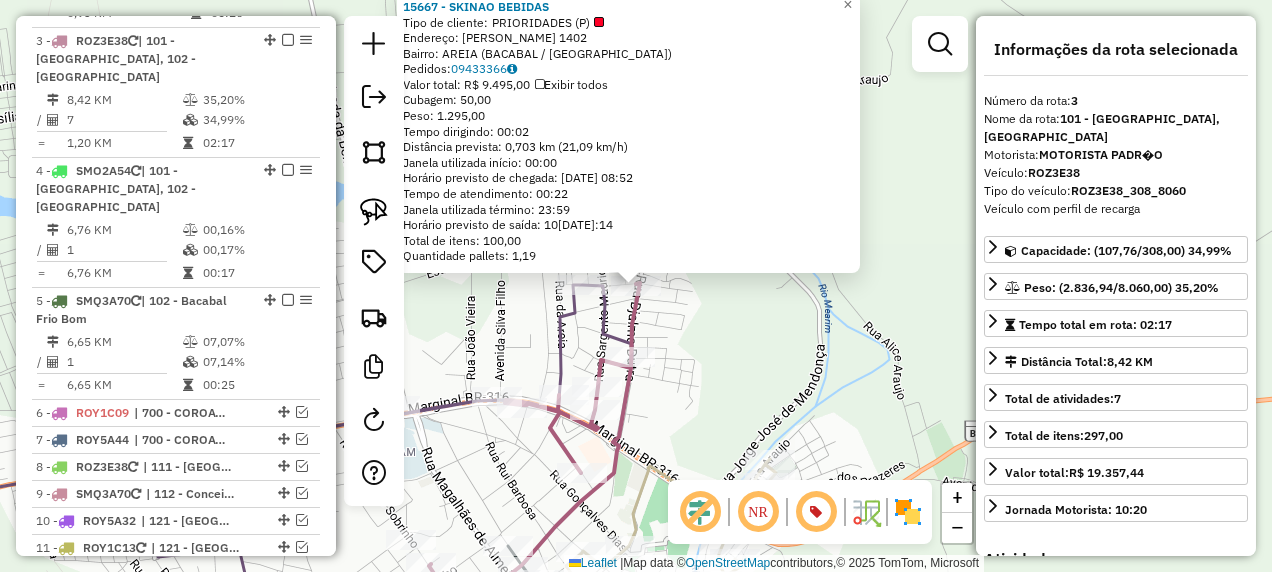 scroll, scrollTop: 997, scrollLeft: 0, axis: vertical 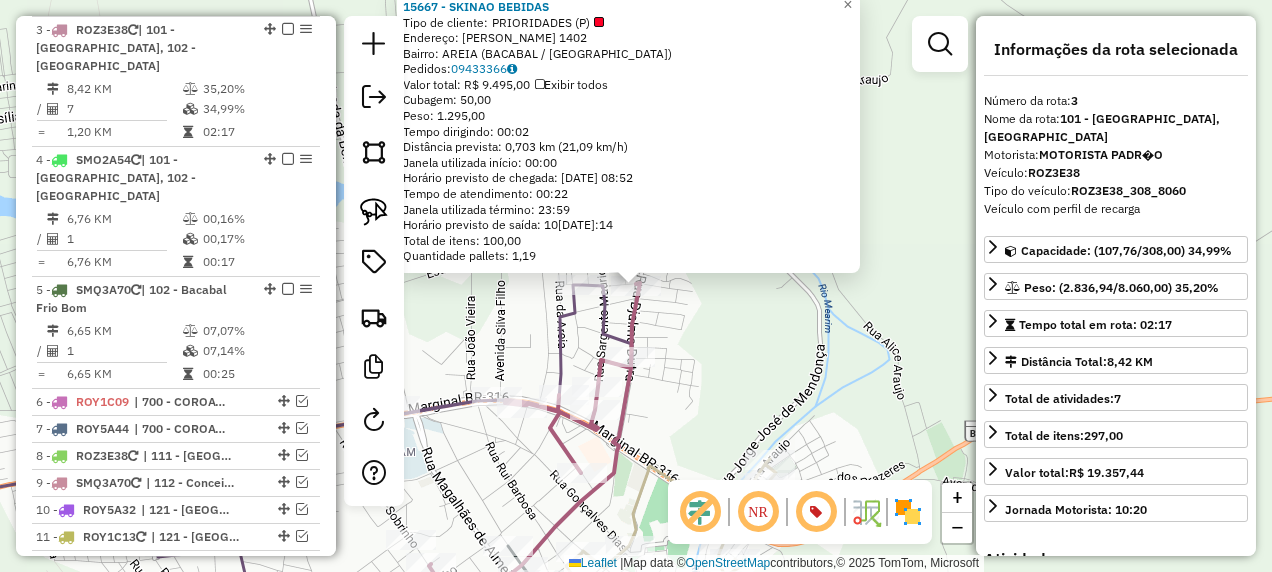 click on "15667 - [GEOGRAPHIC_DATA] BEBIDAS  Tipo de cliente:   PRIORIDADES (P)   Endereço:  DJALMA DUTRA 1402   Bairro: AREIA (BACABAL / [GEOGRAPHIC_DATA])   Pedidos:  09433366   Valor total: R$ 9.495,00   Exibir todos   Cubagem: 50,00  Peso: 1.295,00  Tempo dirigindo: 00:02   Distância prevista: 0,703 km (21,09 km/h)   Janela utilizada início: 00:00   Horário previsto de chegada: [DATE] 08:52   Tempo de atendimento: 00:22   Janela utilizada término: 23:59   Horário previsto de saída: [DATE] 09:14   Total de itens: 100,00   Quantidade pallets: 1,19  × Janela de atendimento Grade de atendimento Capacidade Transportadoras Veículos Cliente Pedidos  Rotas Selecione os dias de semana para filtrar as janelas de atendimento  Seg   Ter   Qua   Qui   Sex   Sáb   Dom  Informe o período da janela de atendimento: De: Até:  Filtrar exatamente a janela do cliente  Considerar janela de atendimento padrão  Selecione os dias de semana para filtrar as grades de atendimento  Seg   Ter   Qua   Qui   Sex   Sáb   Dom   Peso mínimo:   De:  De:" 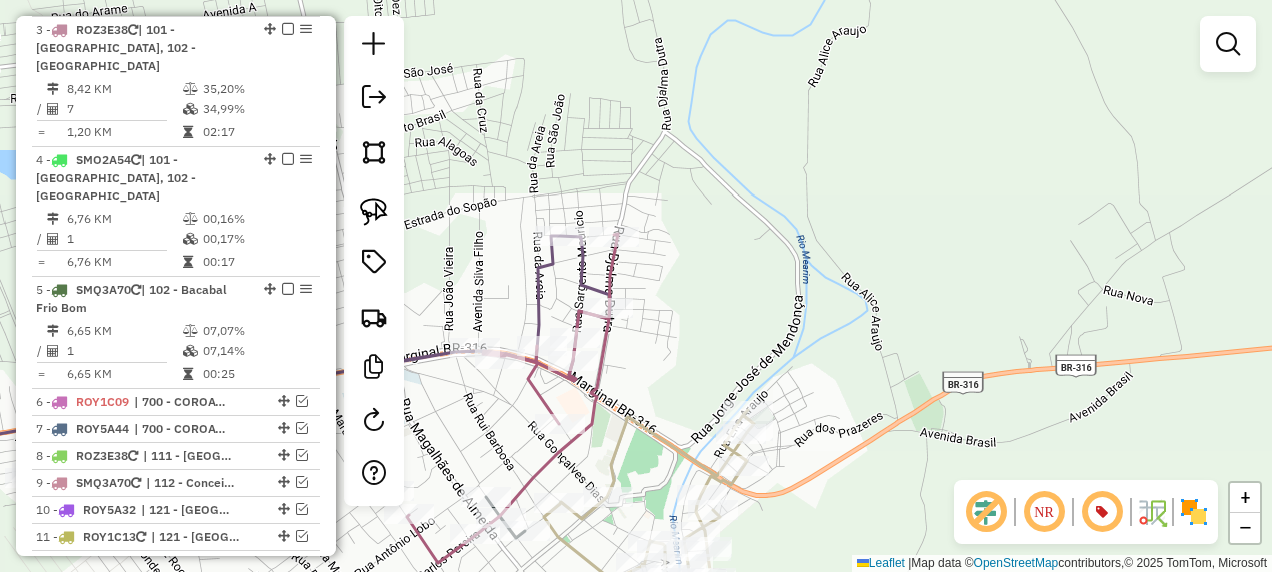 drag, startPoint x: 722, startPoint y: 440, endPoint x: 691, endPoint y: 322, distance: 122.0041 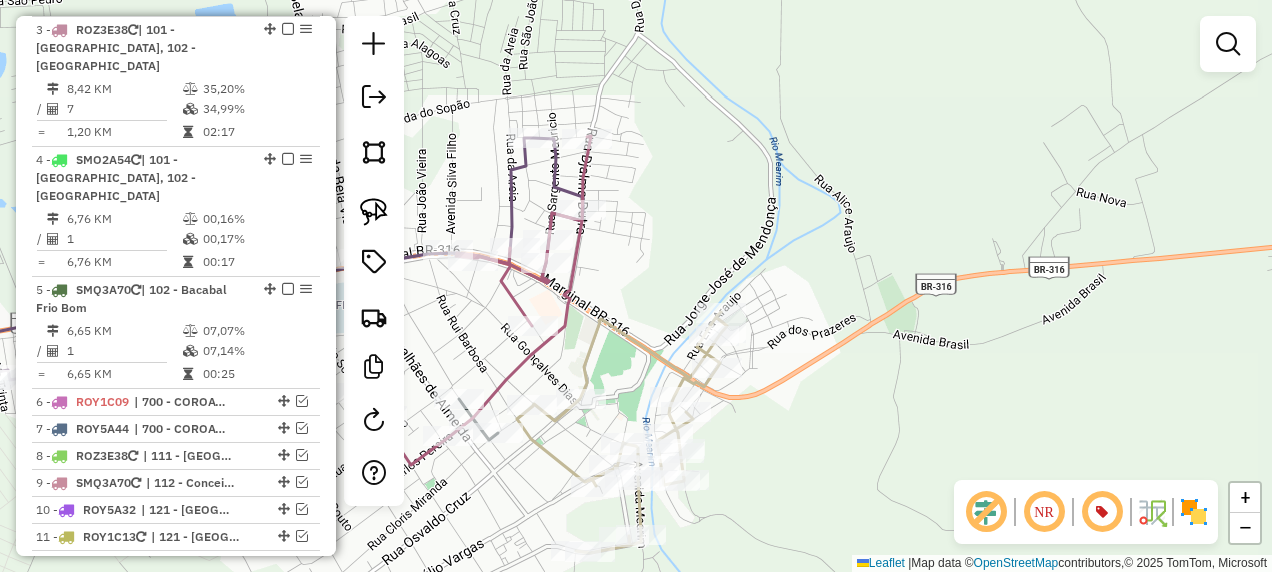 click 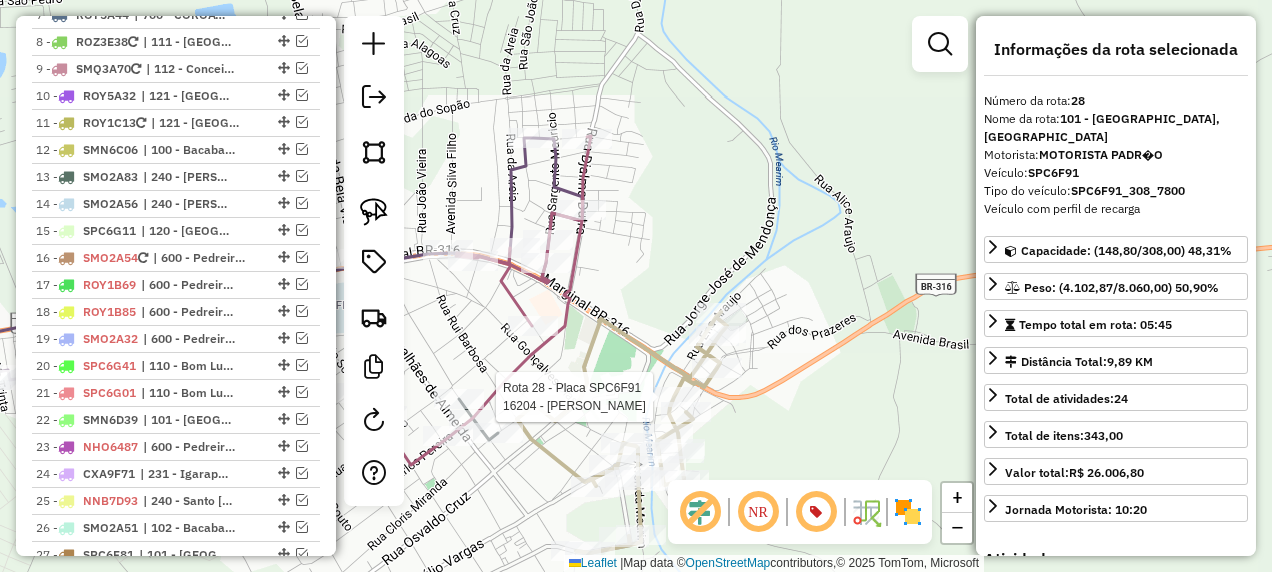 scroll, scrollTop: 1882, scrollLeft: 0, axis: vertical 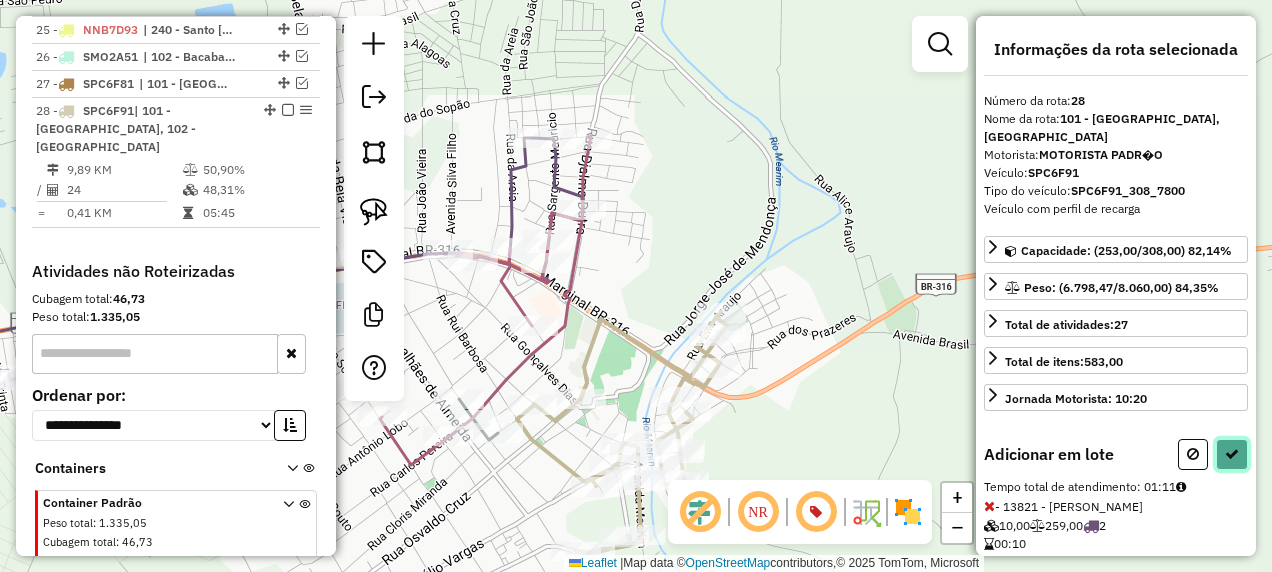 click at bounding box center [1232, 454] 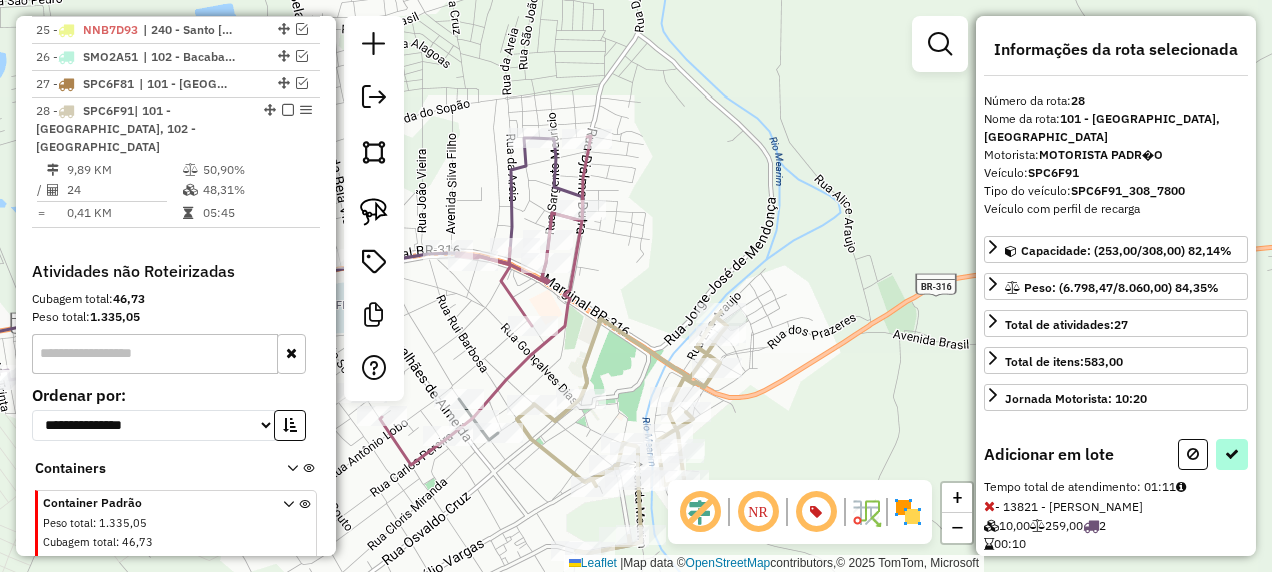 select on "**********" 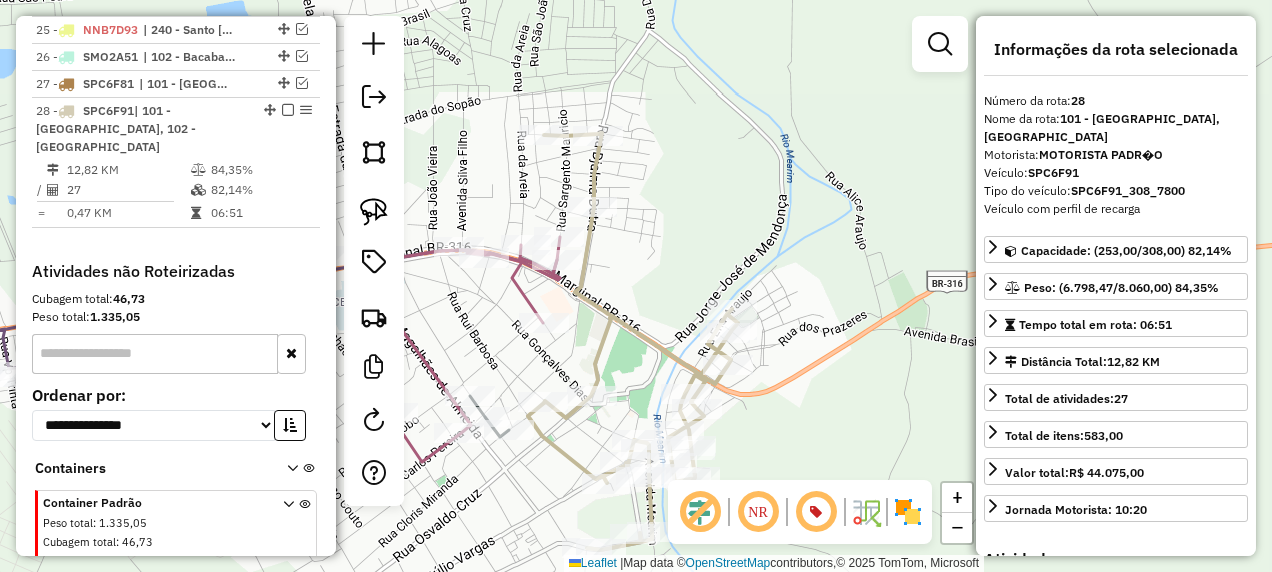 drag, startPoint x: 640, startPoint y: 294, endPoint x: 728, endPoint y: 277, distance: 89.62701 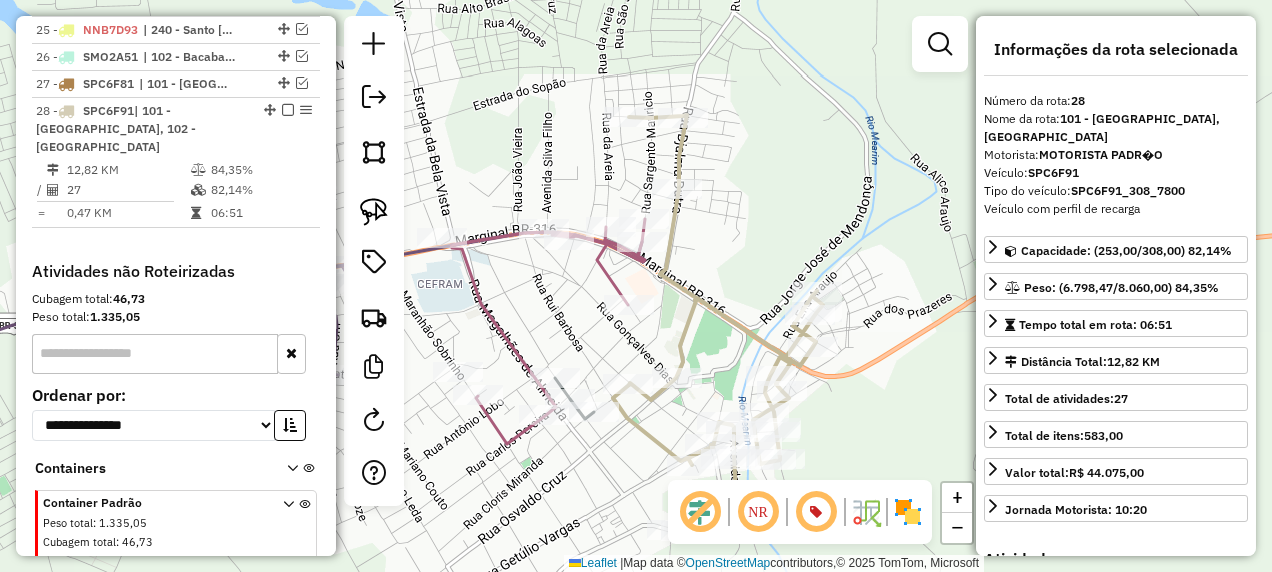click 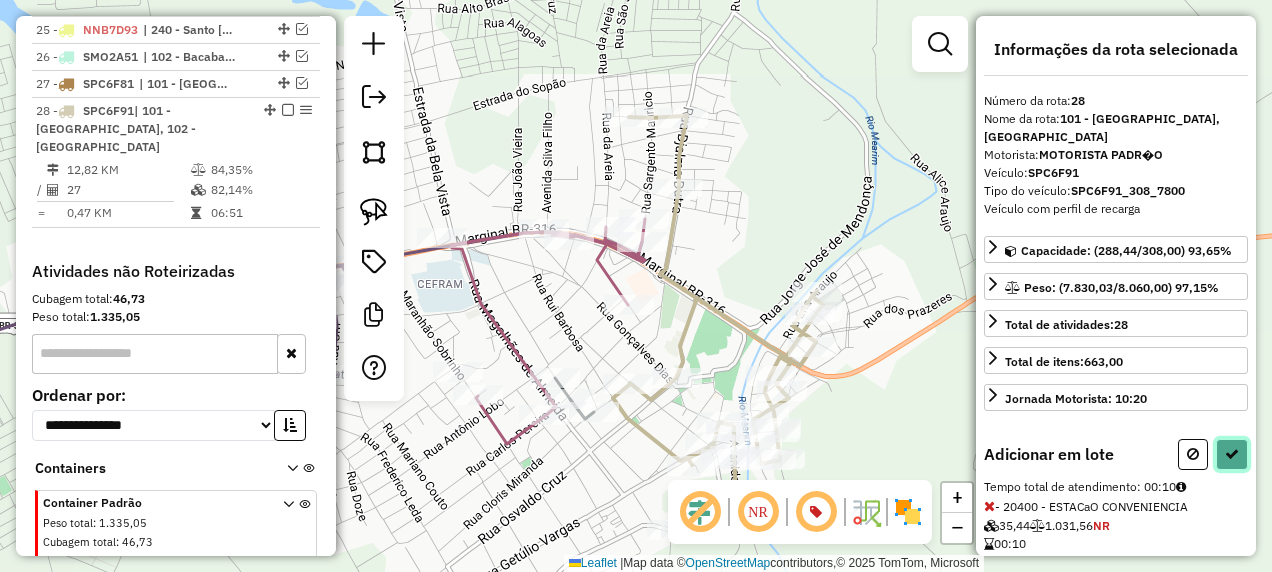 click at bounding box center [1232, 454] 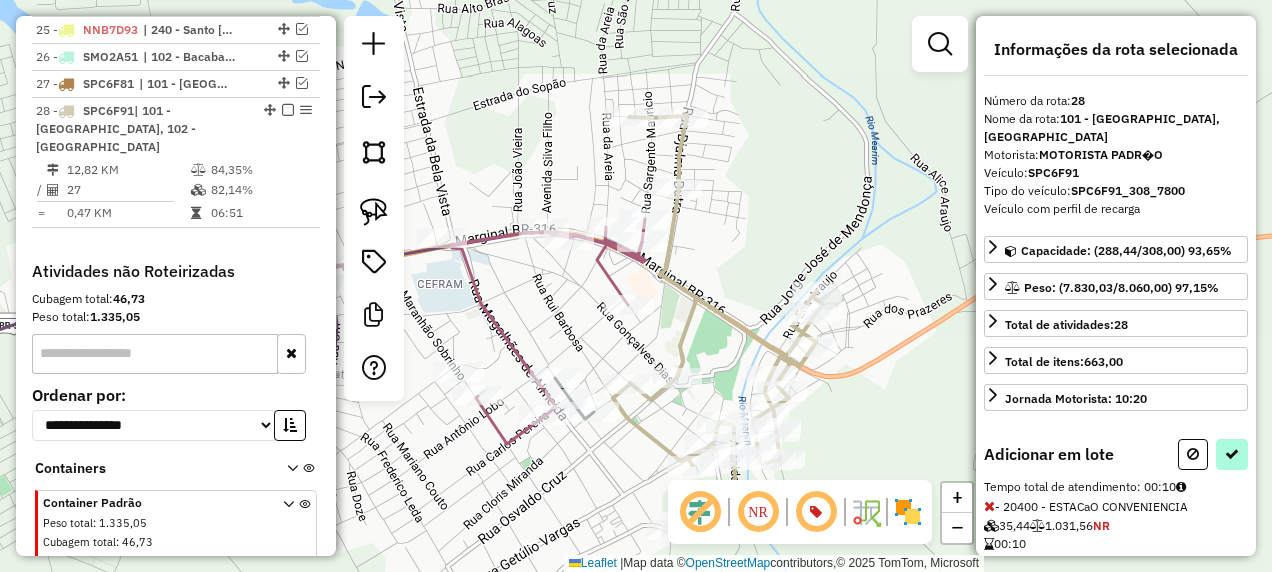 select on "**********" 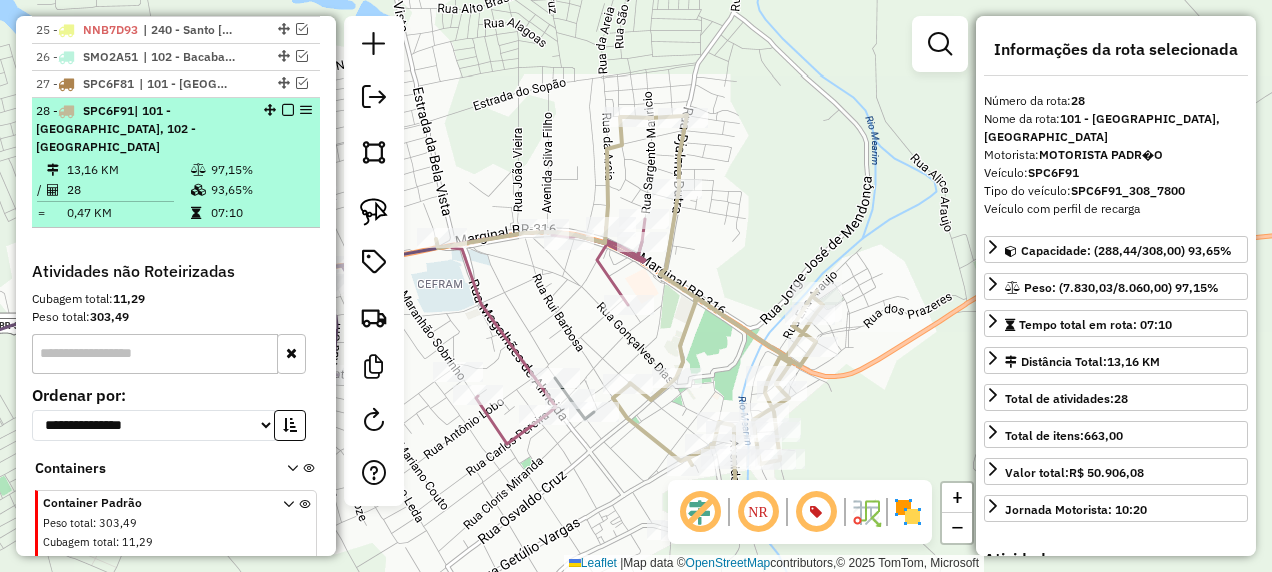 click at bounding box center (288, 110) 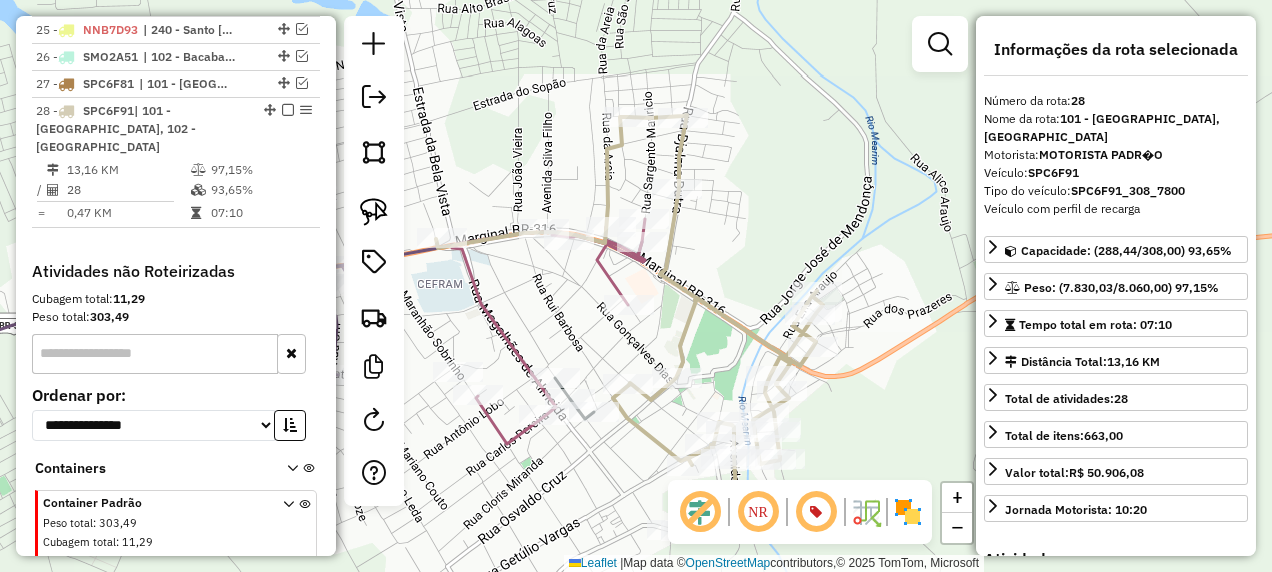 scroll, scrollTop: 1798, scrollLeft: 0, axis: vertical 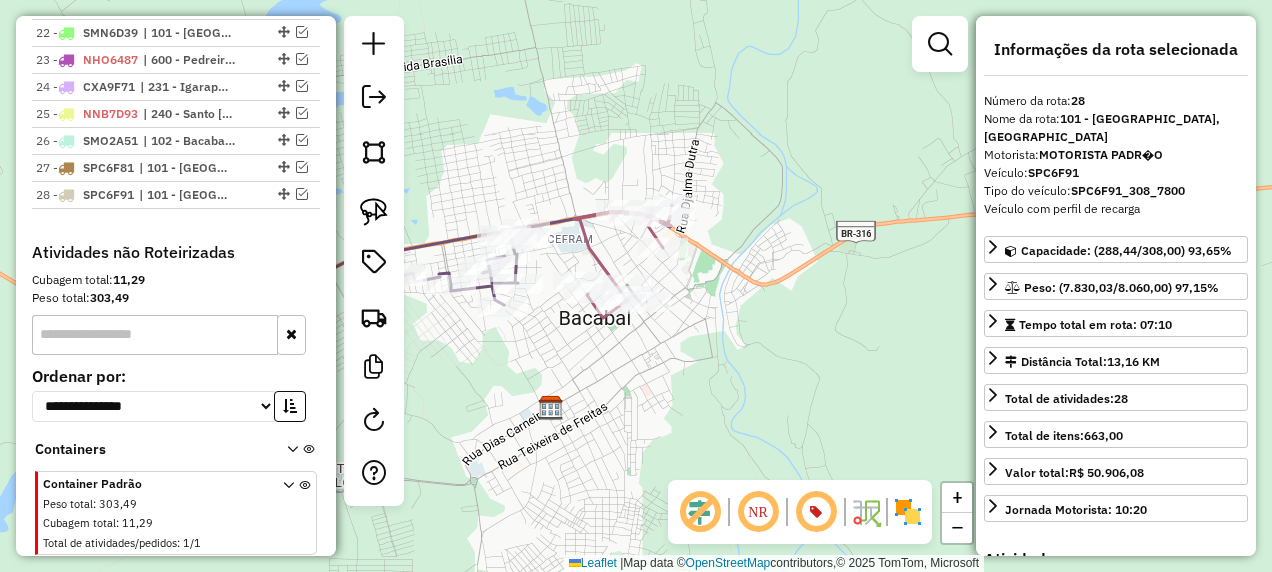 drag, startPoint x: 492, startPoint y: 174, endPoint x: 525, endPoint y: 170, distance: 33.24154 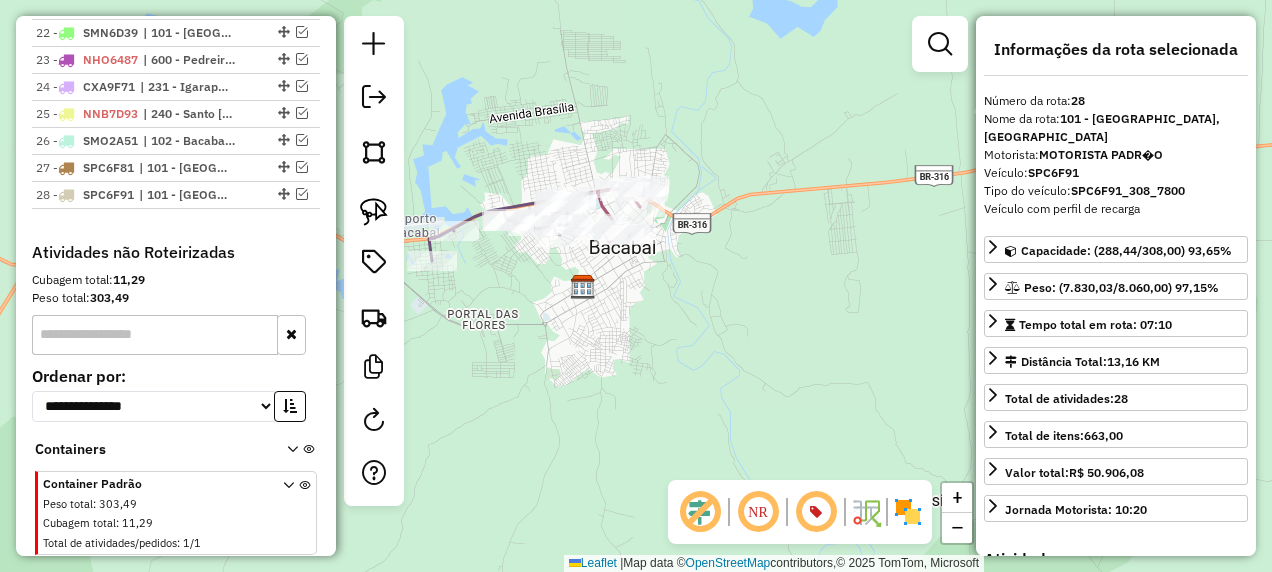 drag, startPoint x: 470, startPoint y: 188, endPoint x: 483, endPoint y: 188, distance: 13 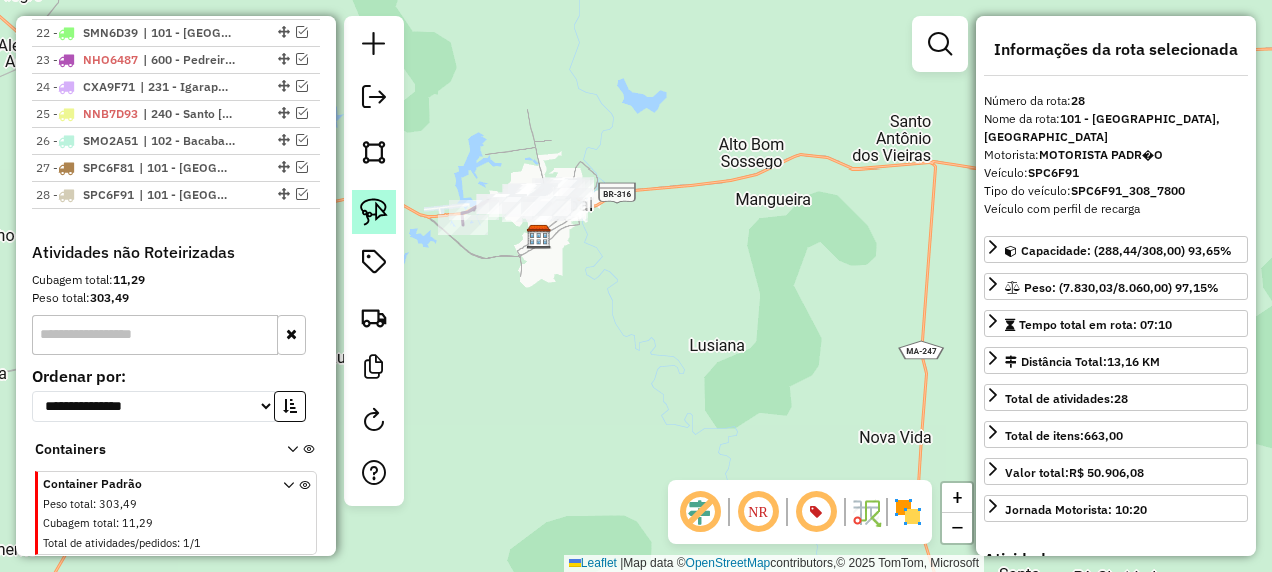 click 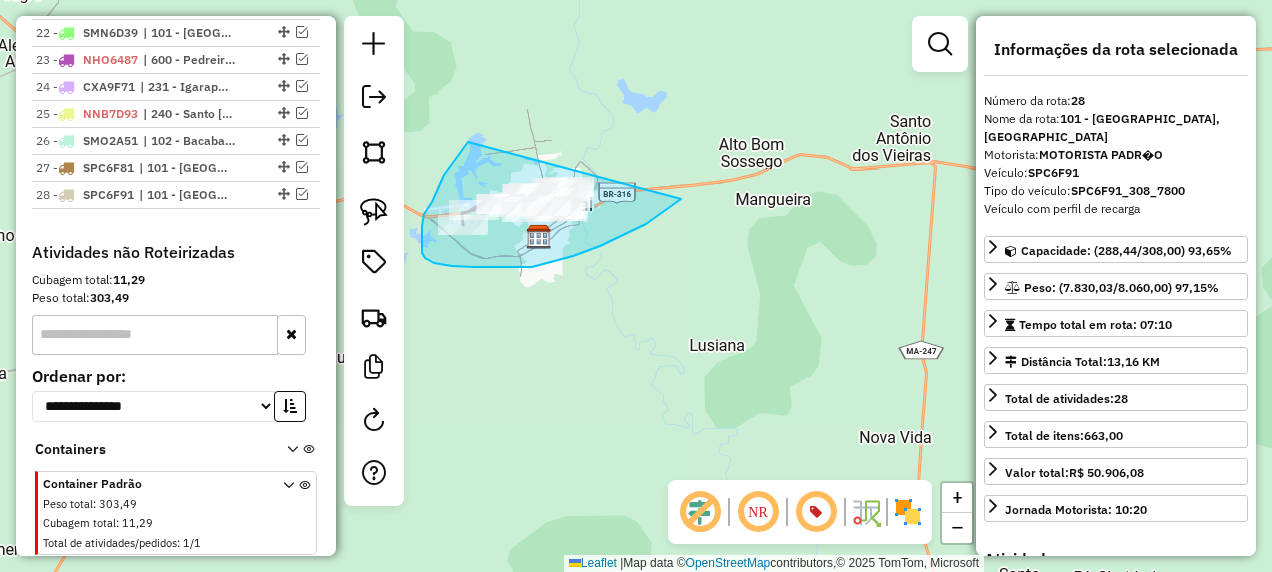 drag, startPoint x: 468, startPoint y: 142, endPoint x: 685, endPoint y: 194, distance: 223.14345 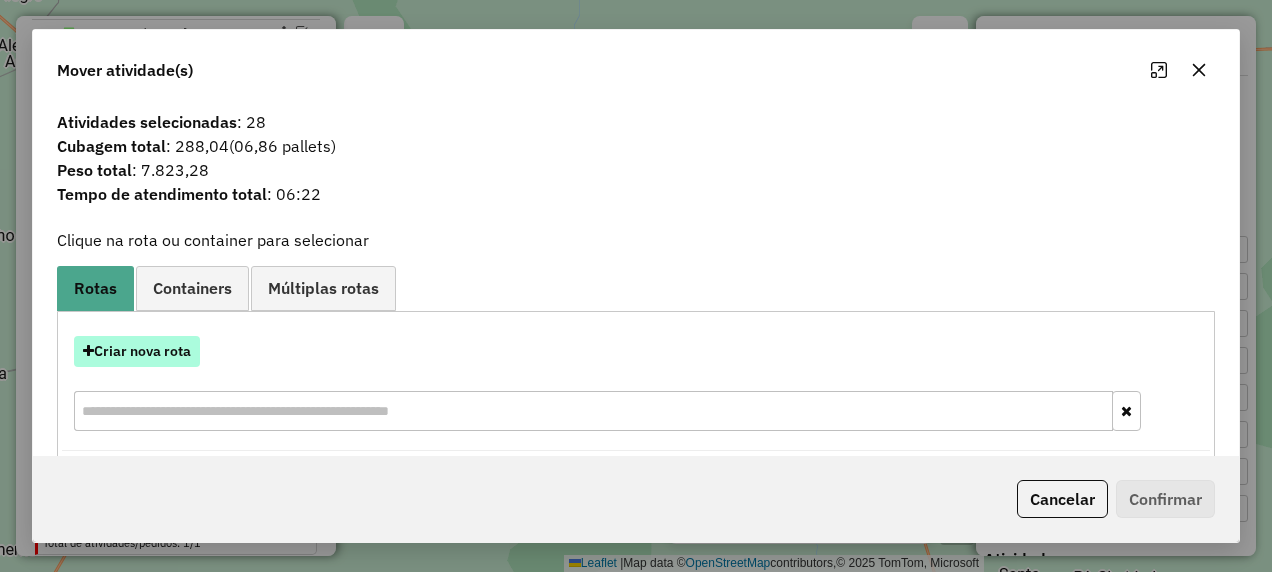 click on "Criar nova rota" at bounding box center [137, 351] 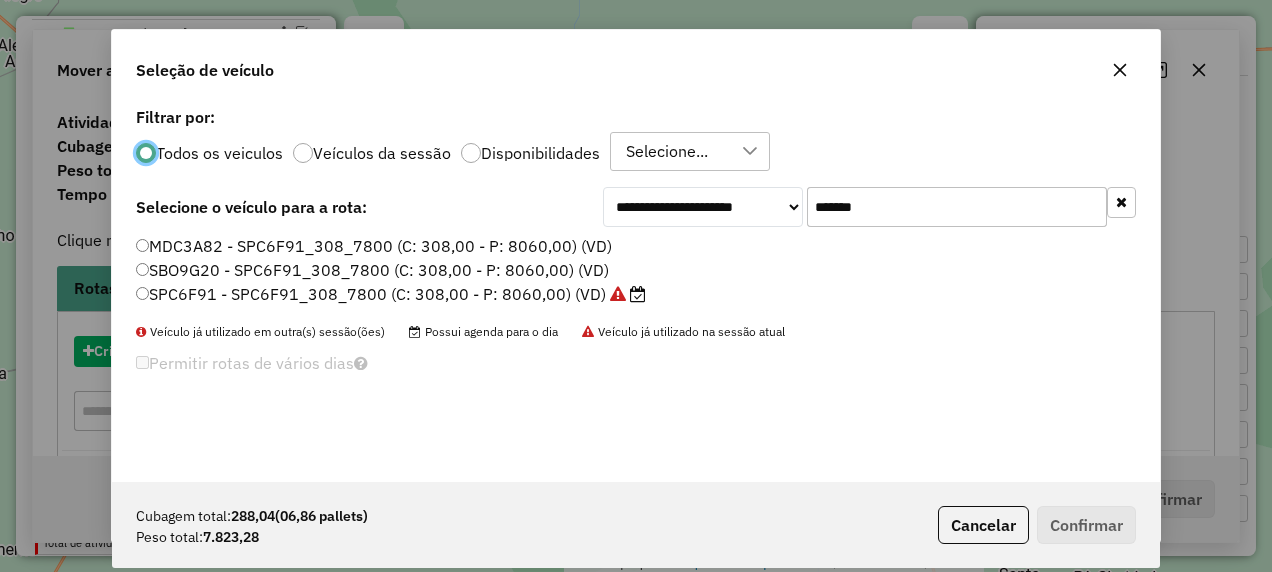scroll, scrollTop: 11, scrollLeft: 6, axis: both 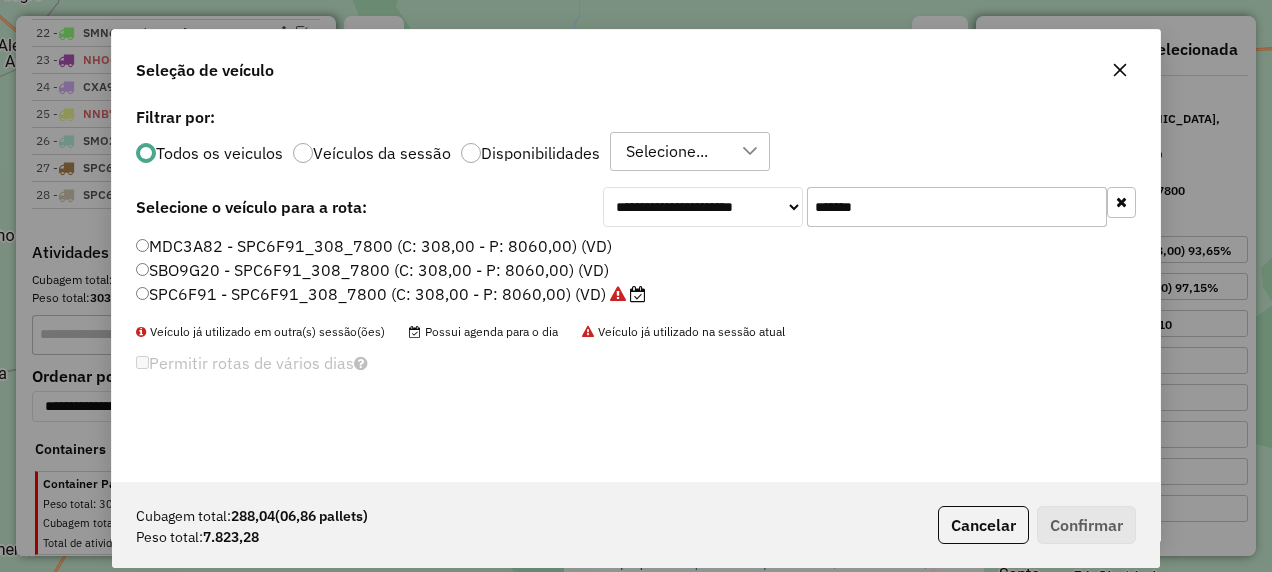 drag, startPoint x: 785, startPoint y: 232, endPoint x: 701, endPoint y: 248, distance: 85.51023 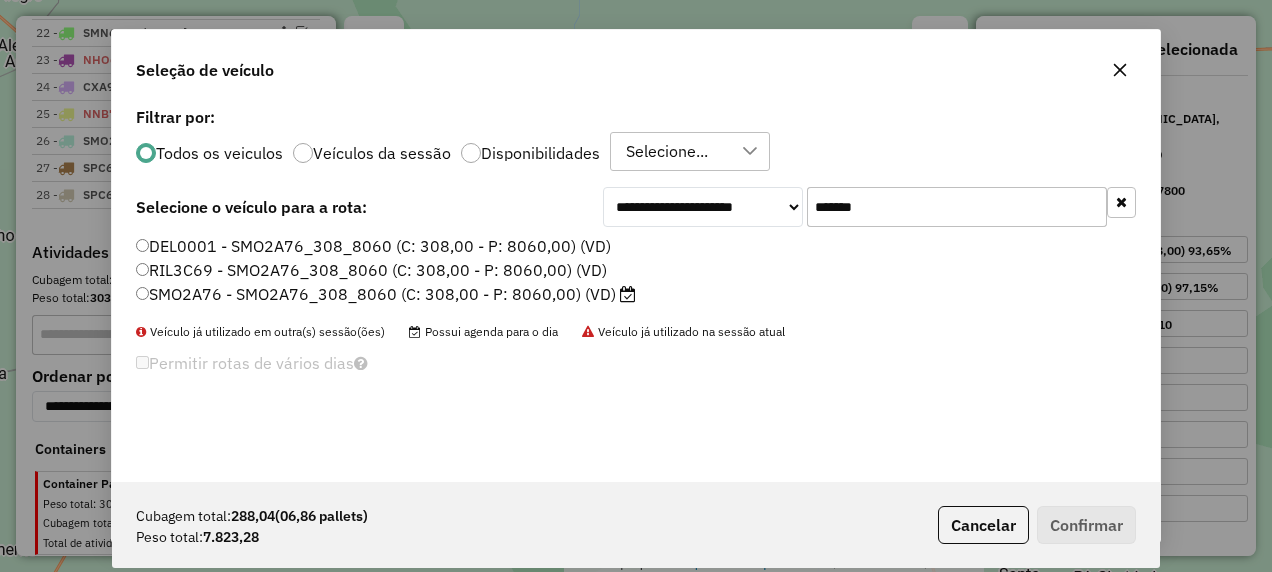 type on "*******" 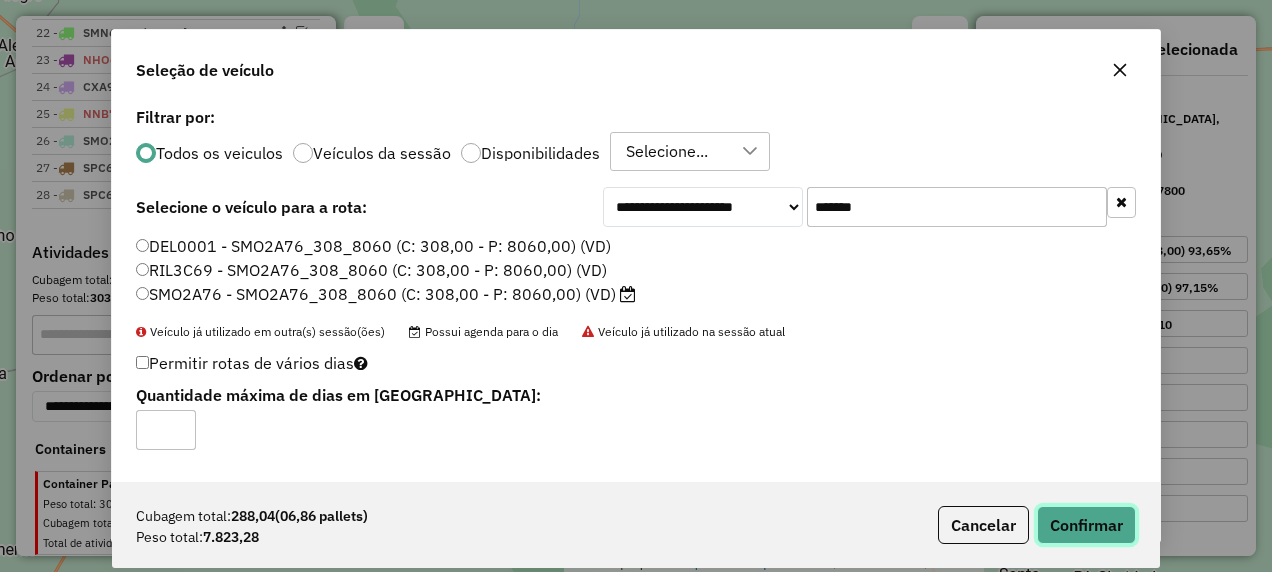click on "Confirmar" 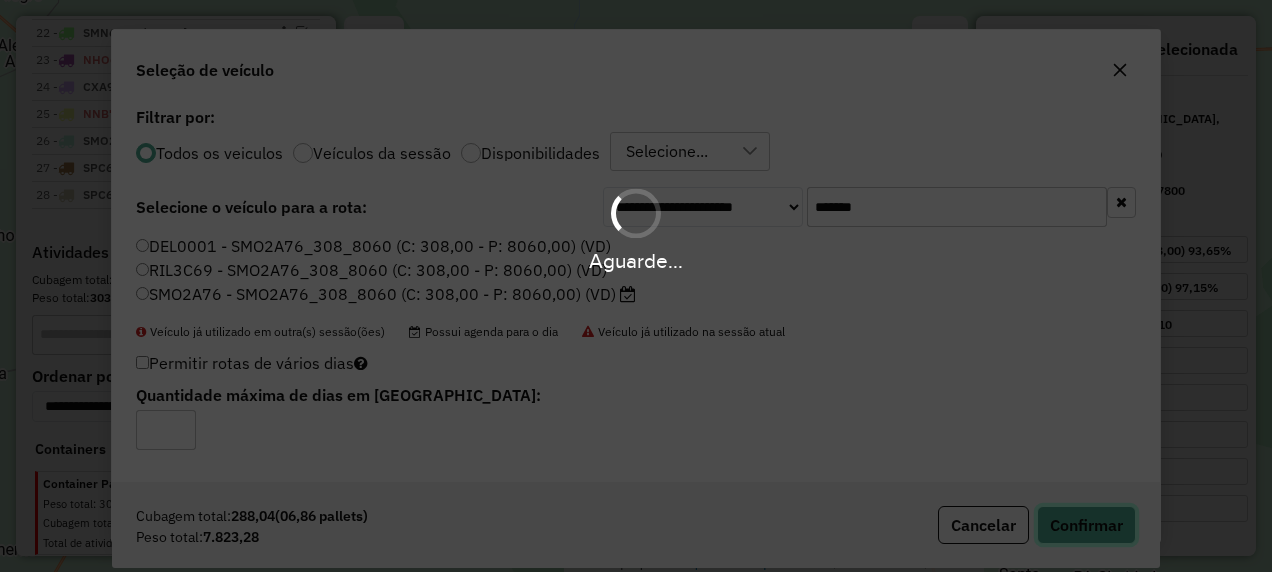 type 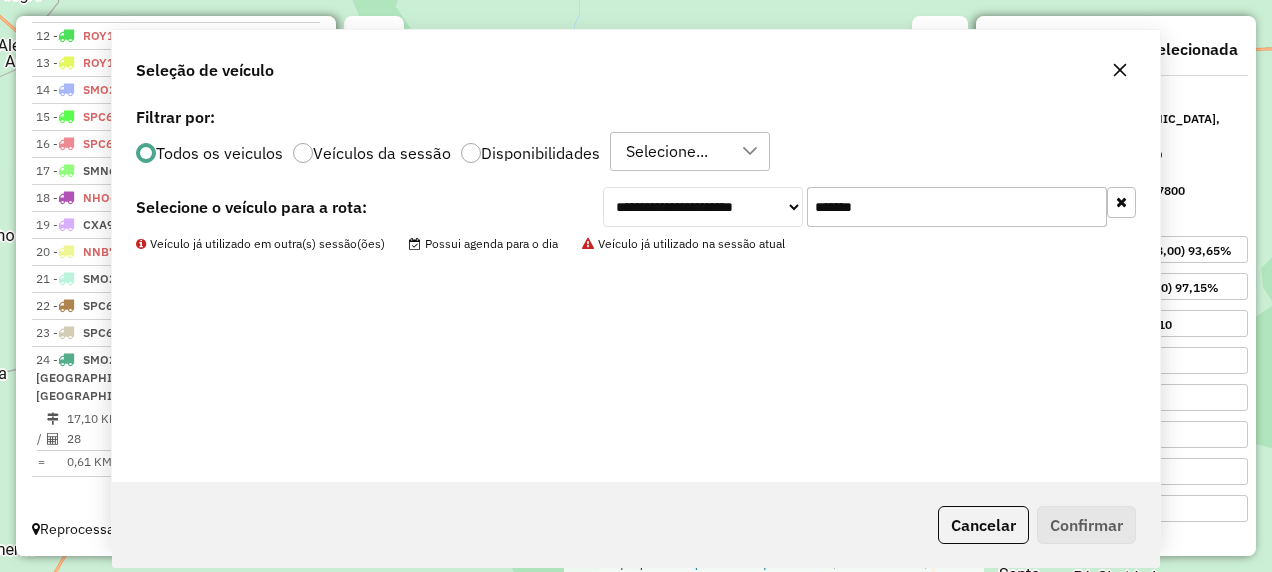 scroll, scrollTop: 1012, scrollLeft: 0, axis: vertical 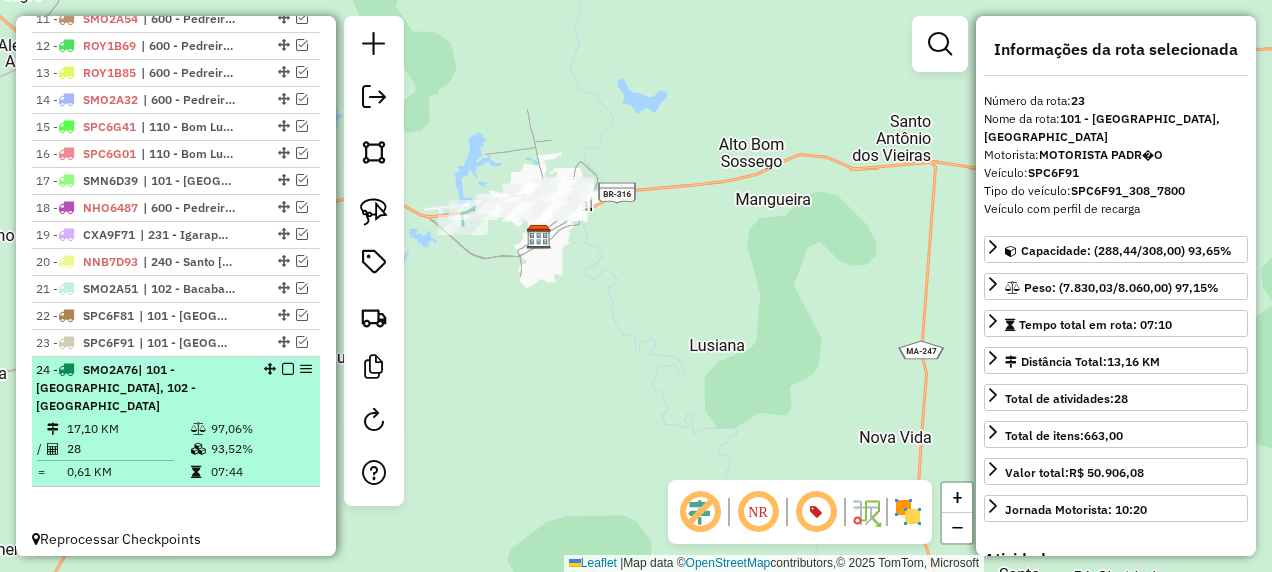click at bounding box center (288, 369) 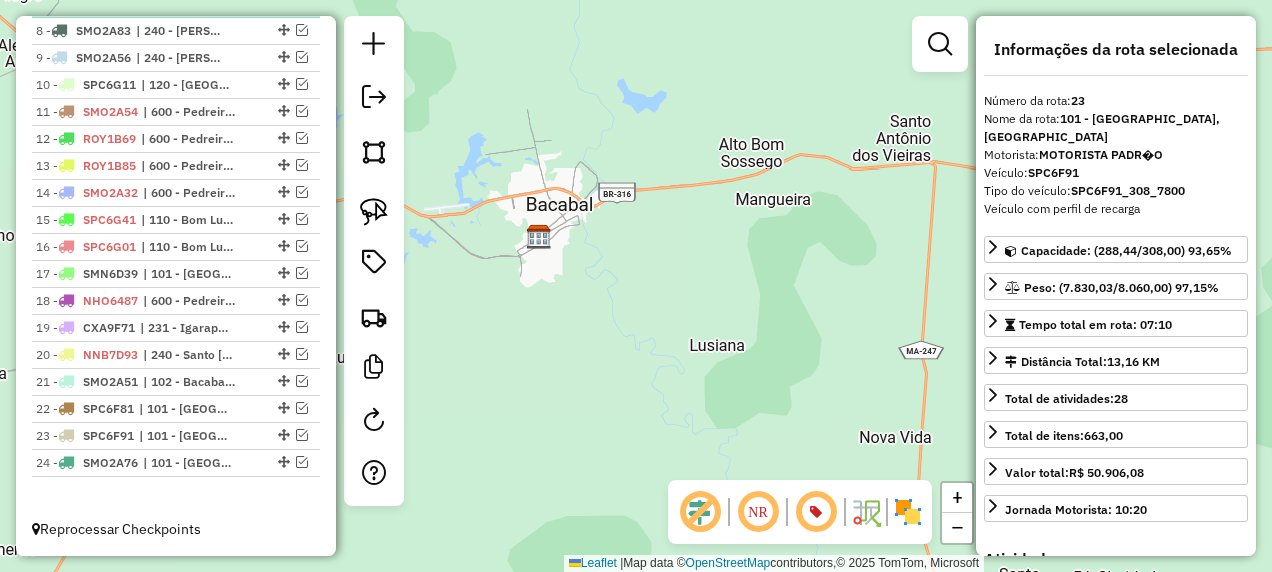 scroll, scrollTop: 828, scrollLeft: 0, axis: vertical 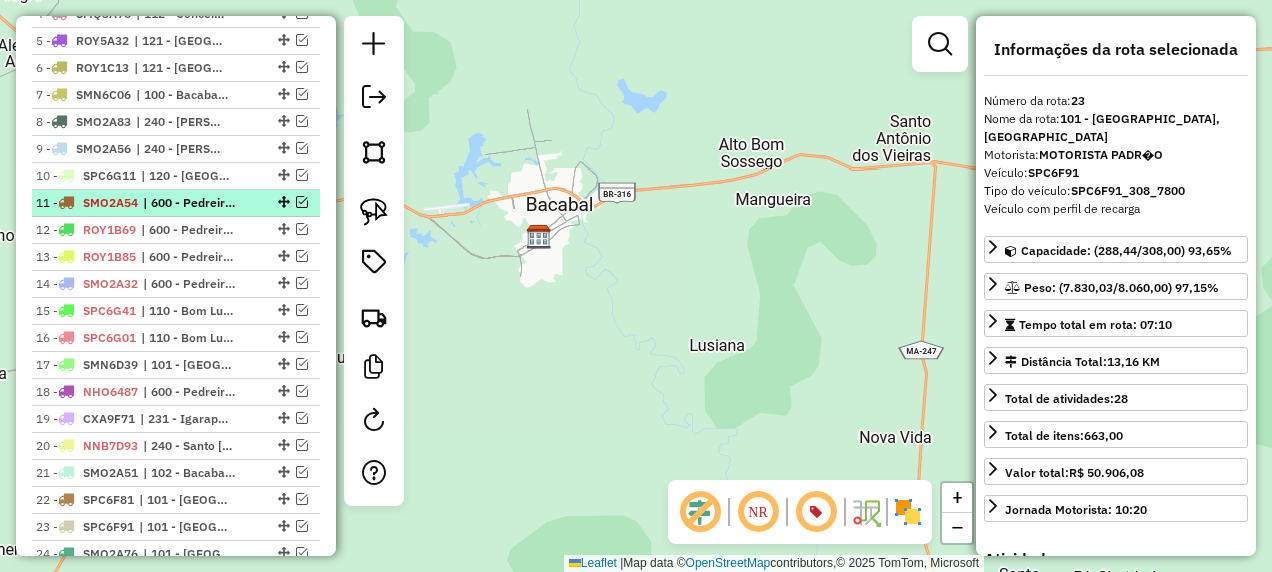 click at bounding box center (282, 202) 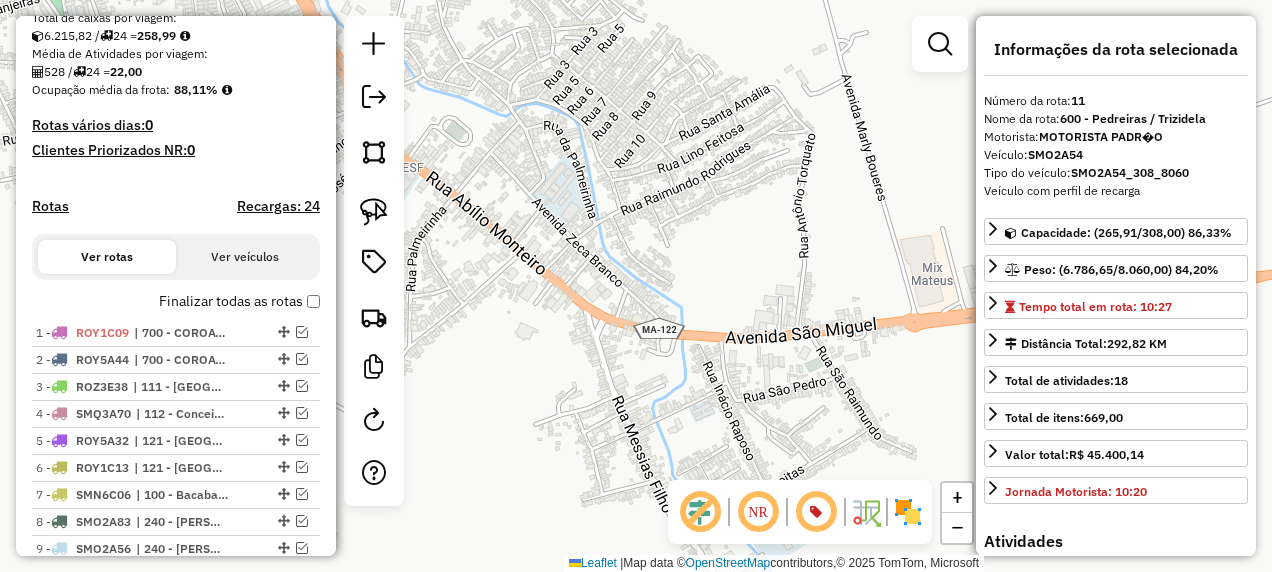 scroll, scrollTop: 728, scrollLeft: 0, axis: vertical 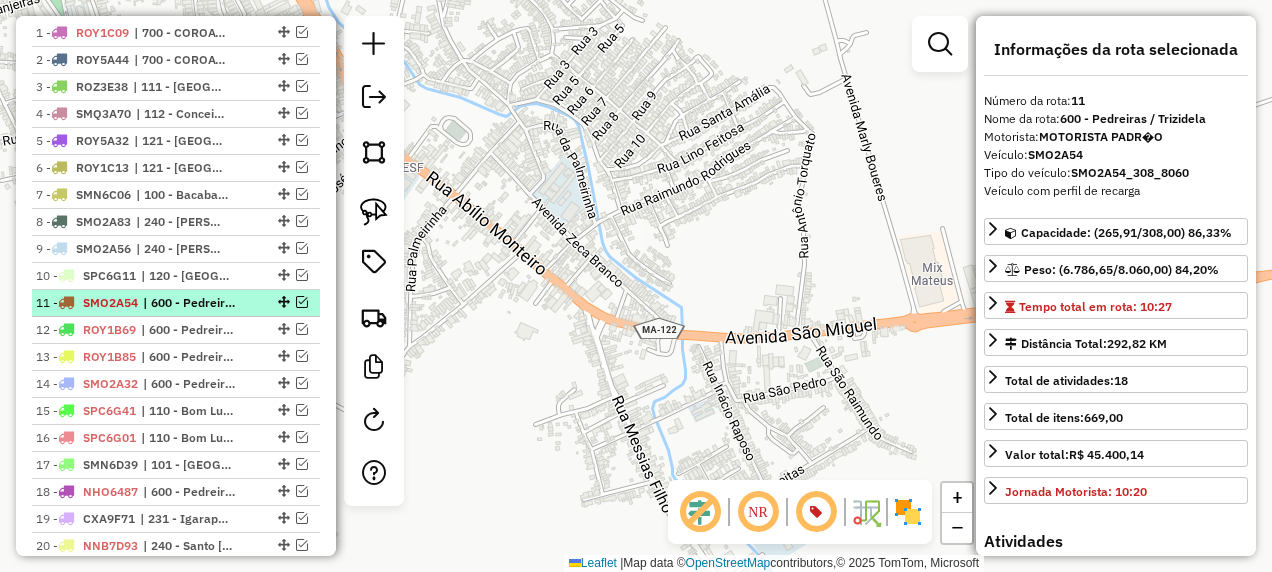 click on "| 600 - Pedreiras / Trizidela" at bounding box center [189, 303] 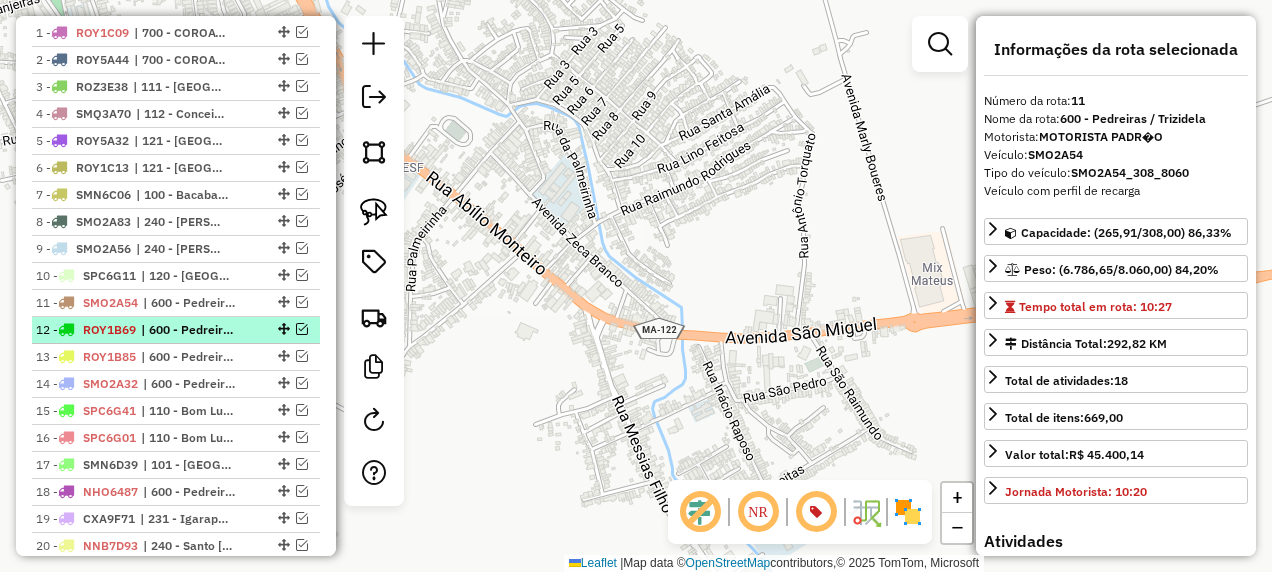 click on "12 -       ROY1B69   | 600 - Pedreiras / Trizidela" at bounding box center [176, 330] 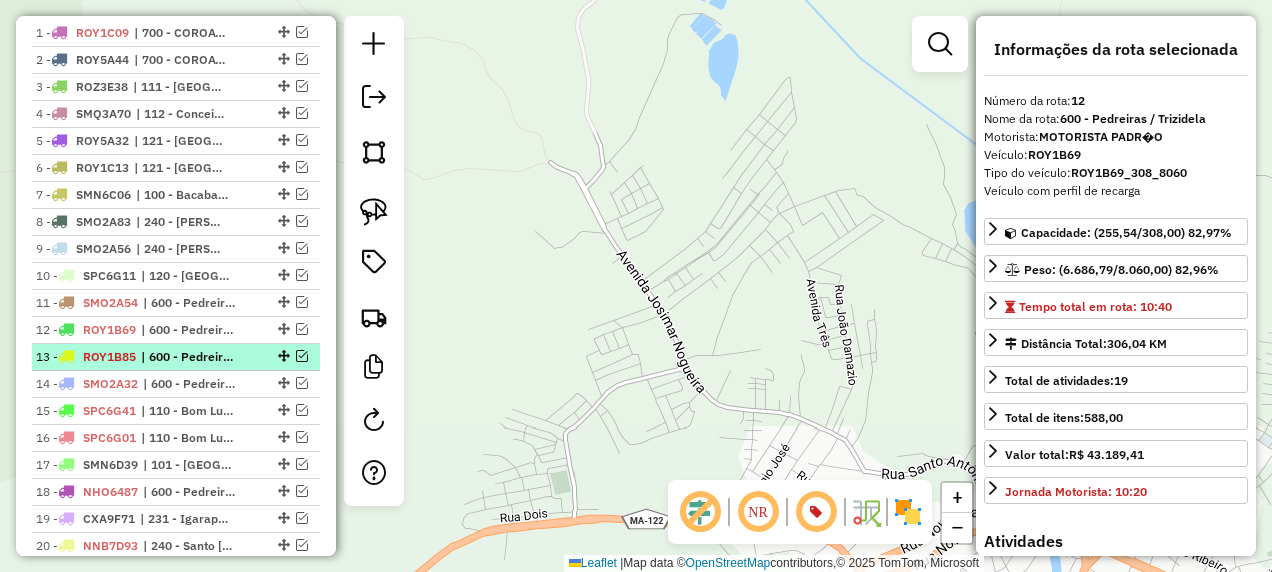 click on "| 600 - Pedreiras / Trizidela" at bounding box center [187, 357] 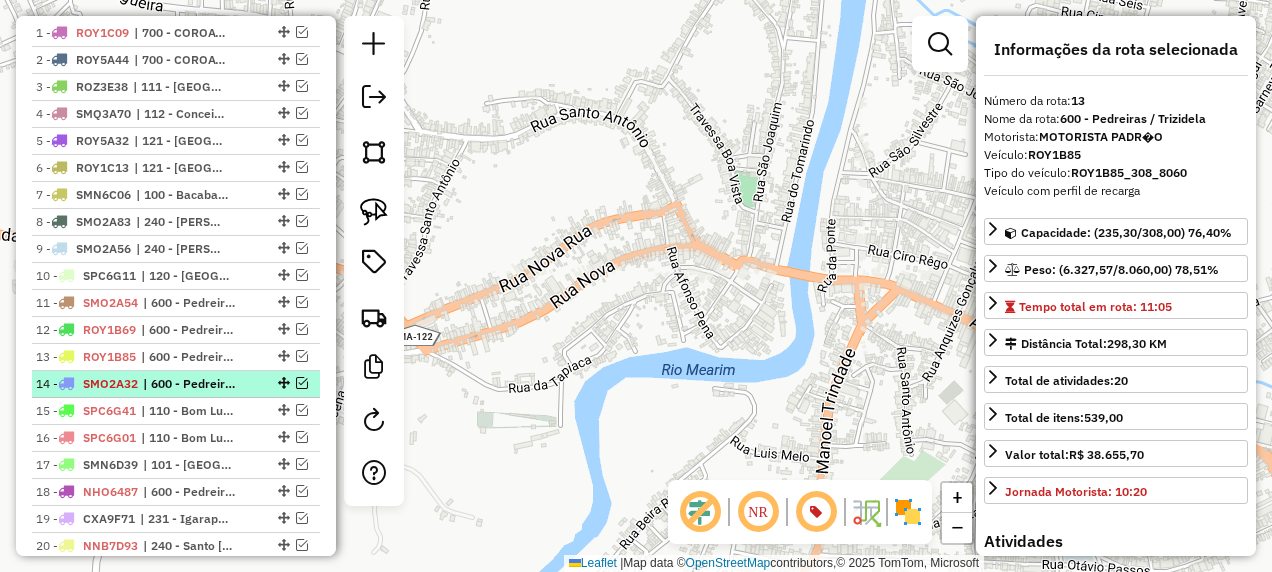 click on "| 600 - Pedreiras / Trizidela" at bounding box center (189, 384) 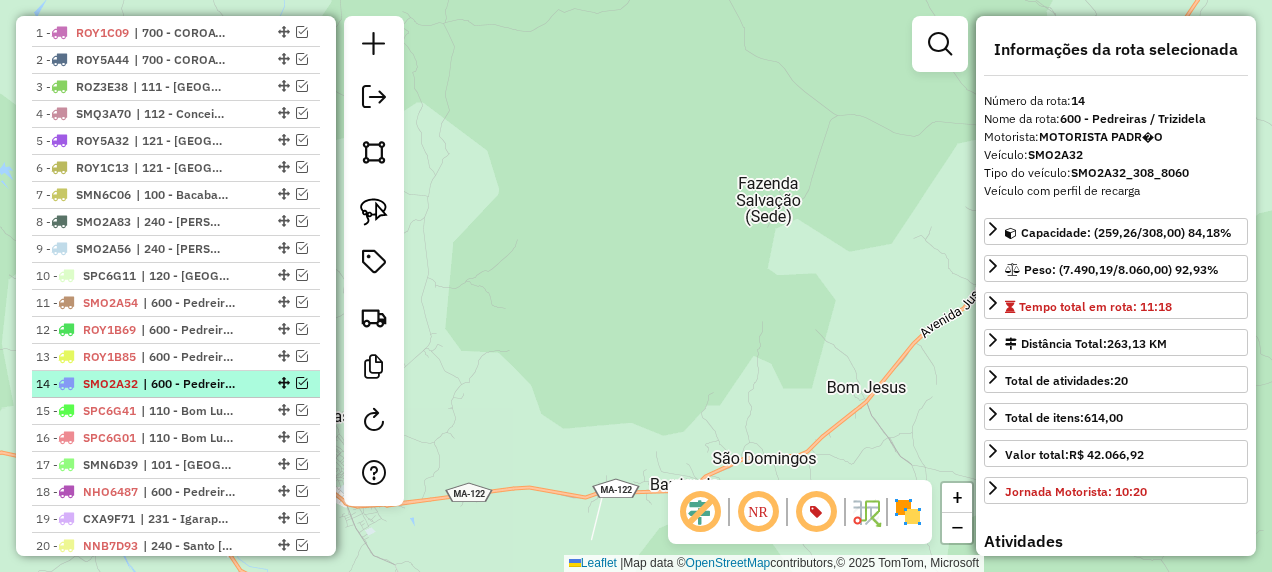 scroll, scrollTop: 828, scrollLeft: 0, axis: vertical 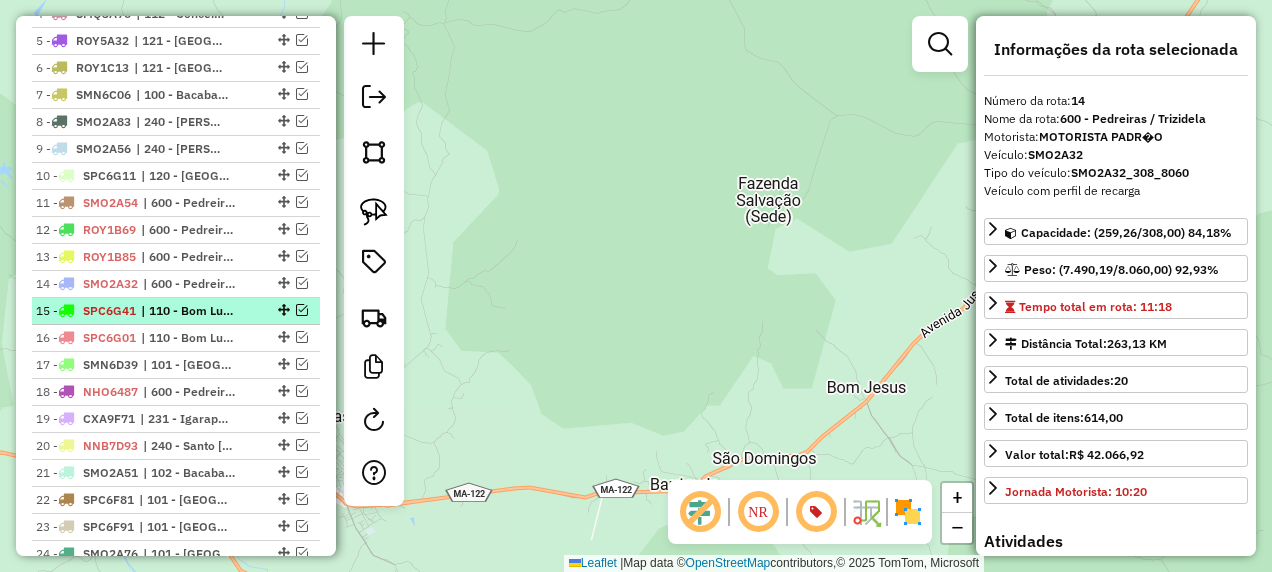 click on "| 110 - Bom Lugar" at bounding box center [187, 311] 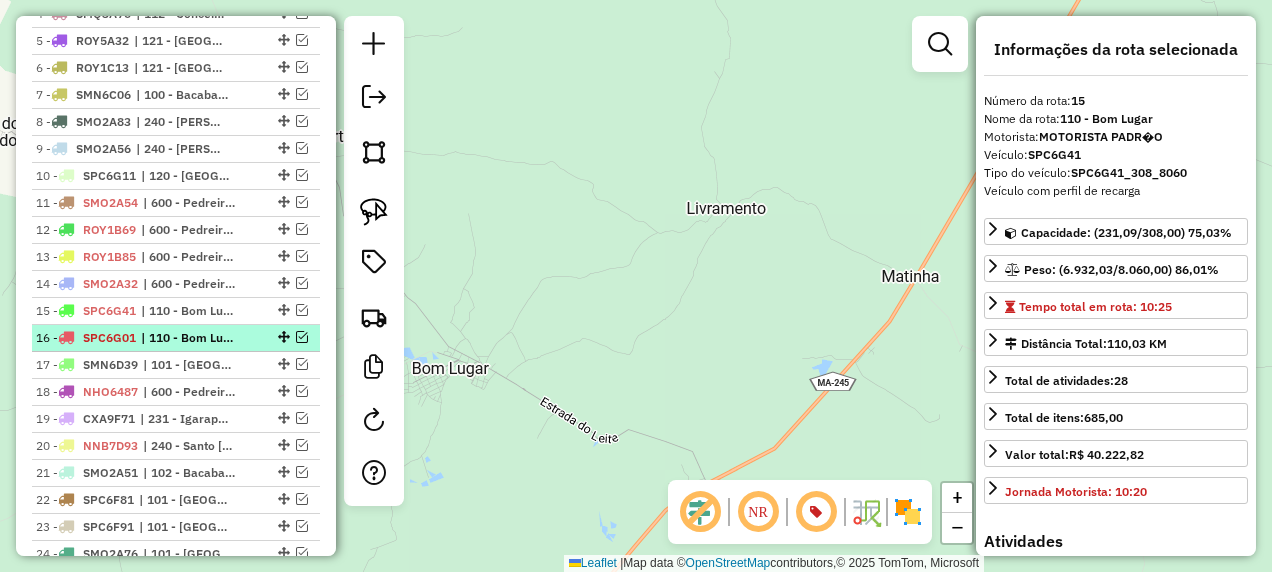 click on "| 110 - Bom Lugar" at bounding box center [187, 338] 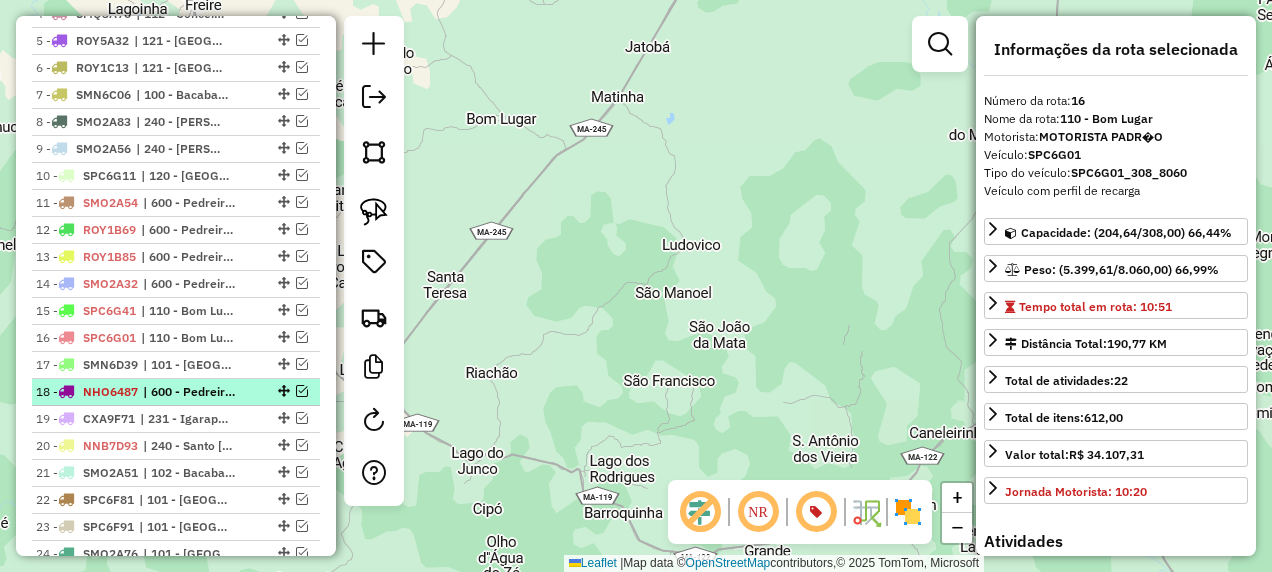 click on "| 600 - Pedreiras / Trizidela" at bounding box center (189, 392) 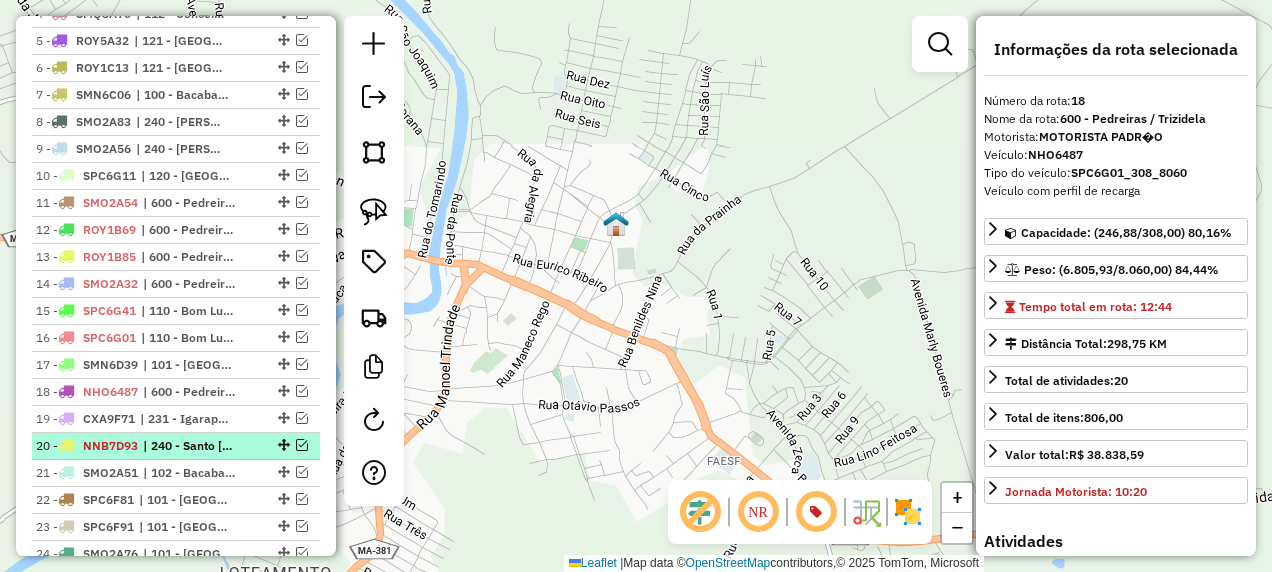 click on "| 240 - Santo [PERSON_NAME]" at bounding box center (189, 446) 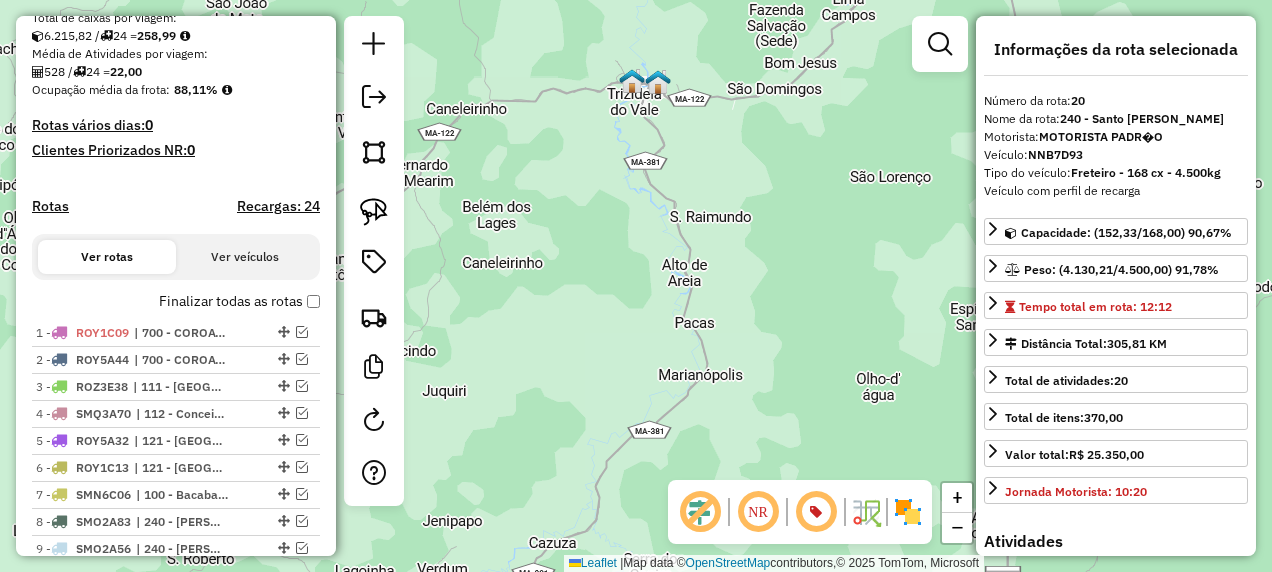 scroll, scrollTop: 0, scrollLeft: 0, axis: both 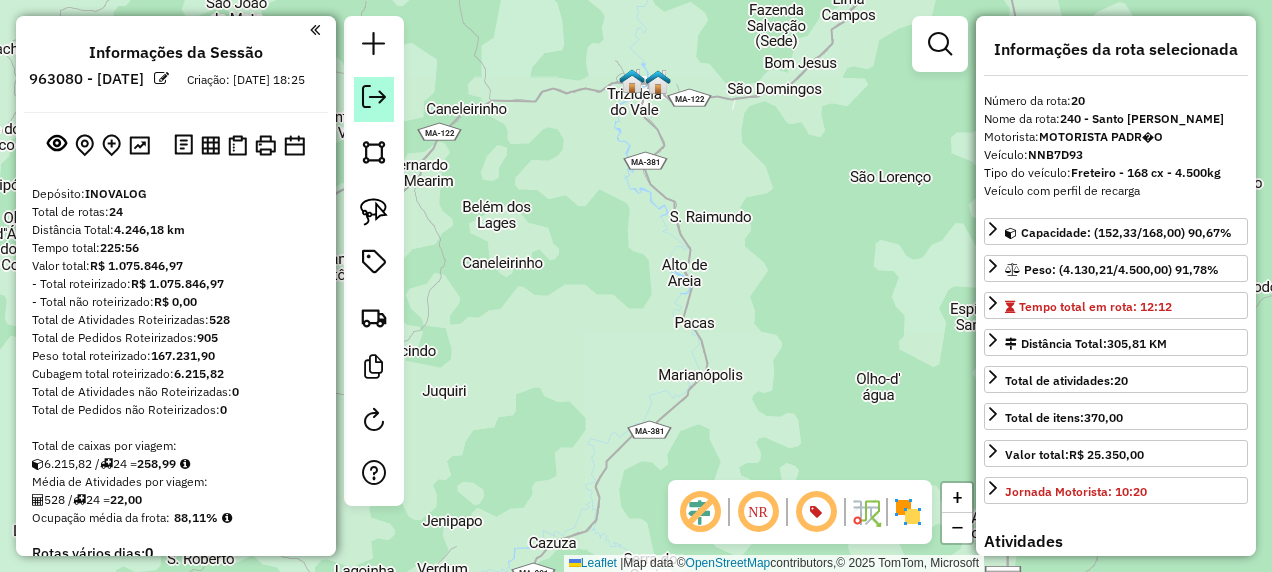 click 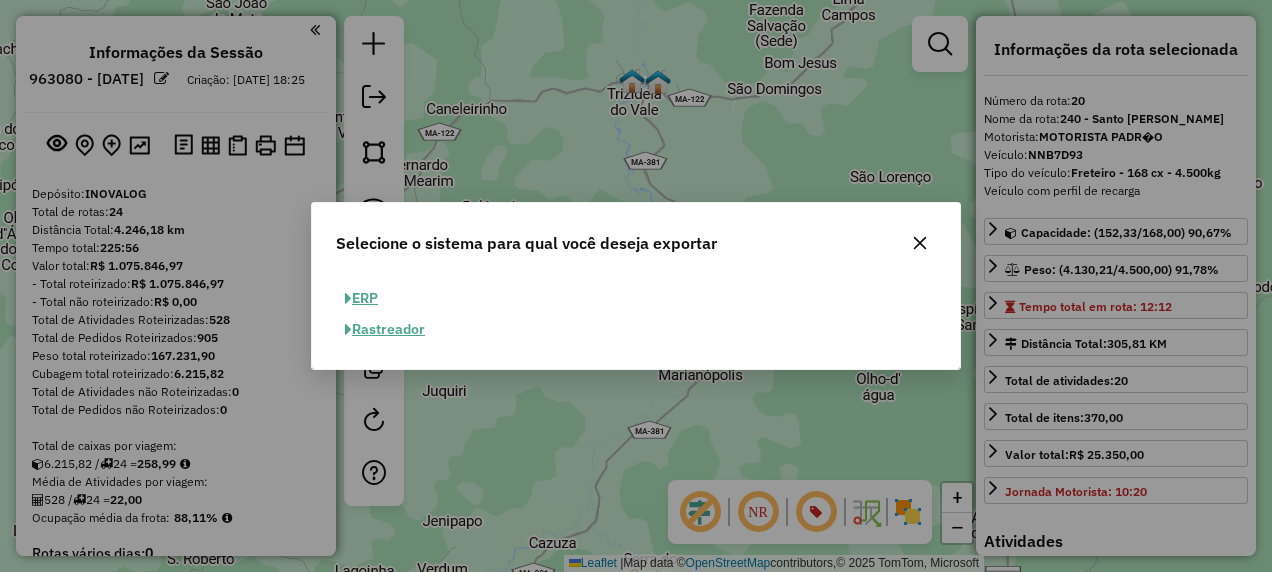 click on "ERP" 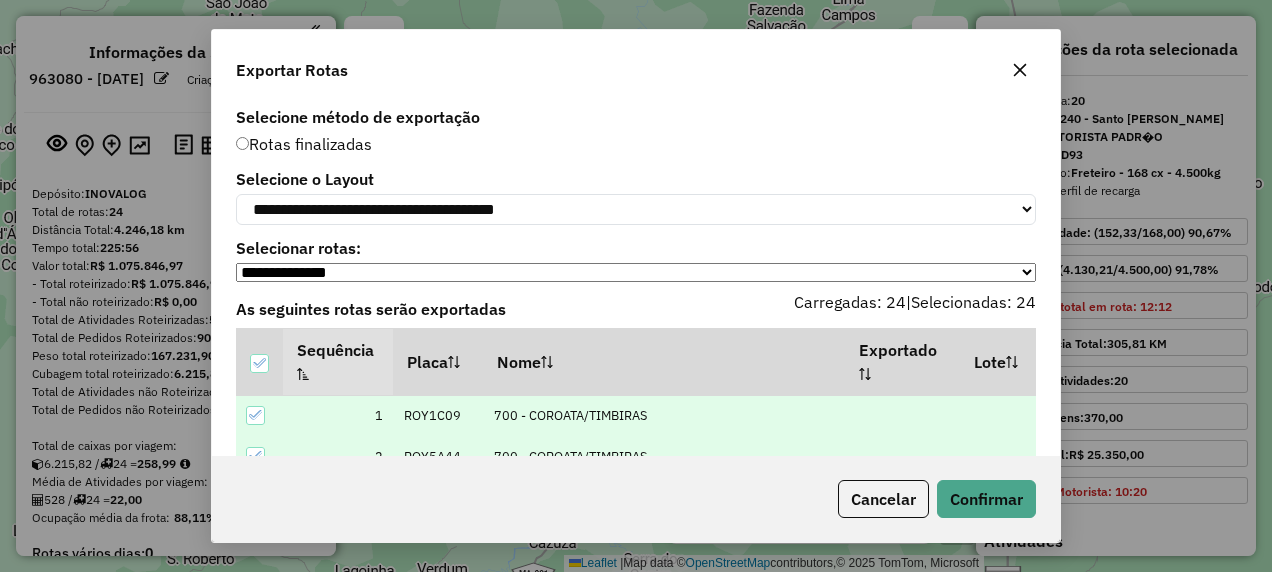 scroll, scrollTop: 128, scrollLeft: 0, axis: vertical 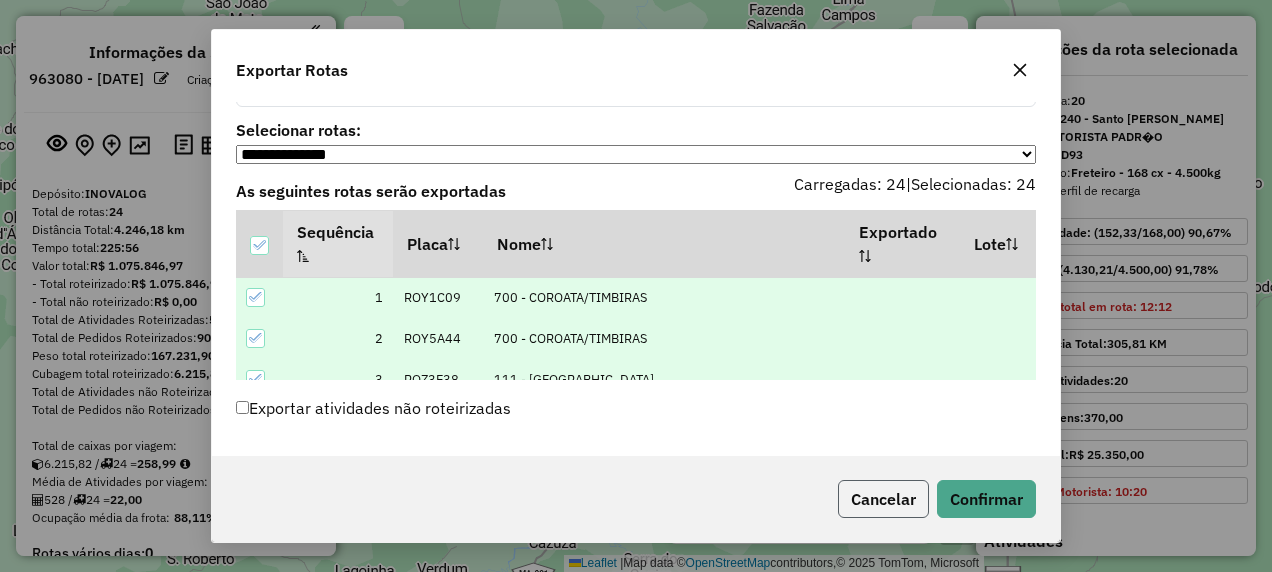 click on "Cancelar" 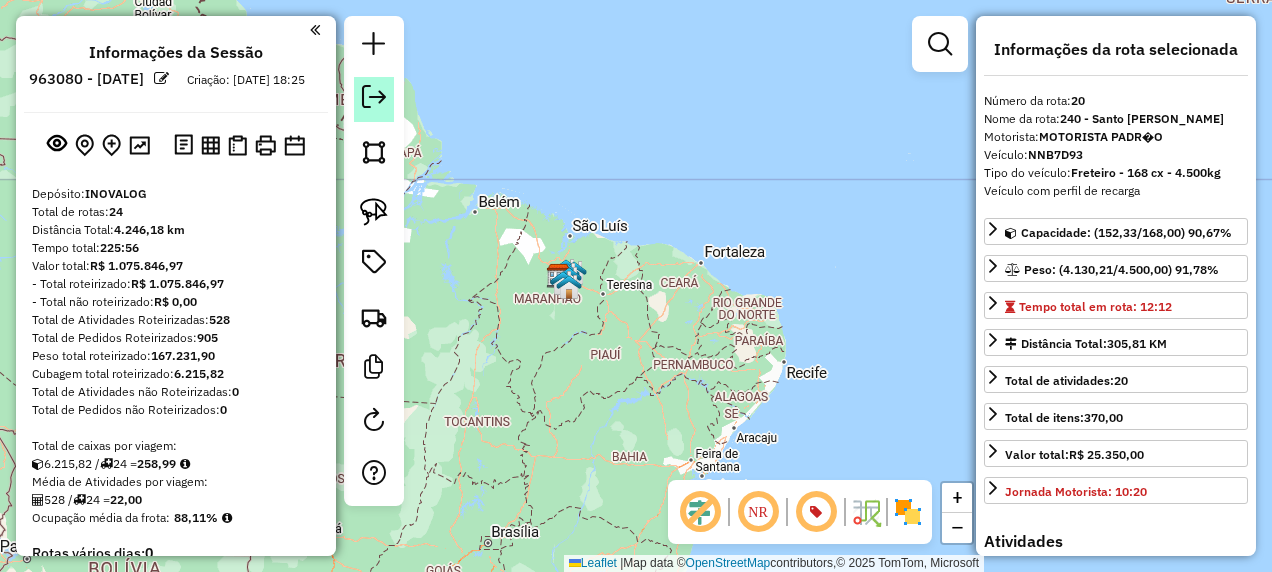 click 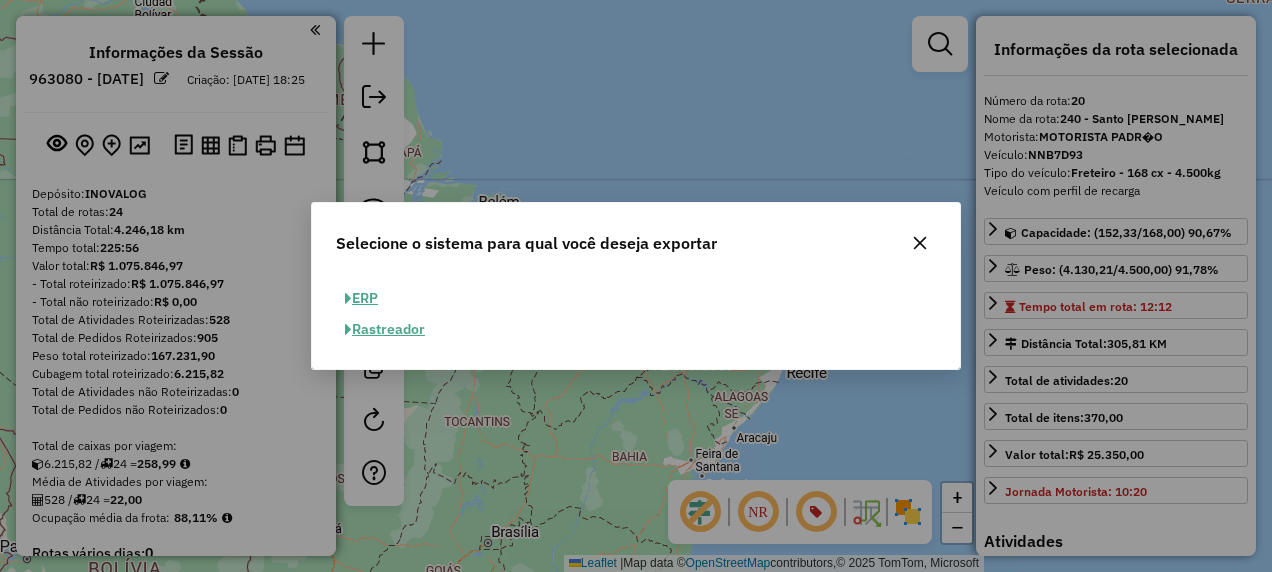 click on "ERP" 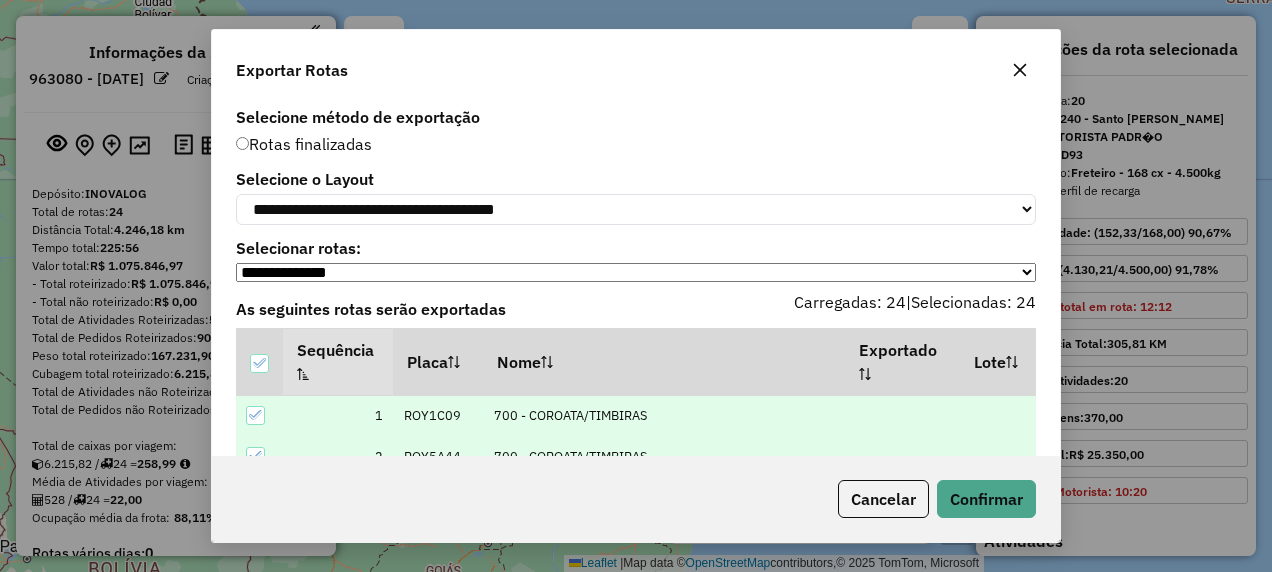 scroll, scrollTop: 128, scrollLeft: 0, axis: vertical 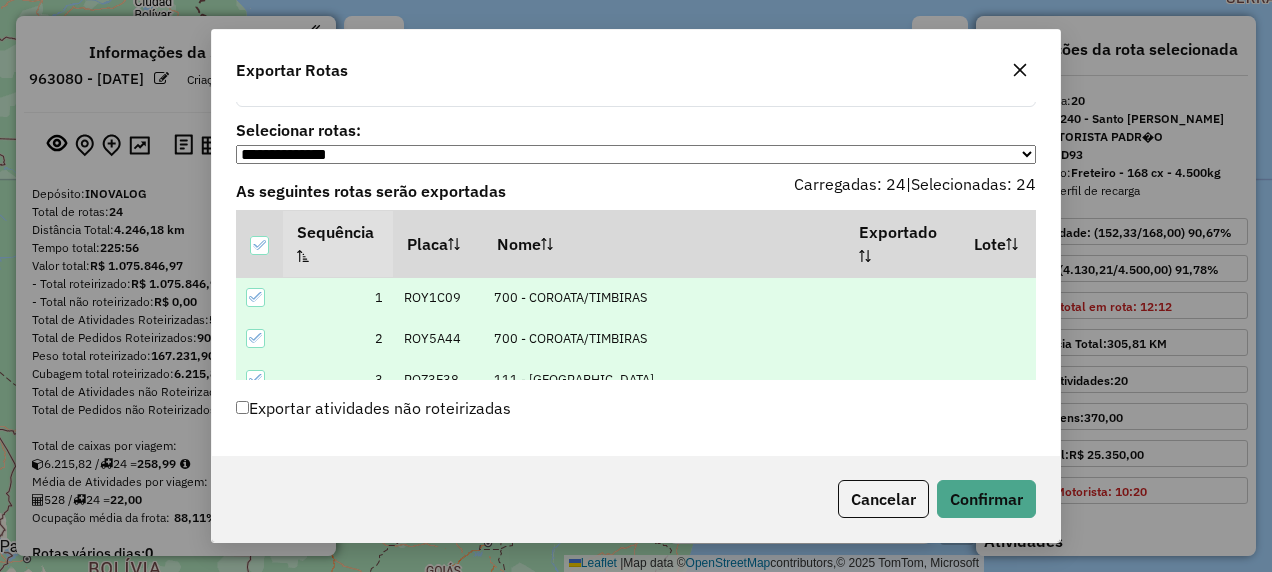 click on "Exportar atividades não roteirizadas" 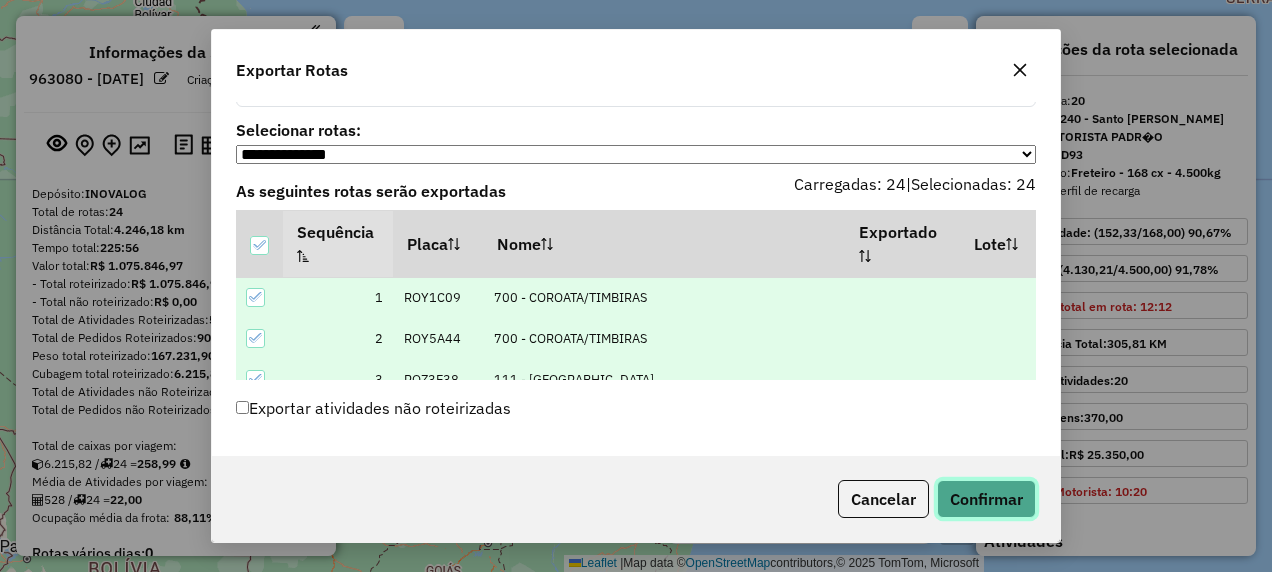 click on "Confirmar" 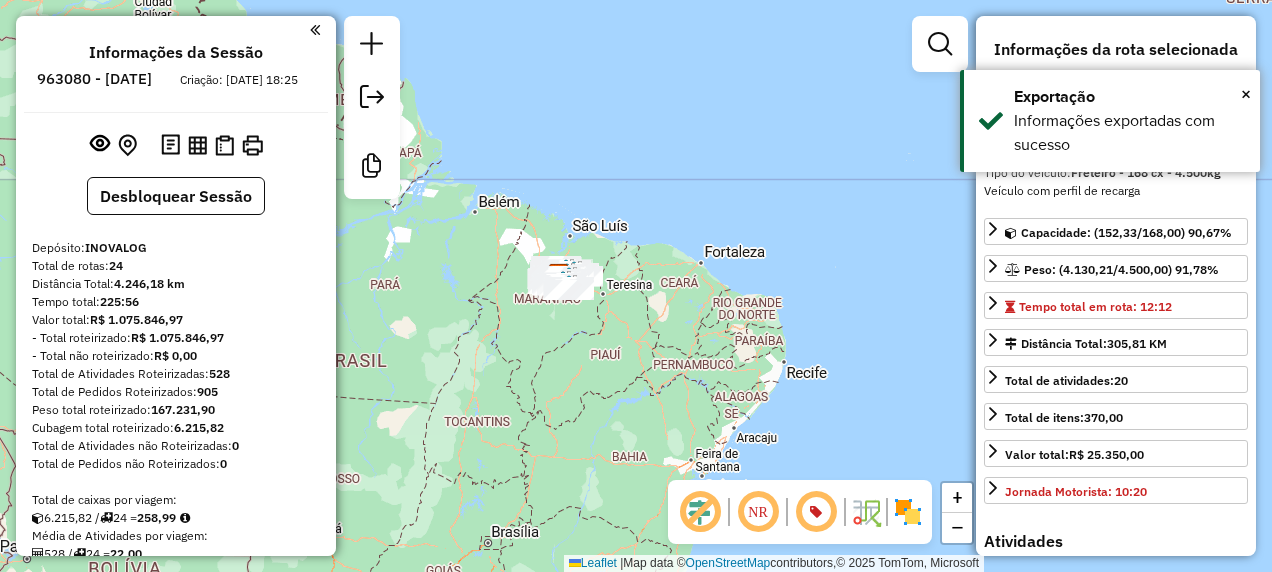 scroll, scrollTop: 2848, scrollLeft: 0, axis: vertical 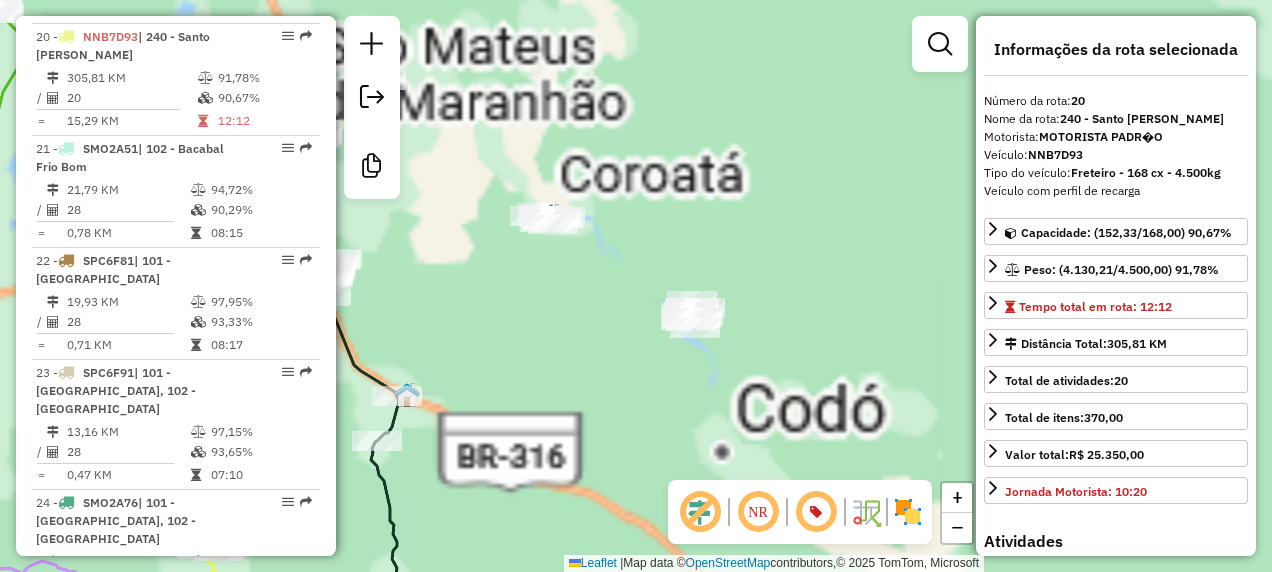 drag, startPoint x: 551, startPoint y: 364, endPoint x: 790, endPoint y: 352, distance: 239.30107 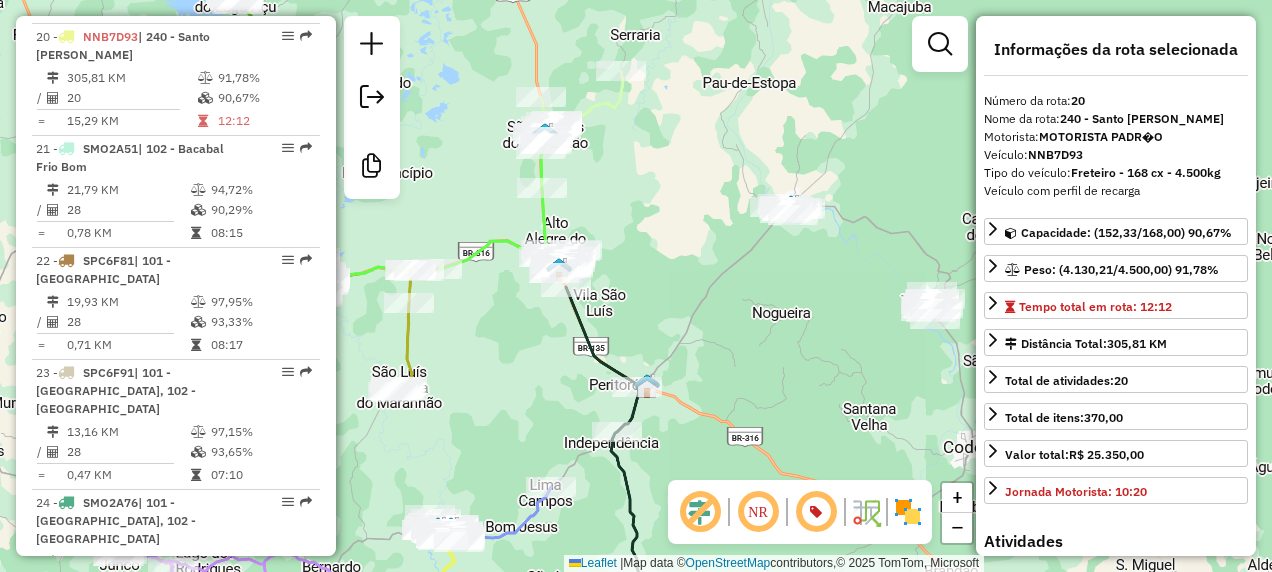 drag, startPoint x: 672, startPoint y: 468, endPoint x: 646, endPoint y: 326, distance: 144.36066 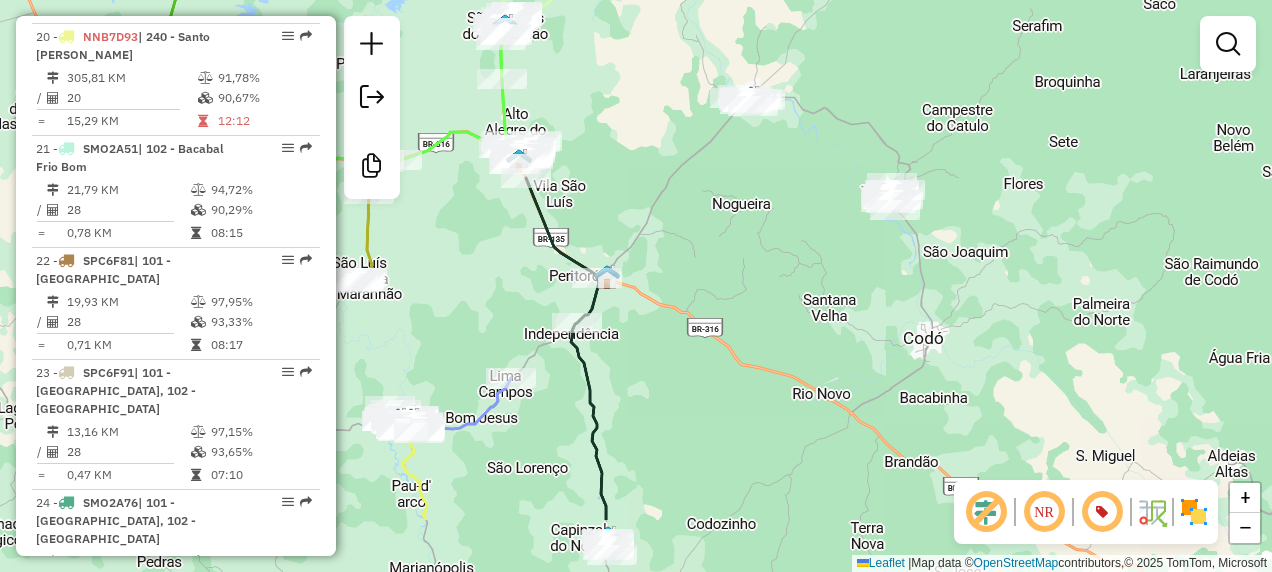 drag, startPoint x: 764, startPoint y: 431, endPoint x: 710, endPoint y: 236, distance: 202.33882 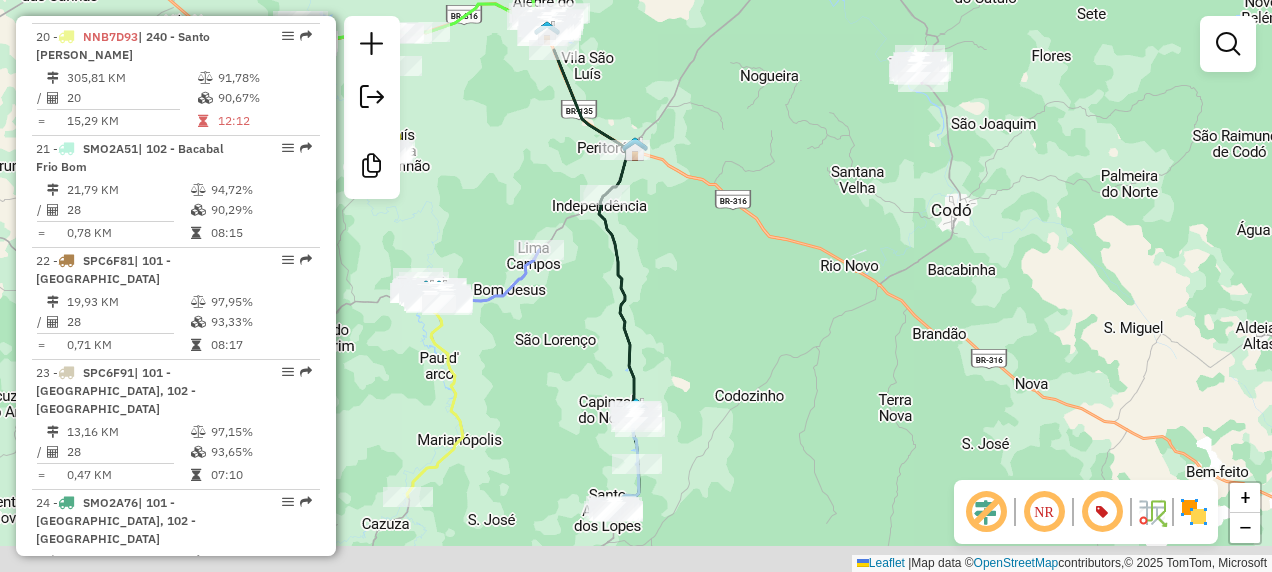drag, startPoint x: 564, startPoint y: 385, endPoint x: 713, endPoint y: 304, distance: 169.59363 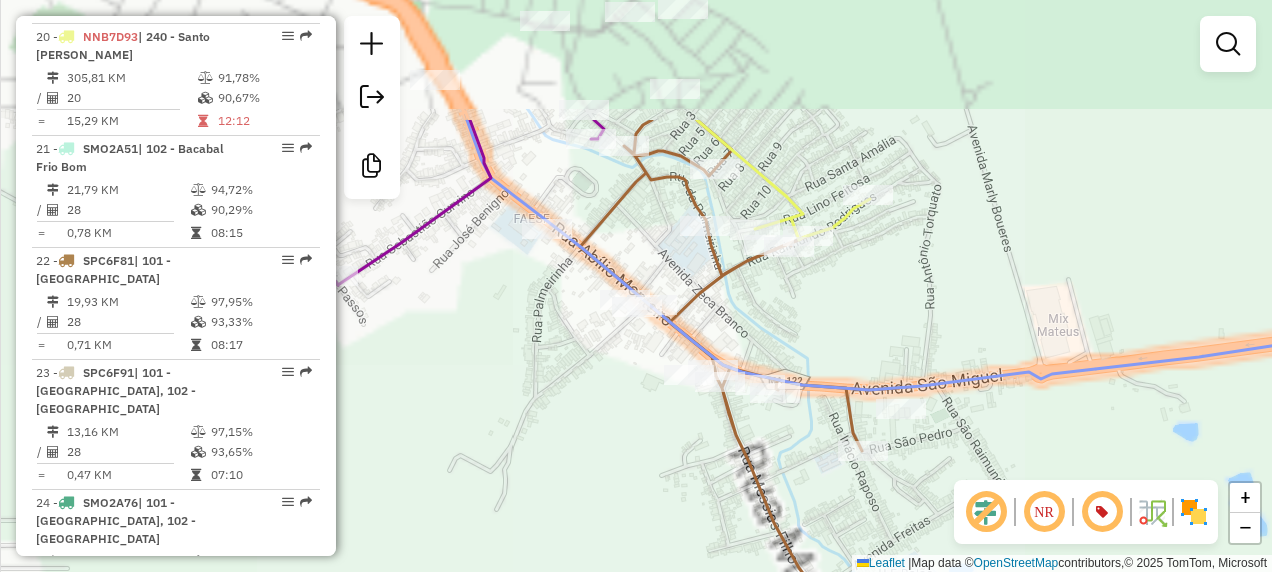 drag, startPoint x: 512, startPoint y: 344, endPoint x: 719, endPoint y: 492, distance: 254.46611 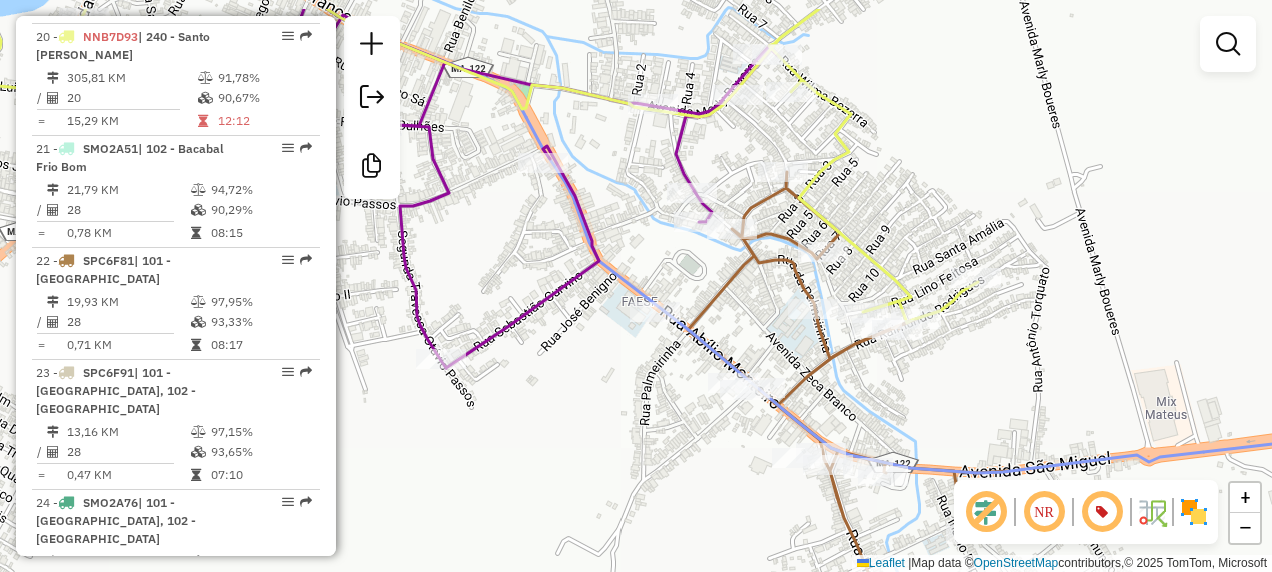 drag, startPoint x: 521, startPoint y: 354, endPoint x: 668, endPoint y: 476, distance: 191.03142 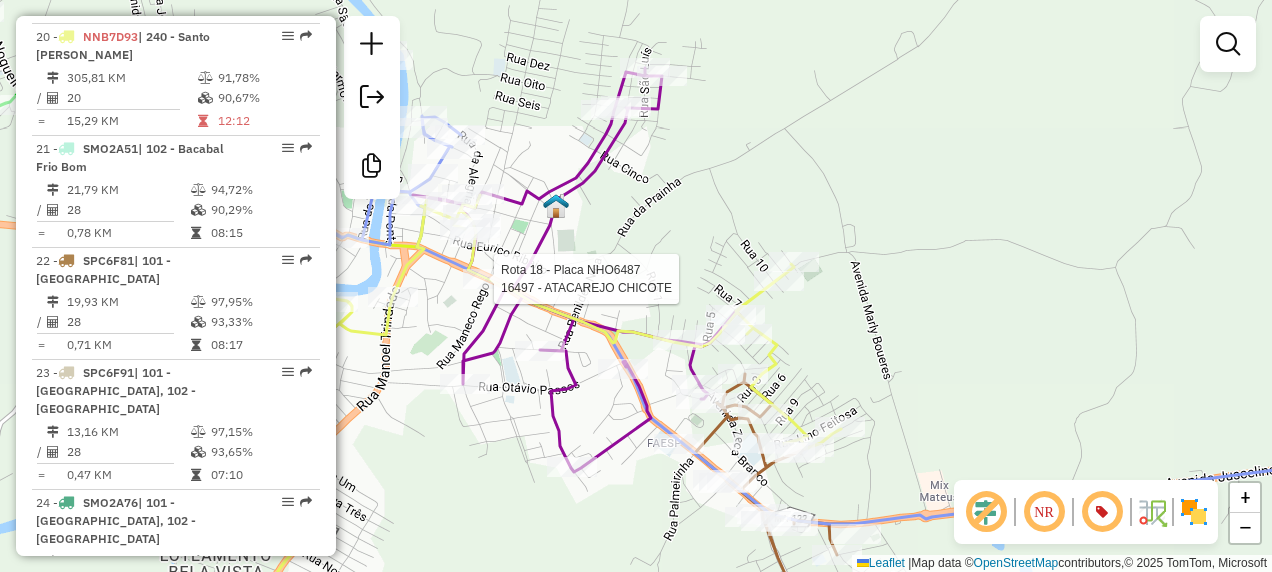 select on "**********" 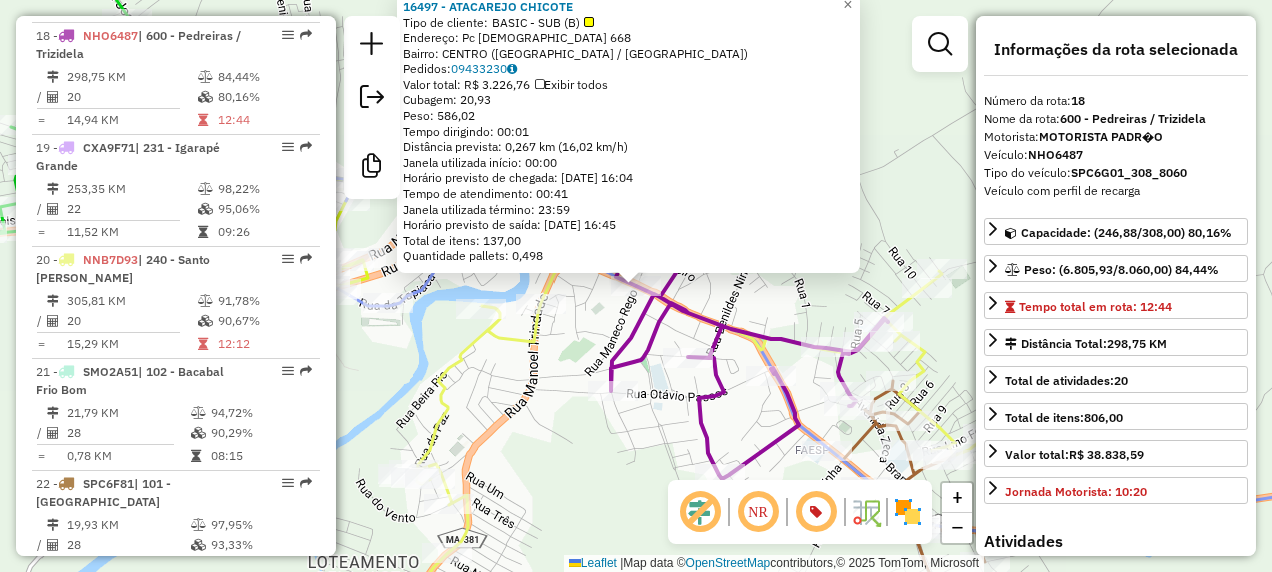 click 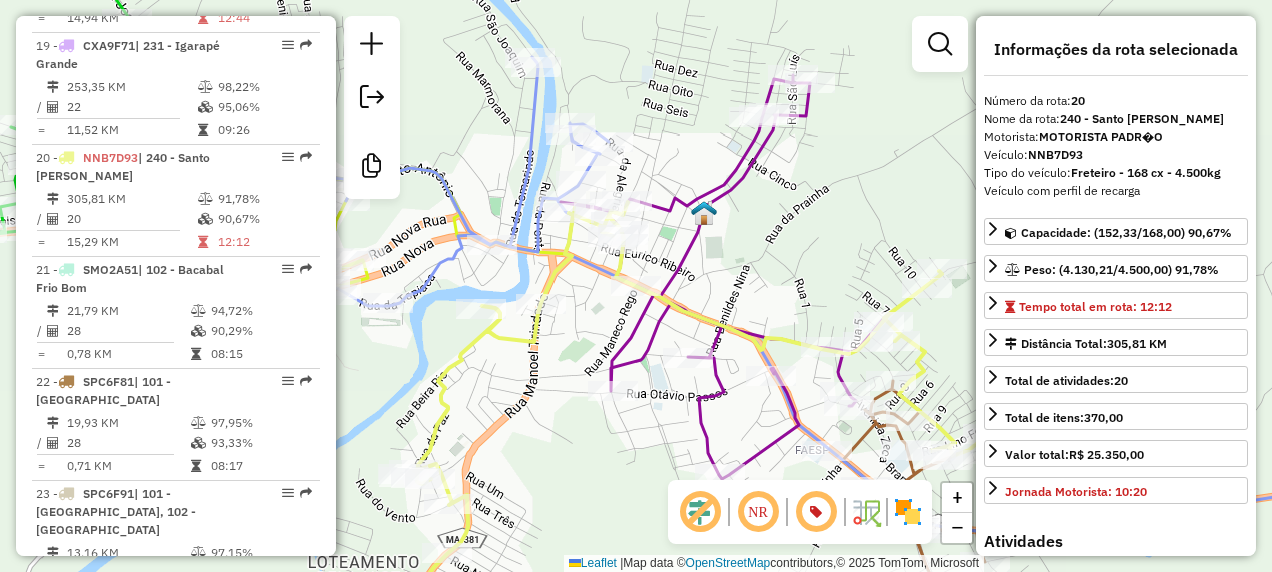 scroll, scrollTop: 2848, scrollLeft: 0, axis: vertical 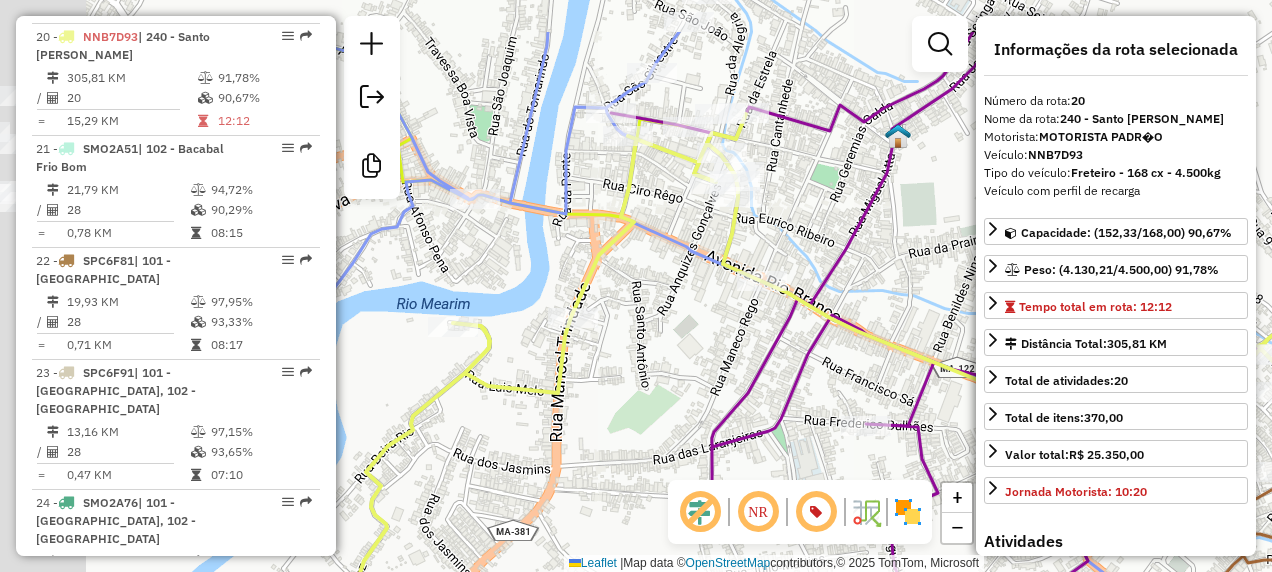 drag, startPoint x: 592, startPoint y: 269, endPoint x: 850, endPoint y: 354, distance: 271.6413 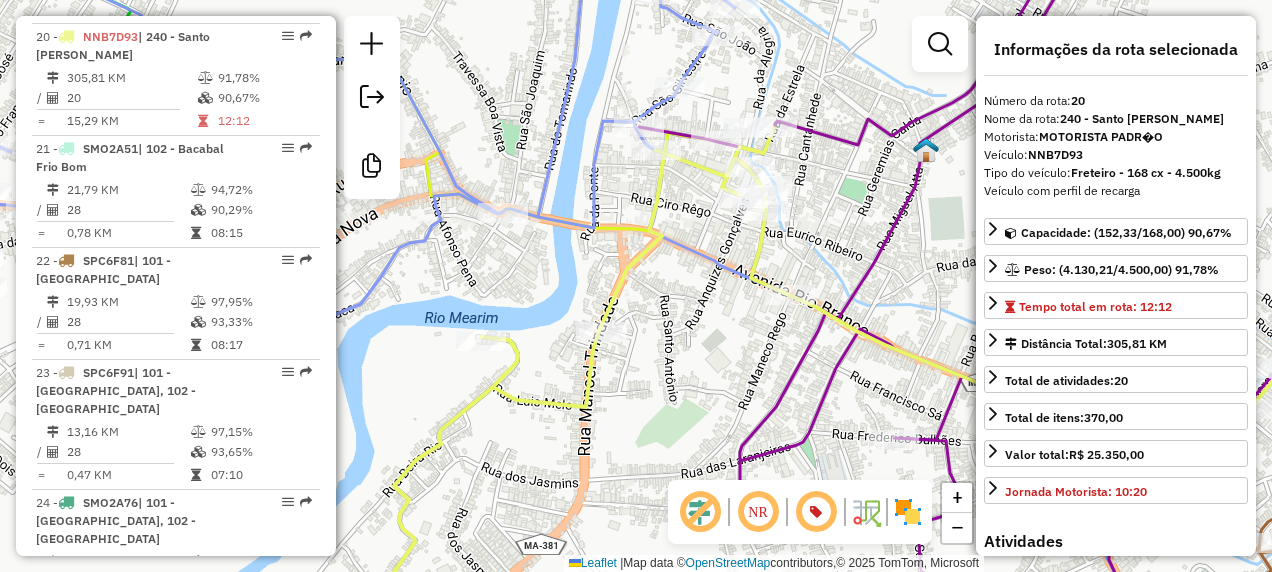 drag, startPoint x: 756, startPoint y: 358, endPoint x: 560, endPoint y: 208, distance: 246.81168 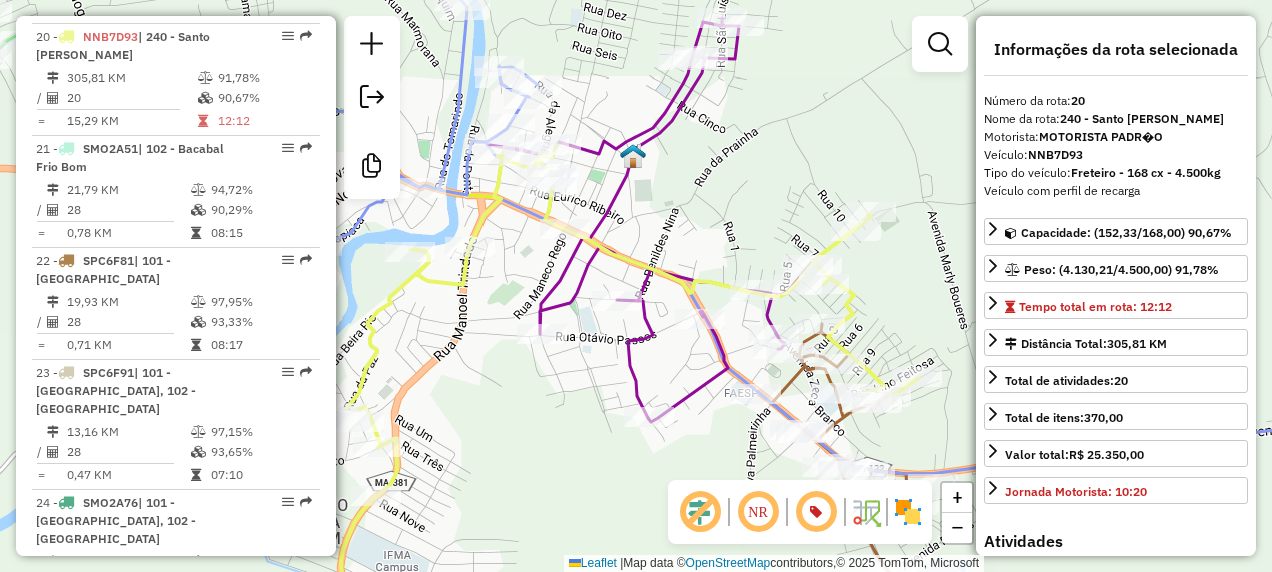 drag, startPoint x: 747, startPoint y: 476, endPoint x: 660, endPoint y: 339, distance: 162.28987 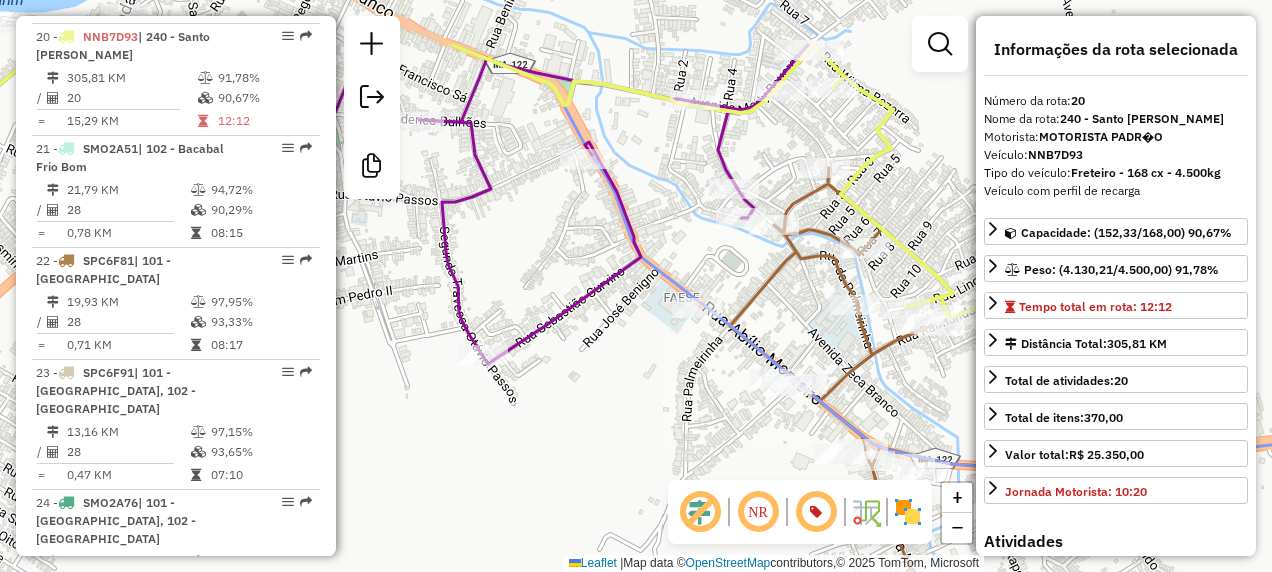 drag, startPoint x: 531, startPoint y: 300, endPoint x: 708, endPoint y: 439, distance: 225.05554 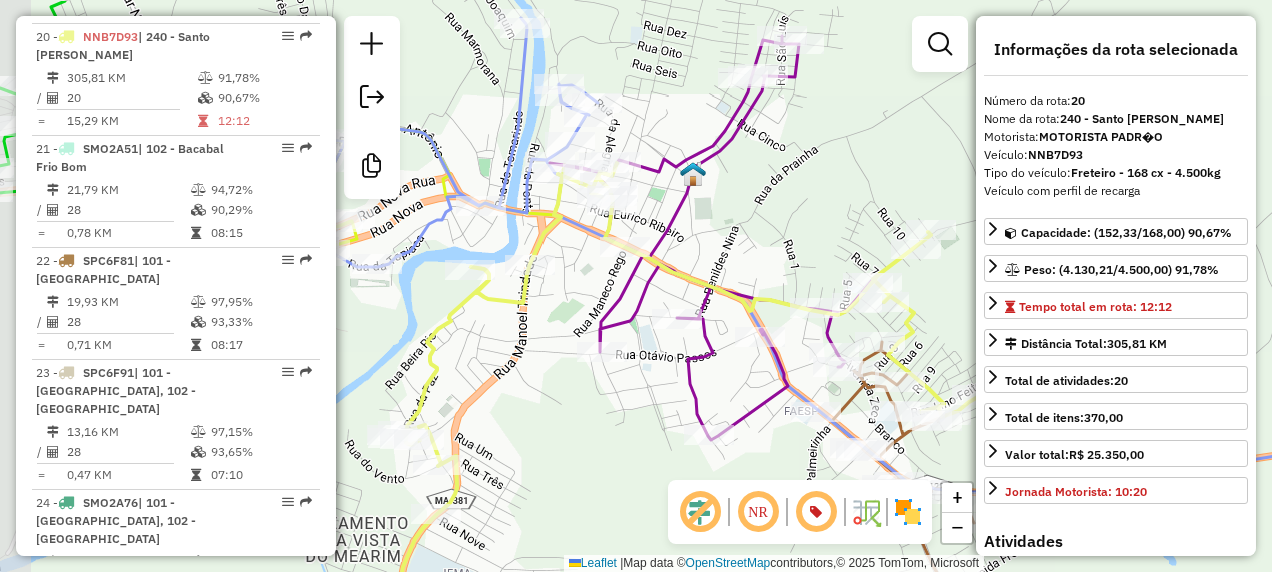 drag, startPoint x: 565, startPoint y: 245, endPoint x: 610, endPoint y: 298, distance: 69.52697 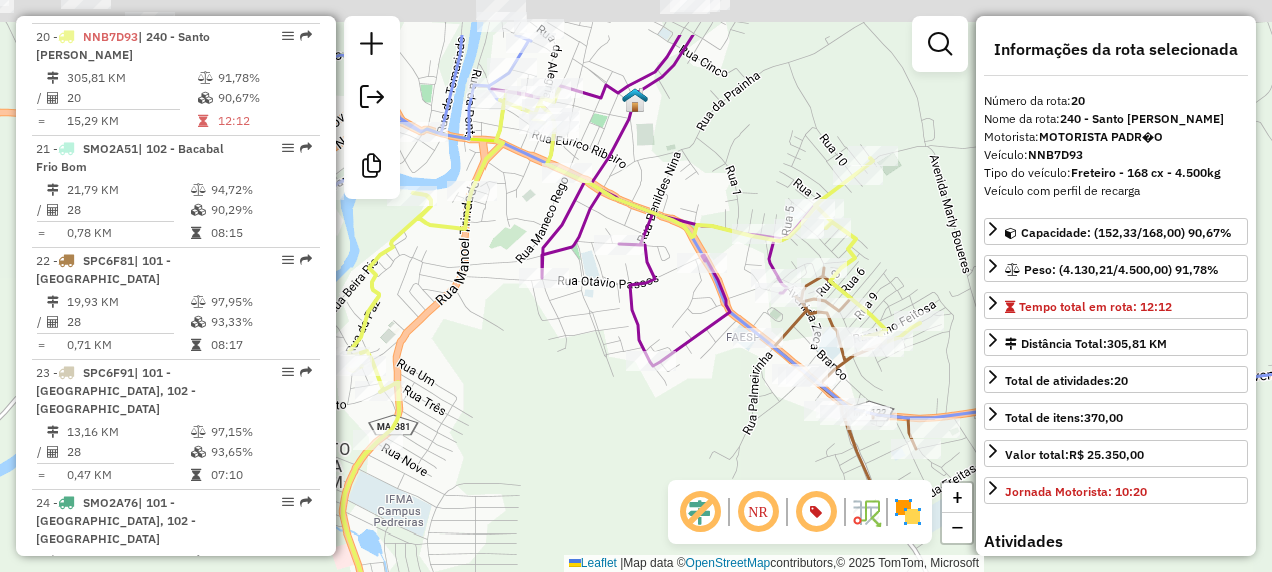 drag, startPoint x: 586, startPoint y: 416, endPoint x: 709, endPoint y: 489, distance: 143.03146 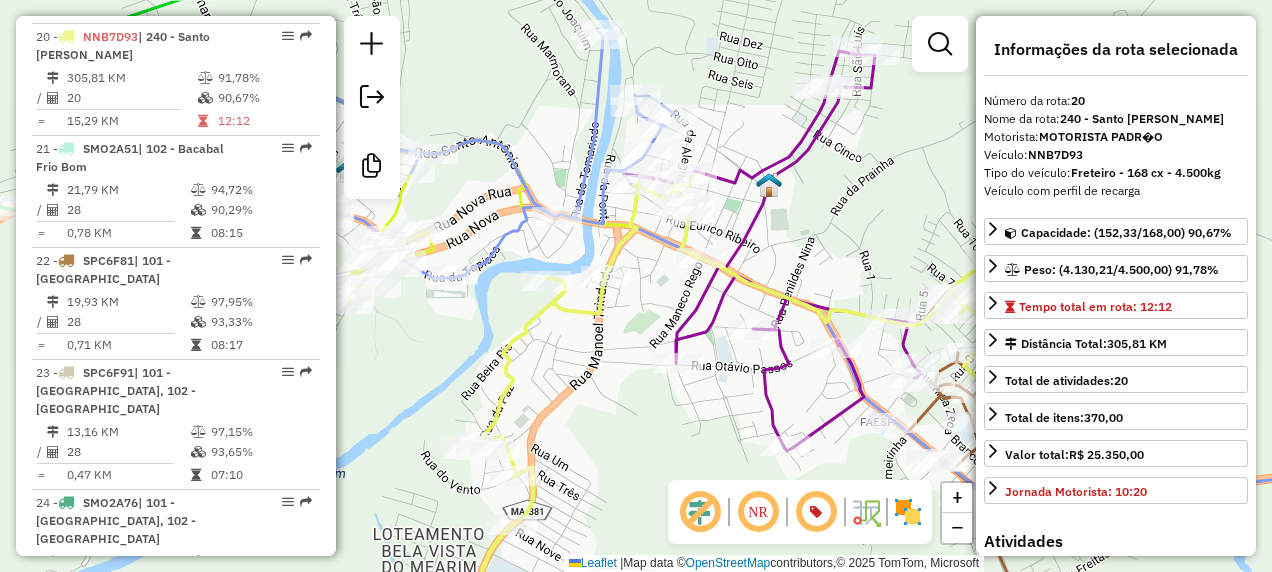 drag, startPoint x: 572, startPoint y: 314, endPoint x: 670, endPoint y: 399, distance: 129.72664 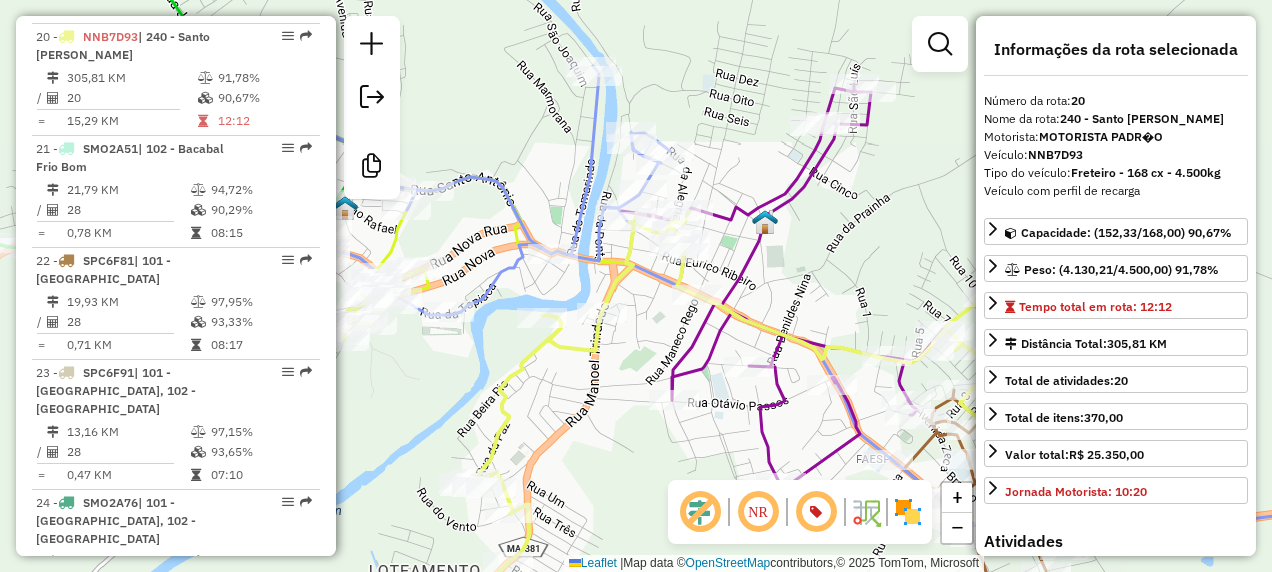 drag, startPoint x: 805, startPoint y: 222, endPoint x: 906, endPoint y: 253, distance: 105.65037 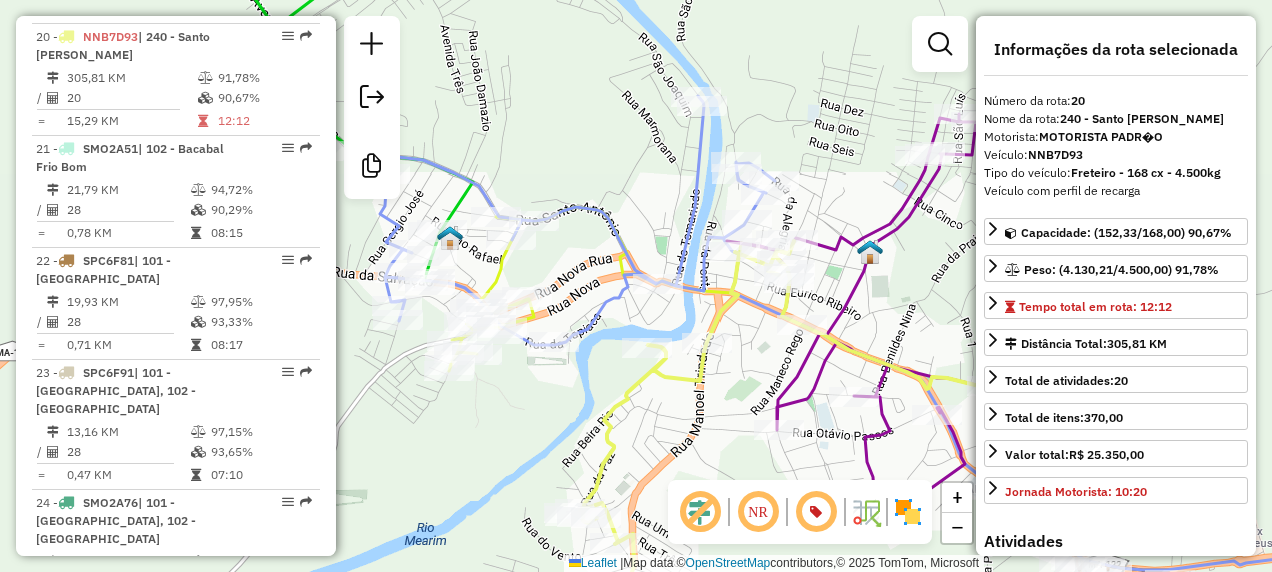 drag, startPoint x: 905, startPoint y: 249, endPoint x: 754, endPoint y: 208, distance: 156.46725 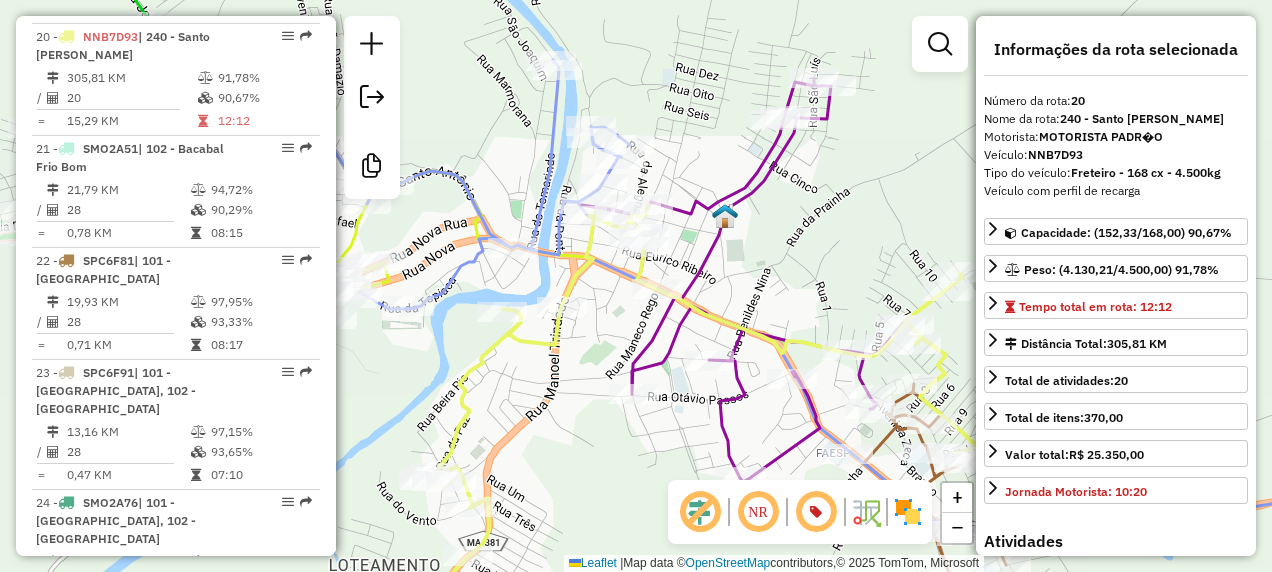 drag, startPoint x: 796, startPoint y: 430, endPoint x: 658, endPoint y: 283, distance: 201.62589 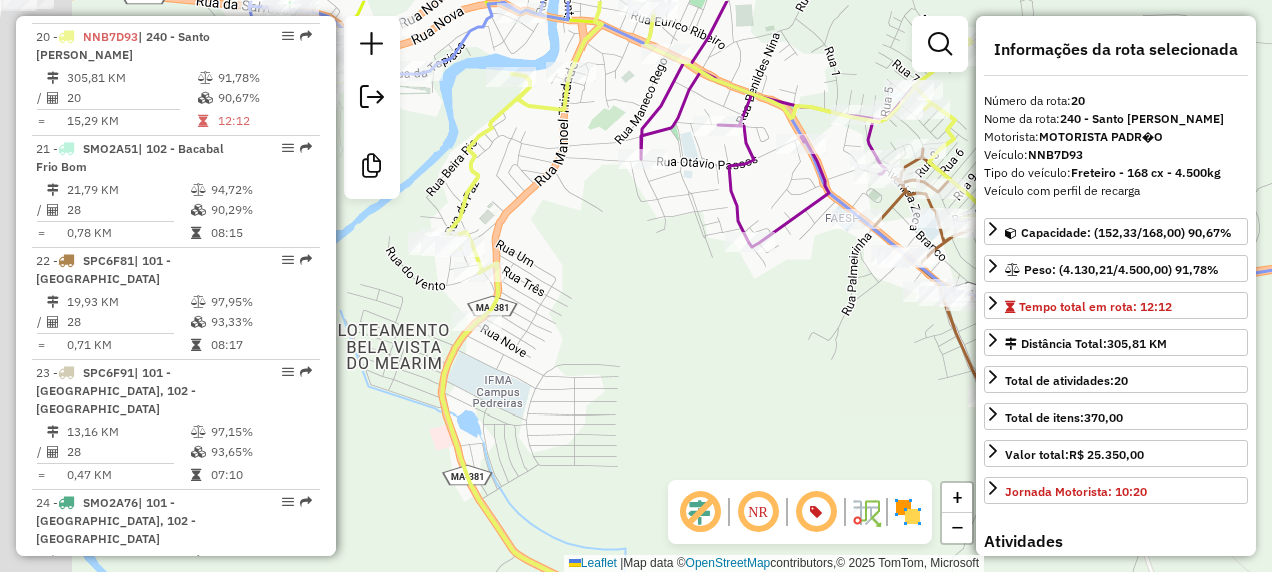 drag, startPoint x: 680, startPoint y: 418, endPoint x: 902, endPoint y: 493, distance: 234.32669 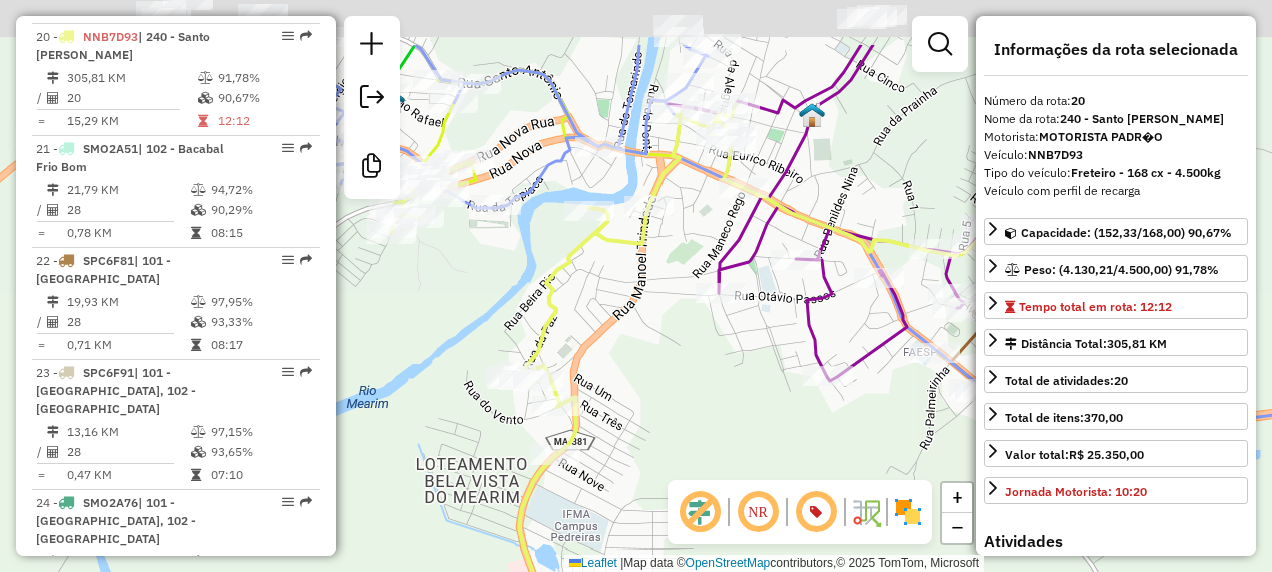drag, startPoint x: 662, startPoint y: 357, endPoint x: 668, endPoint y: 462, distance: 105.17129 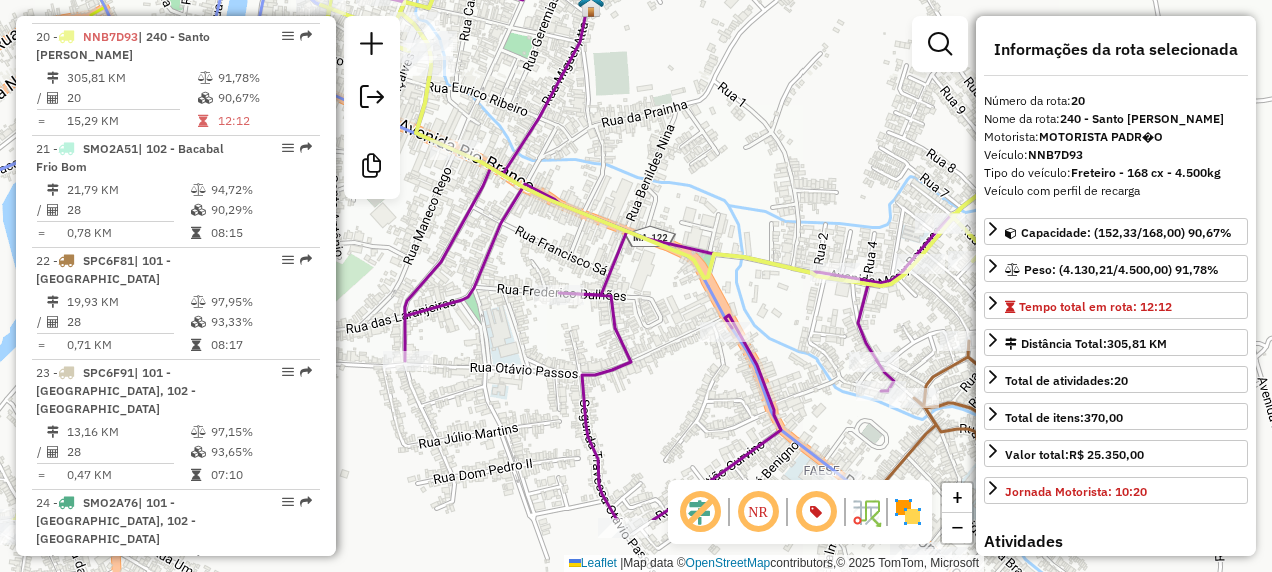 drag, startPoint x: 771, startPoint y: 350, endPoint x: 616, endPoint y: 286, distance: 167.69318 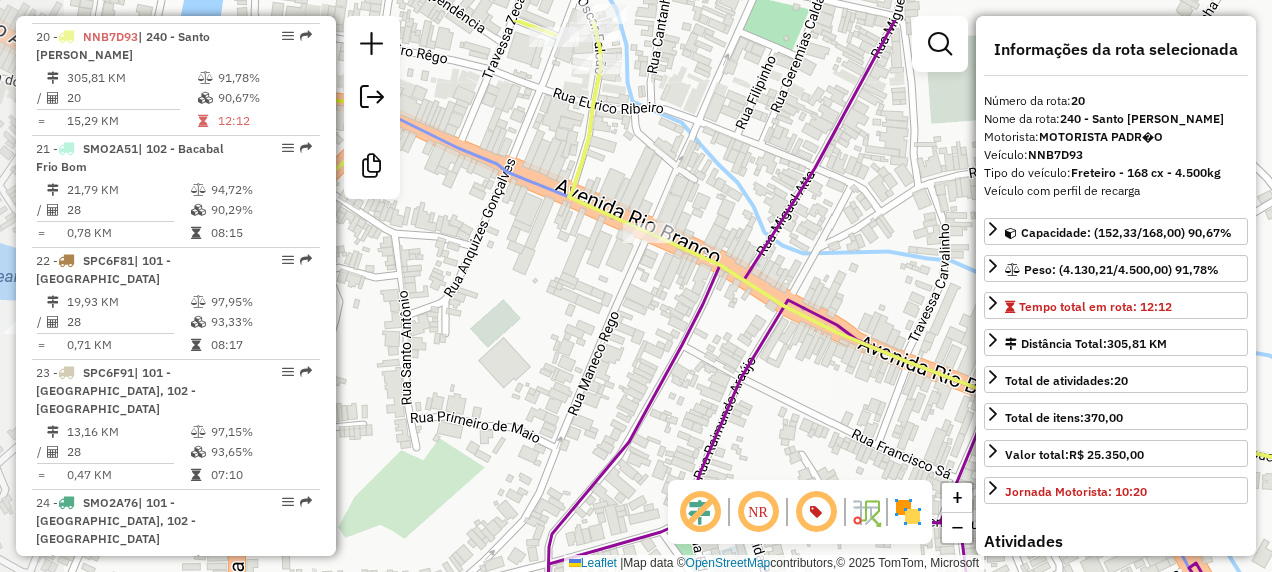 drag, startPoint x: 564, startPoint y: 294, endPoint x: 674, endPoint y: 357, distance: 126.76356 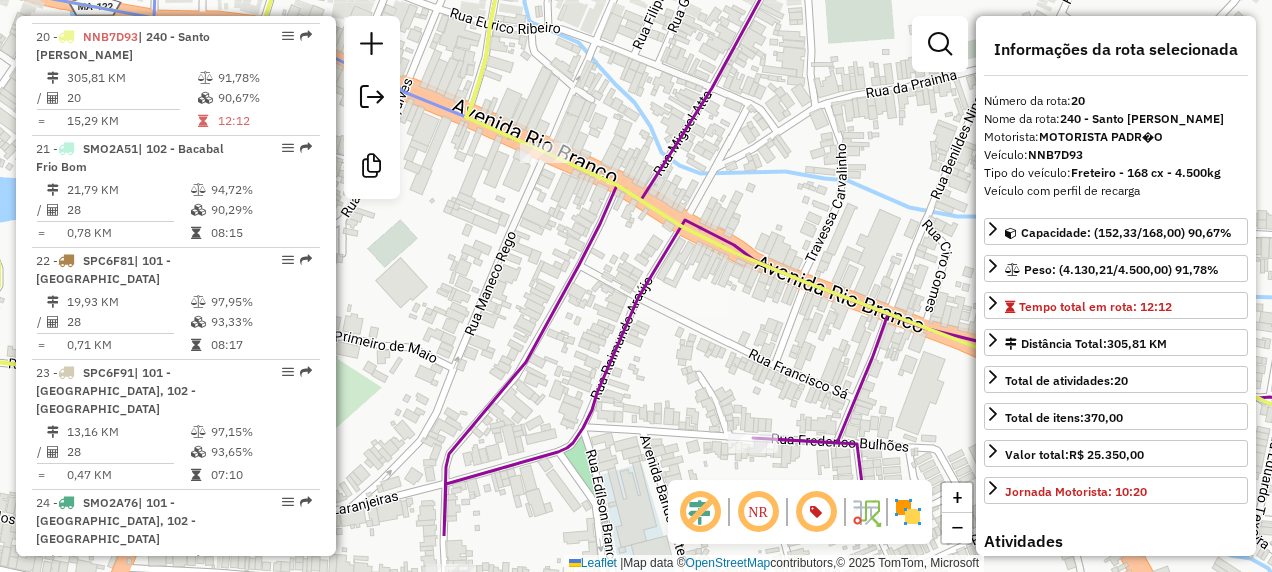 drag, startPoint x: 595, startPoint y: 384, endPoint x: 452, endPoint y: 281, distance: 176.2328 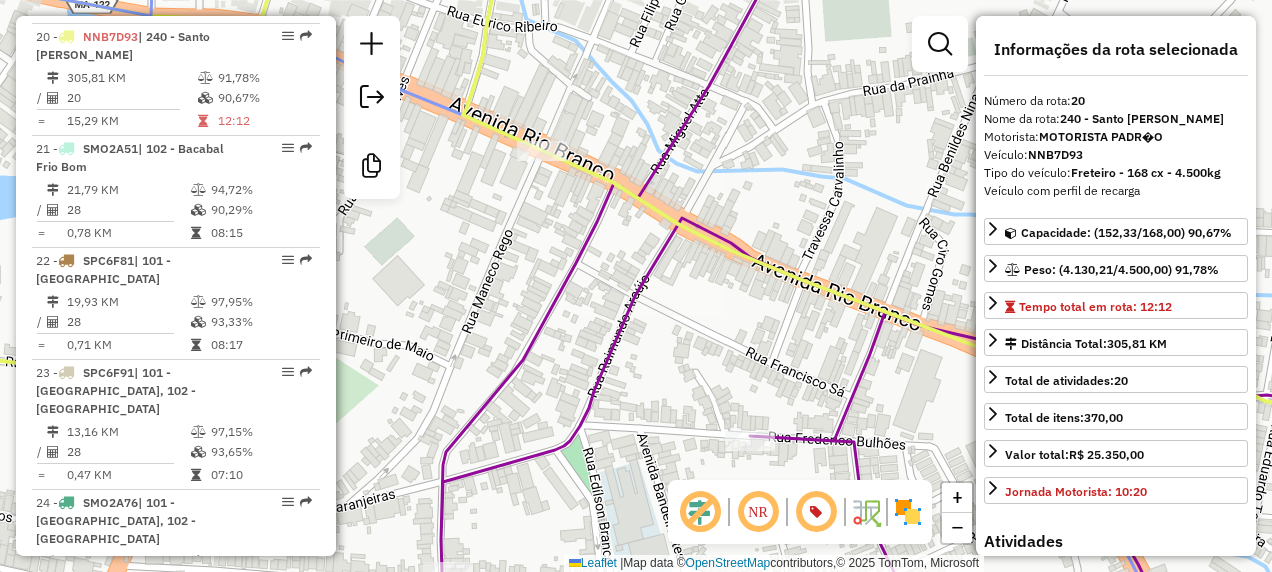 drag, startPoint x: 688, startPoint y: 317, endPoint x: 676, endPoint y: 216, distance: 101.71037 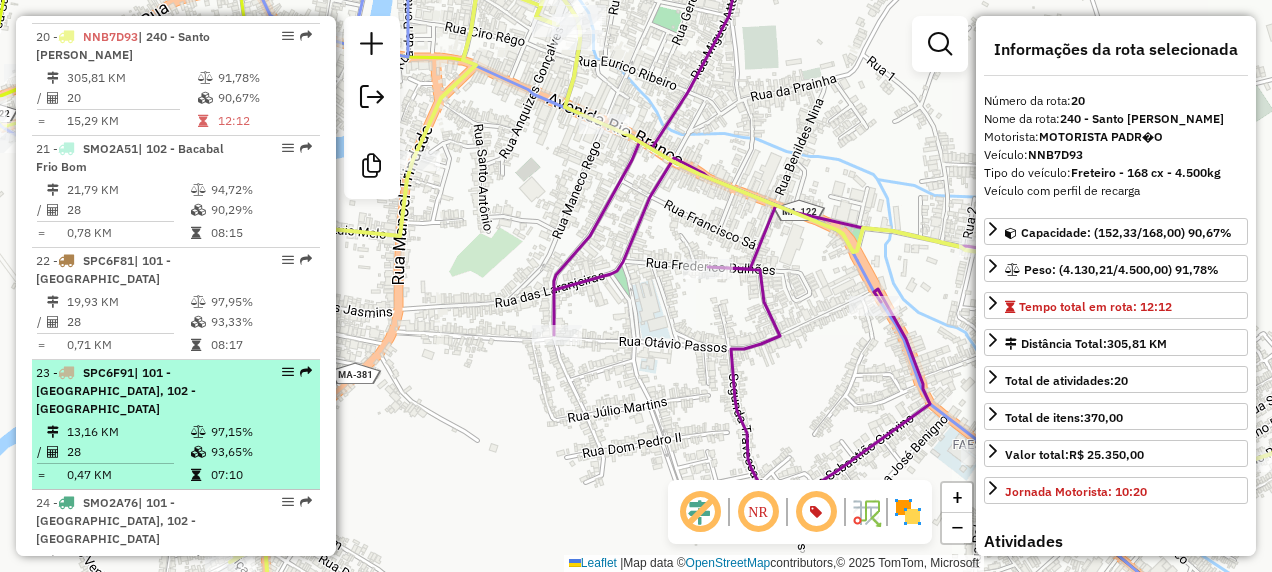 scroll, scrollTop: 2900, scrollLeft: 0, axis: vertical 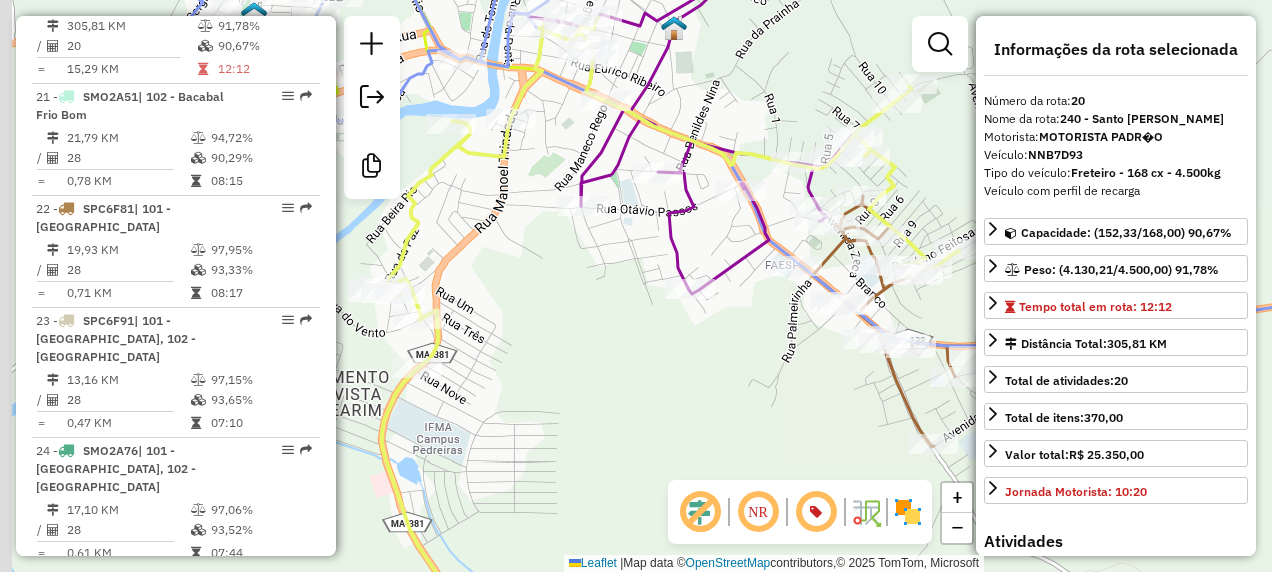 drag, startPoint x: 608, startPoint y: 455, endPoint x: 756, endPoint y: 457, distance: 148.01352 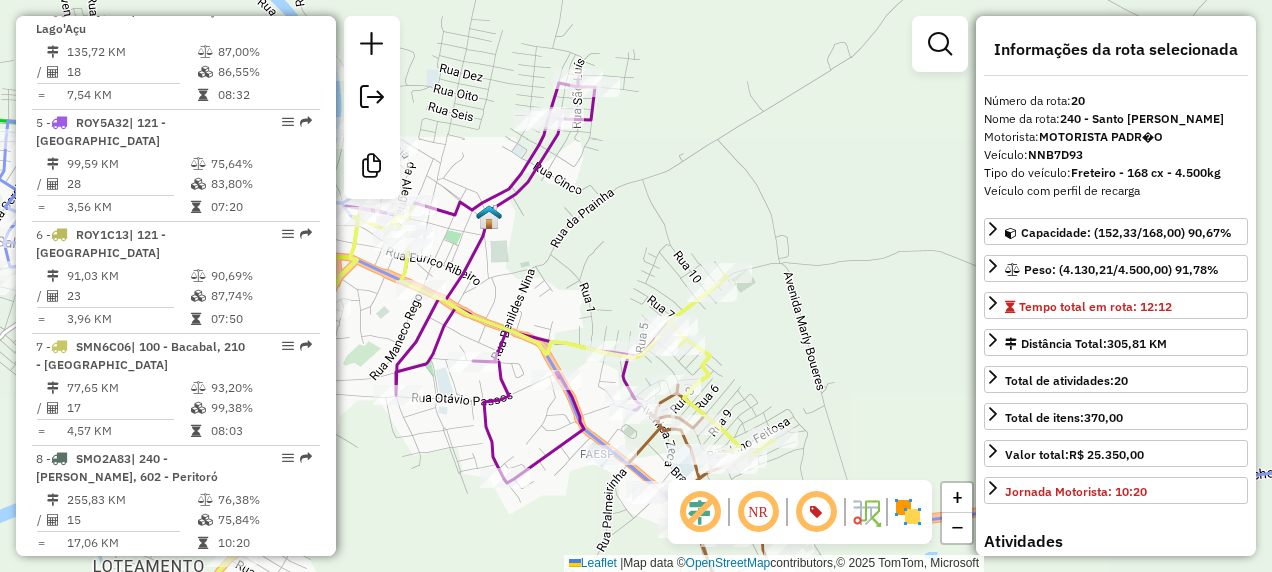 scroll, scrollTop: 1000, scrollLeft: 0, axis: vertical 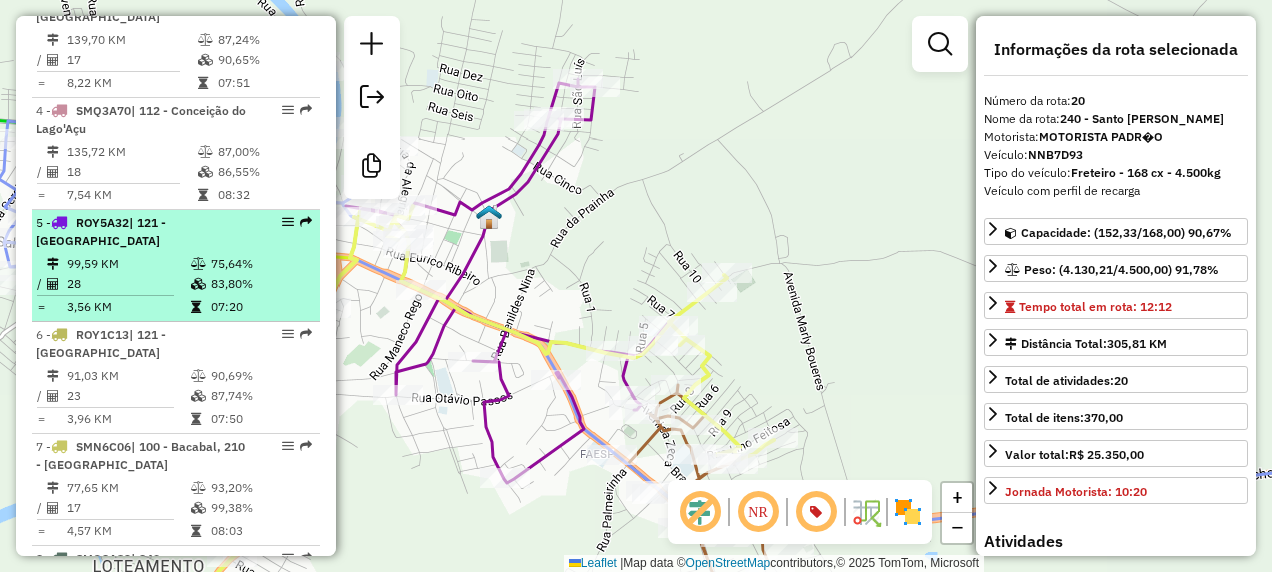 click on "99,59 KM" at bounding box center (128, 264) 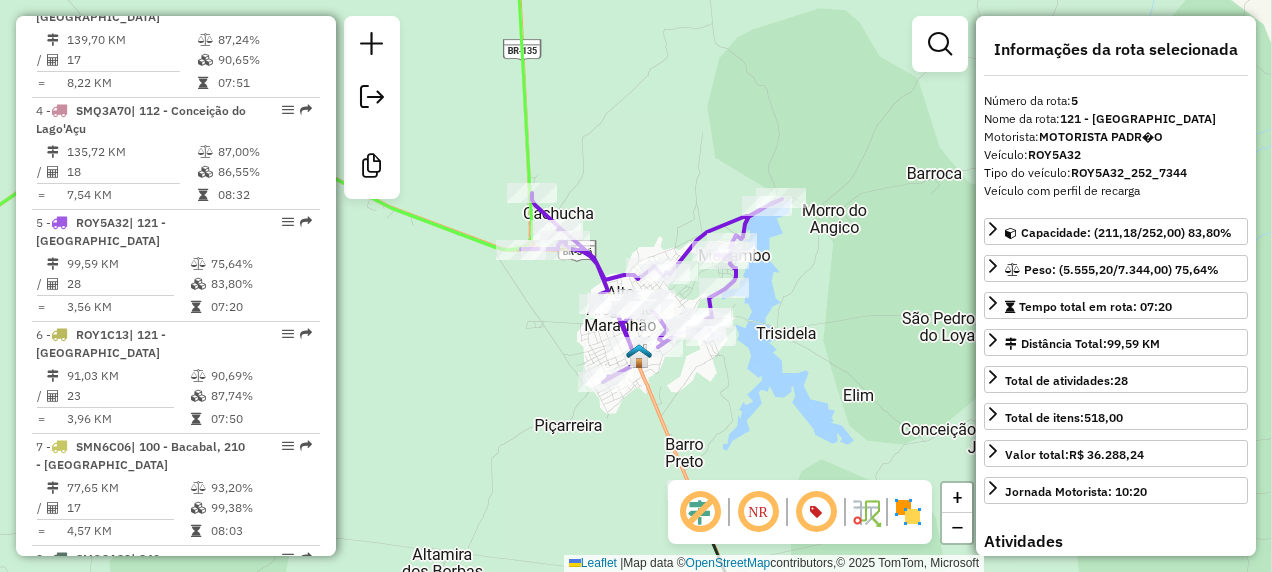 drag, startPoint x: 700, startPoint y: 412, endPoint x: 676, endPoint y: 346, distance: 70.2282 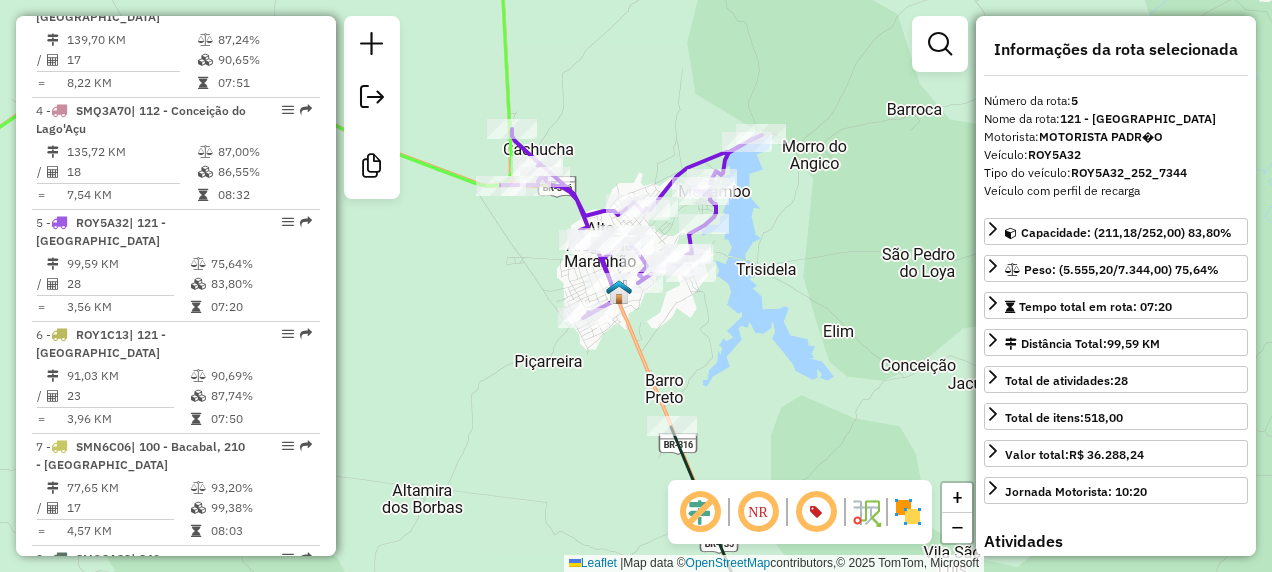 click 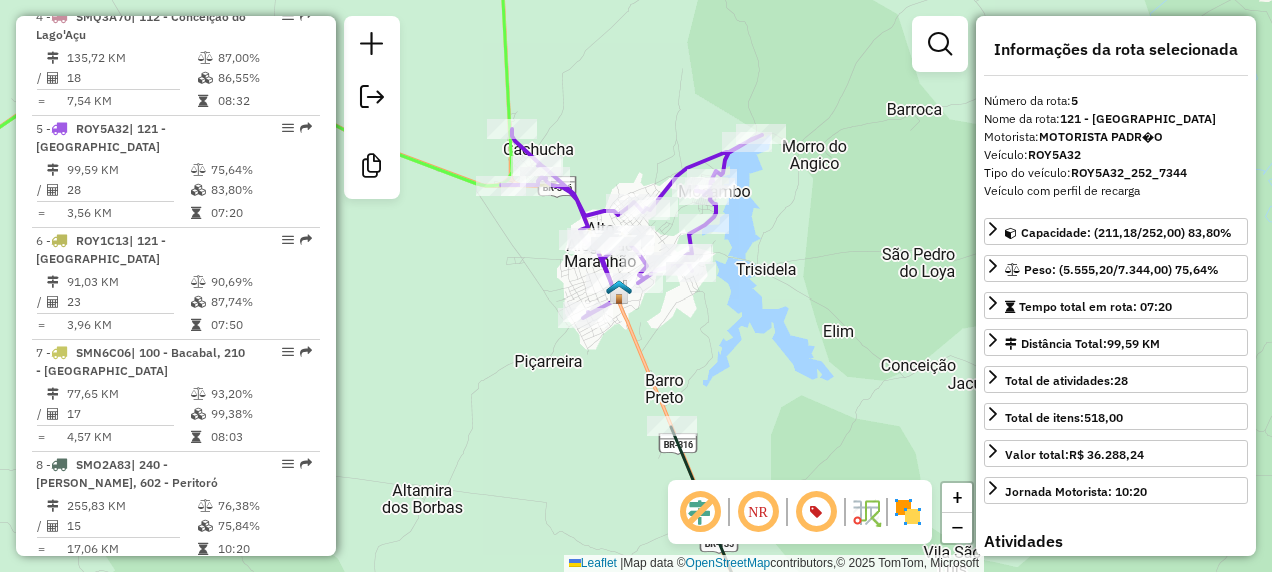 scroll, scrollTop: 1191, scrollLeft: 0, axis: vertical 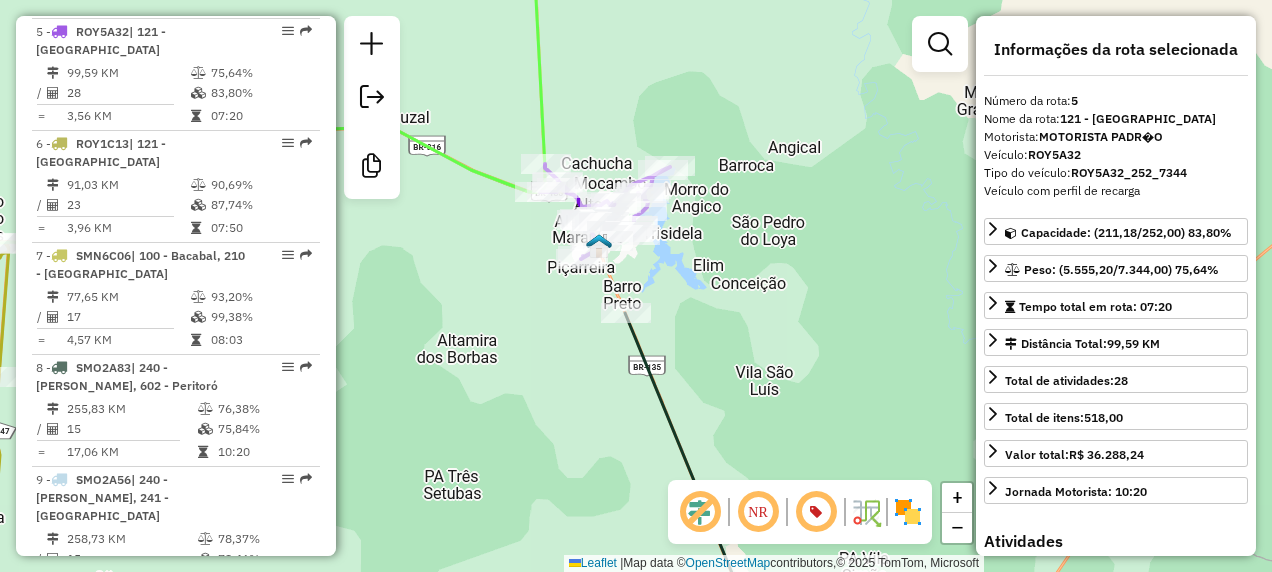 drag, startPoint x: 490, startPoint y: 315, endPoint x: 510, endPoint y: 268, distance: 51.078373 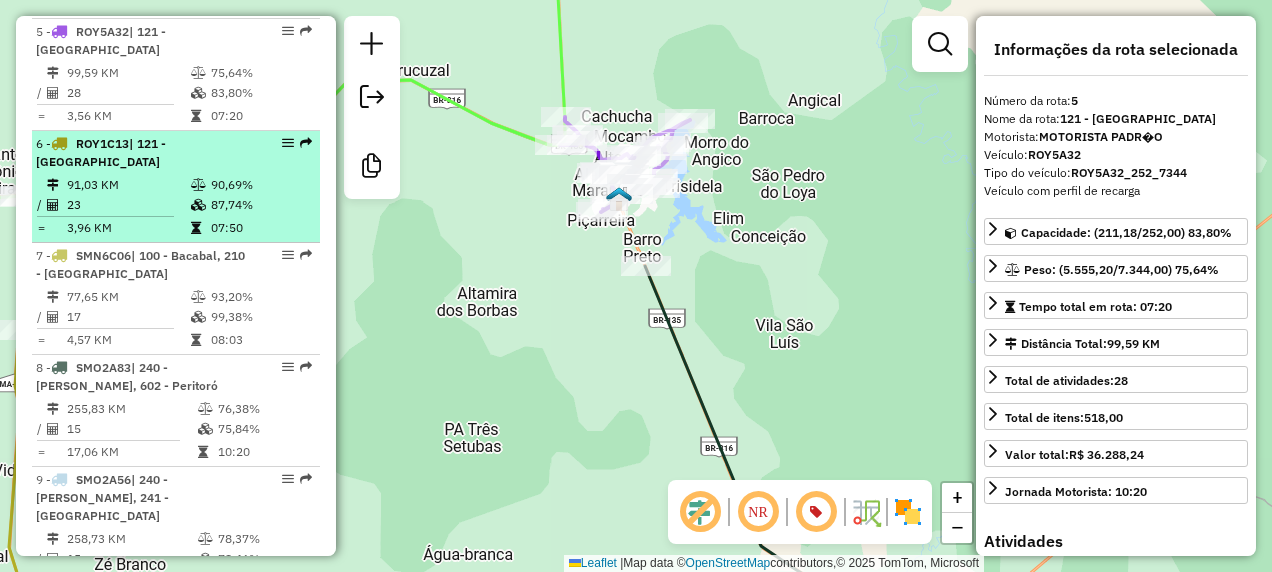 click on "6 -       ROY1C13   | 121 - [GEOGRAPHIC_DATA]" at bounding box center [142, 153] 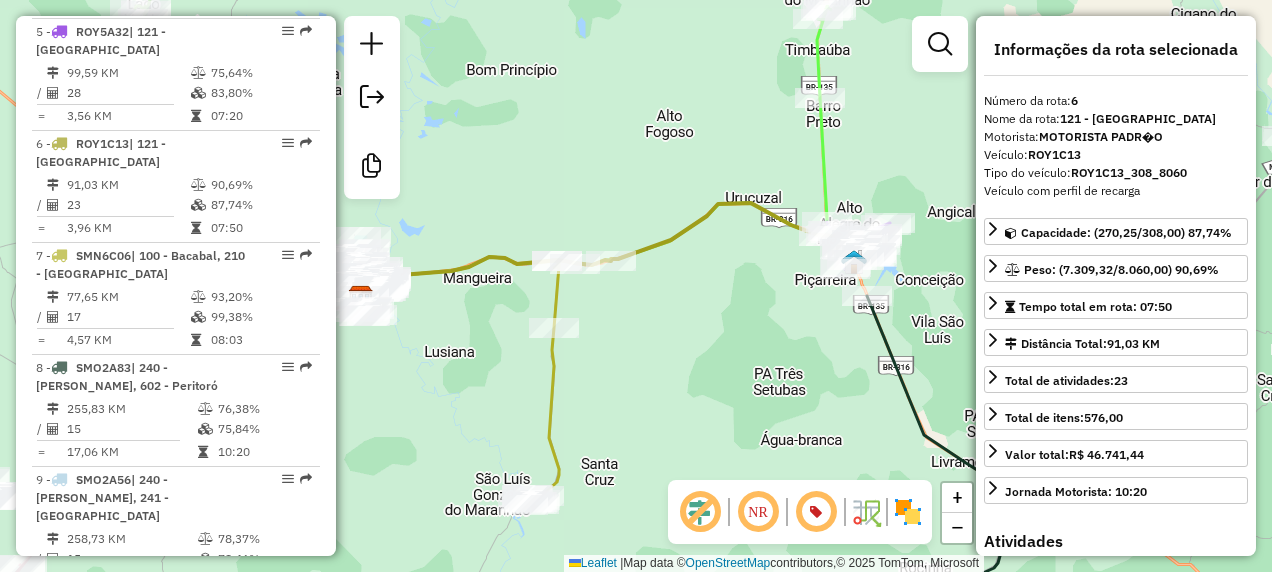 click 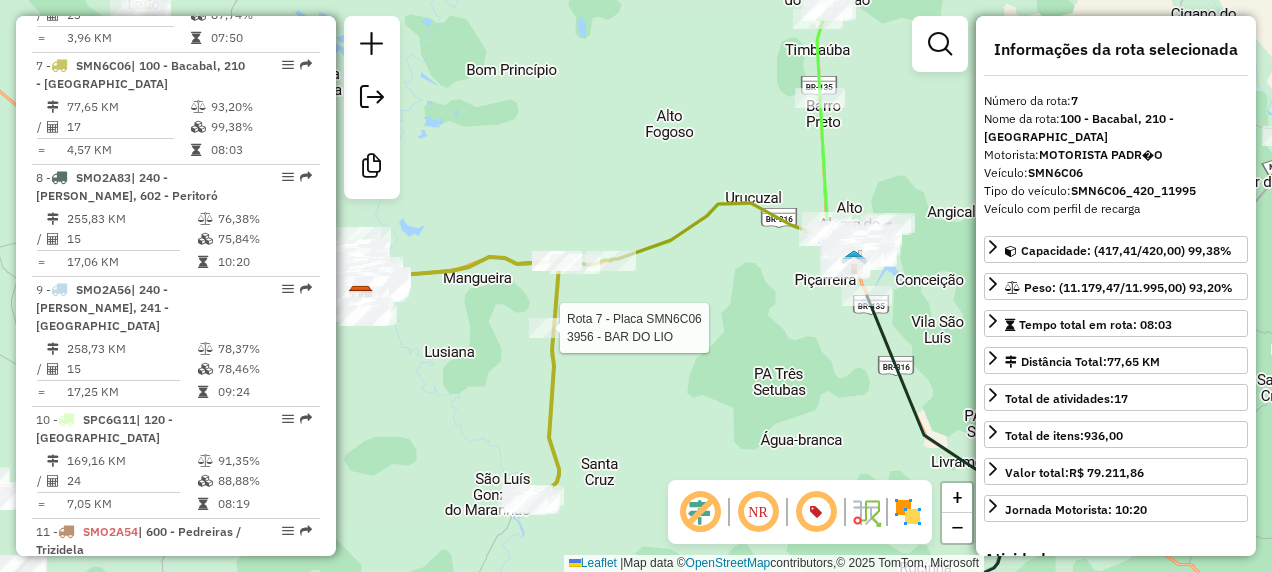 scroll, scrollTop: 1414, scrollLeft: 0, axis: vertical 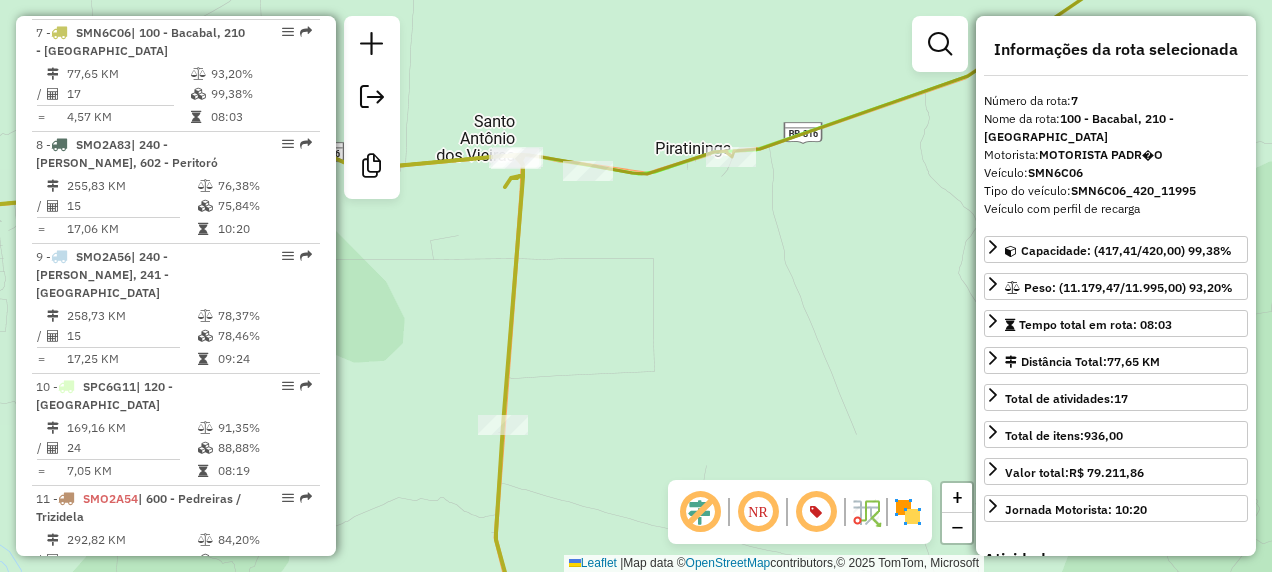click 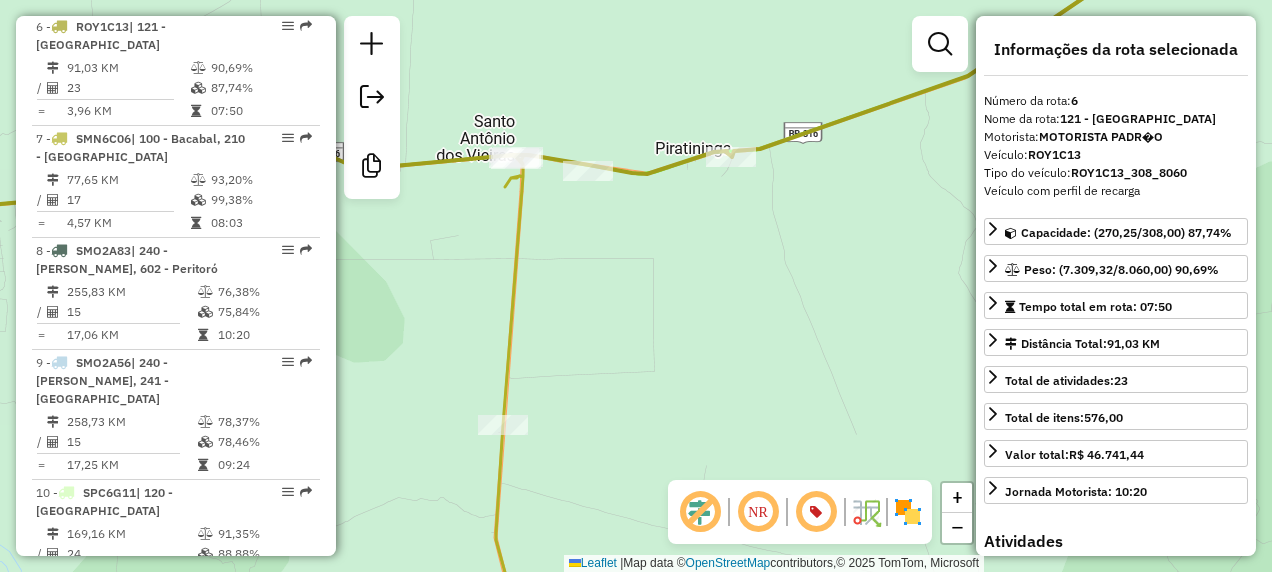 scroll, scrollTop: 1303, scrollLeft: 0, axis: vertical 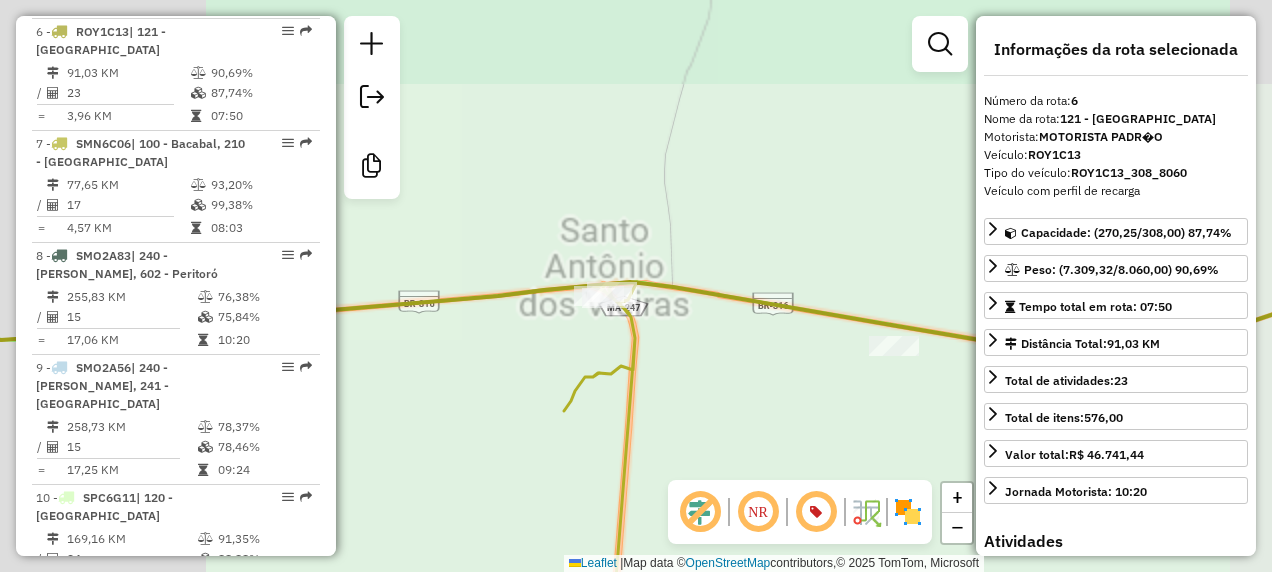 drag, startPoint x: 742, startPoint y: 385, endPoint x: 650, endPoint y: 254, distance: 160.07811 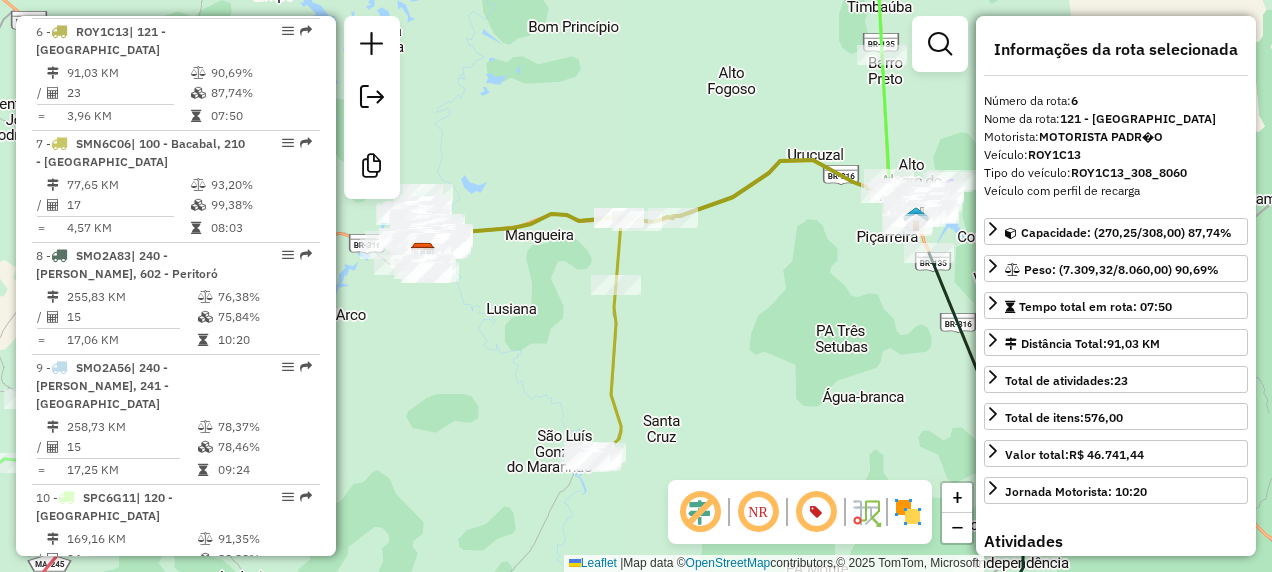 click 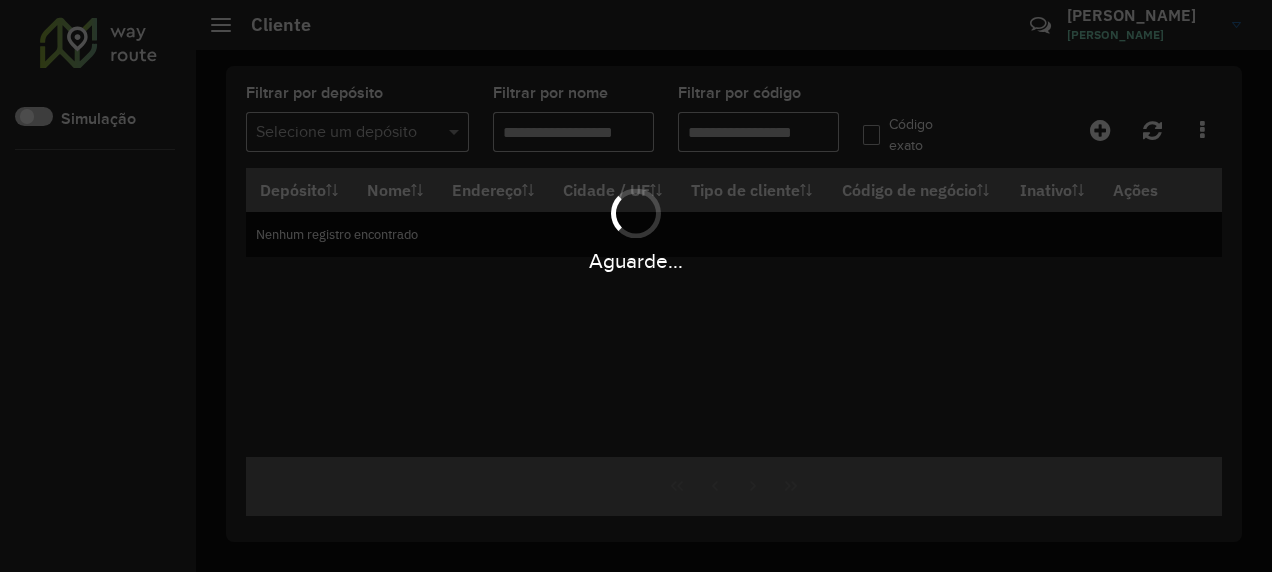 scroll, scrollTop: 0, scrollLeft: 0, axis: both 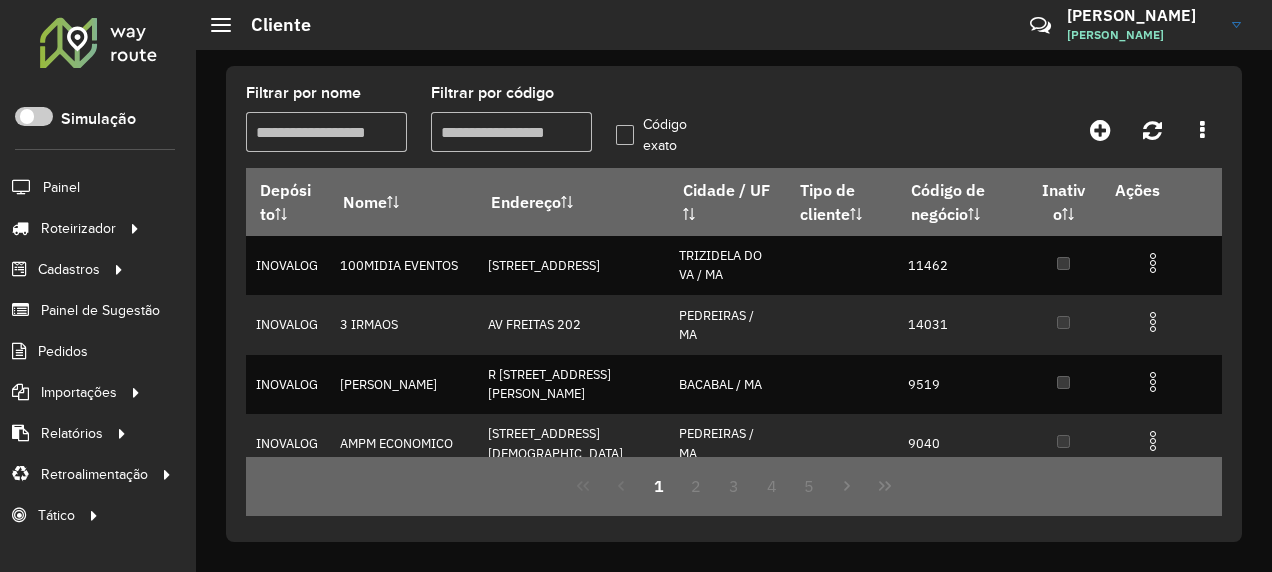 click on "Filtrar por código" at bounding box center (511, 132) 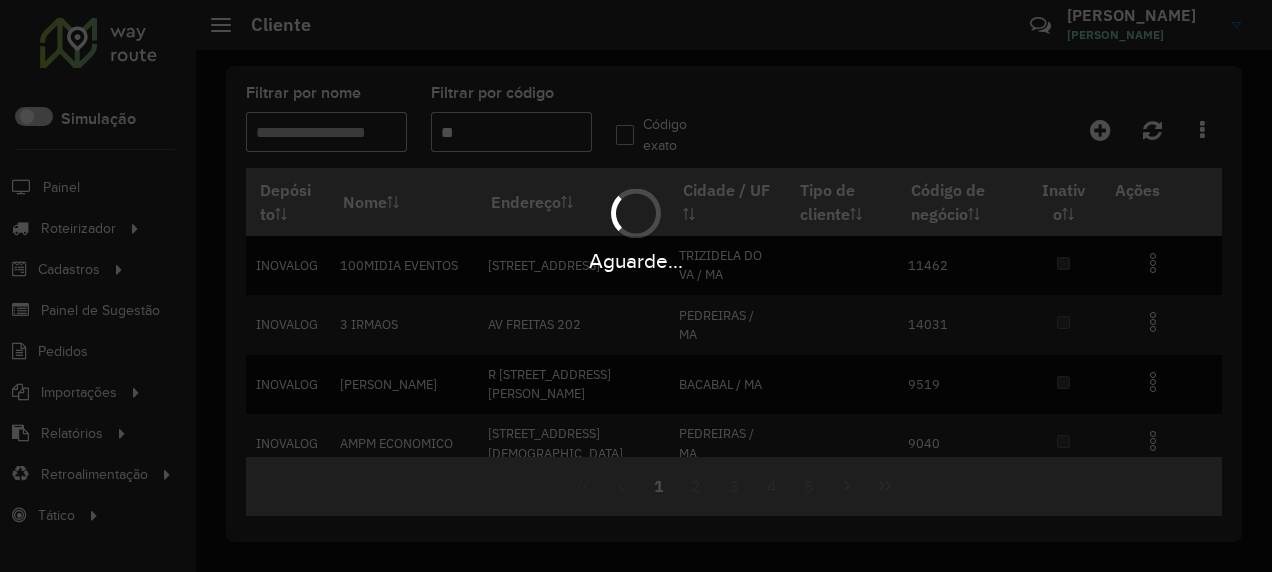 type on "*" 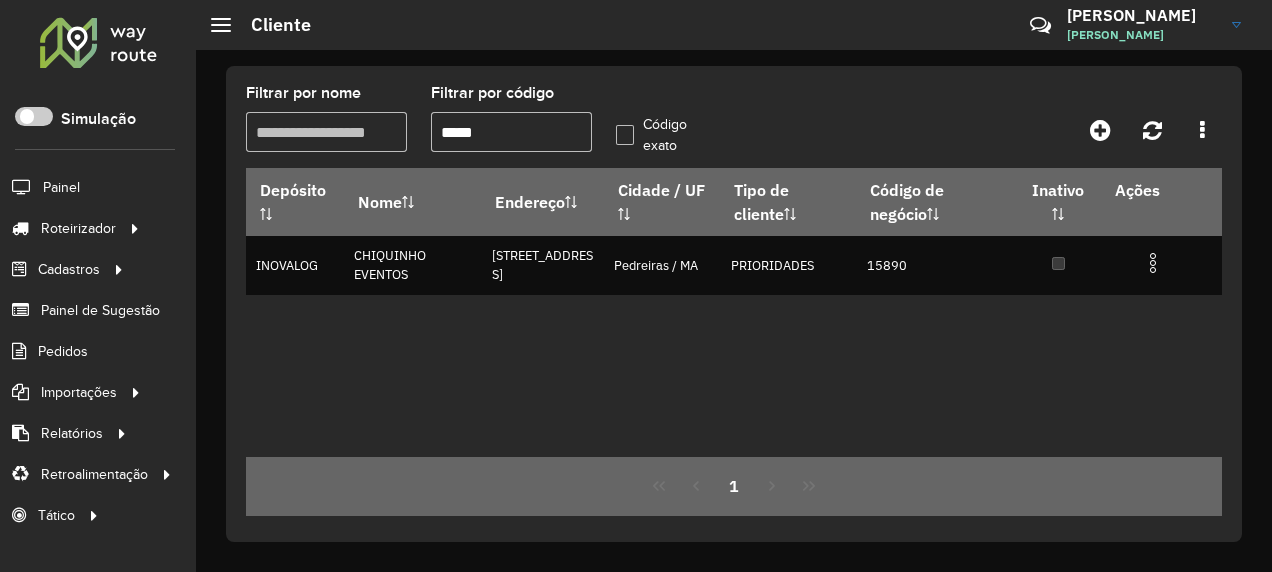 type on "*****" 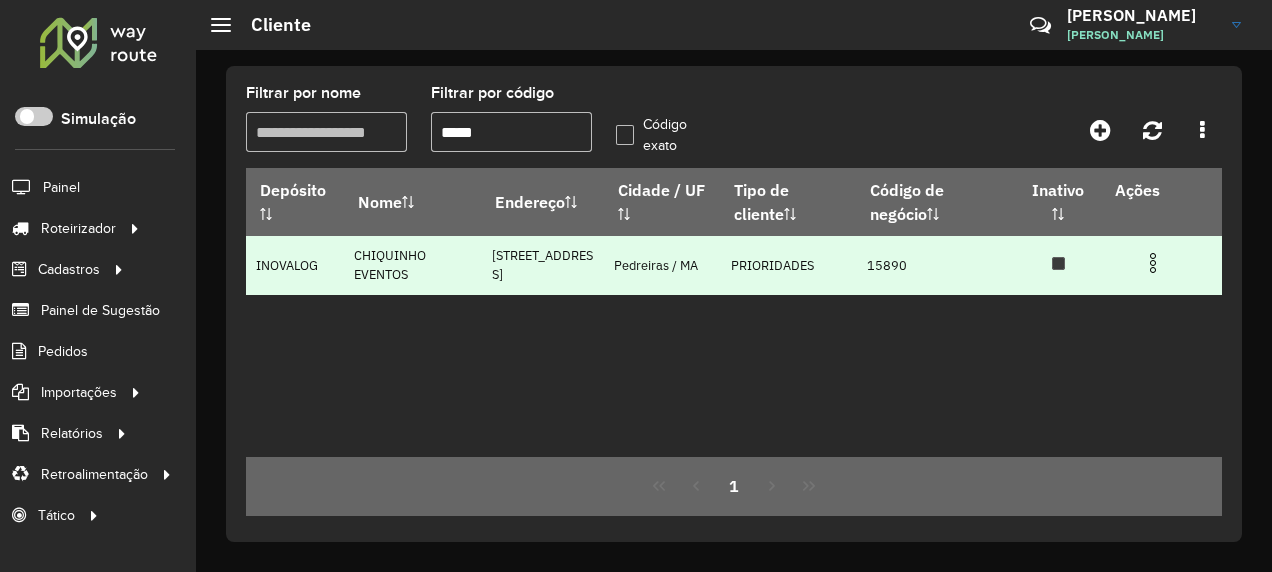 click at bounding box center [1153, 263] 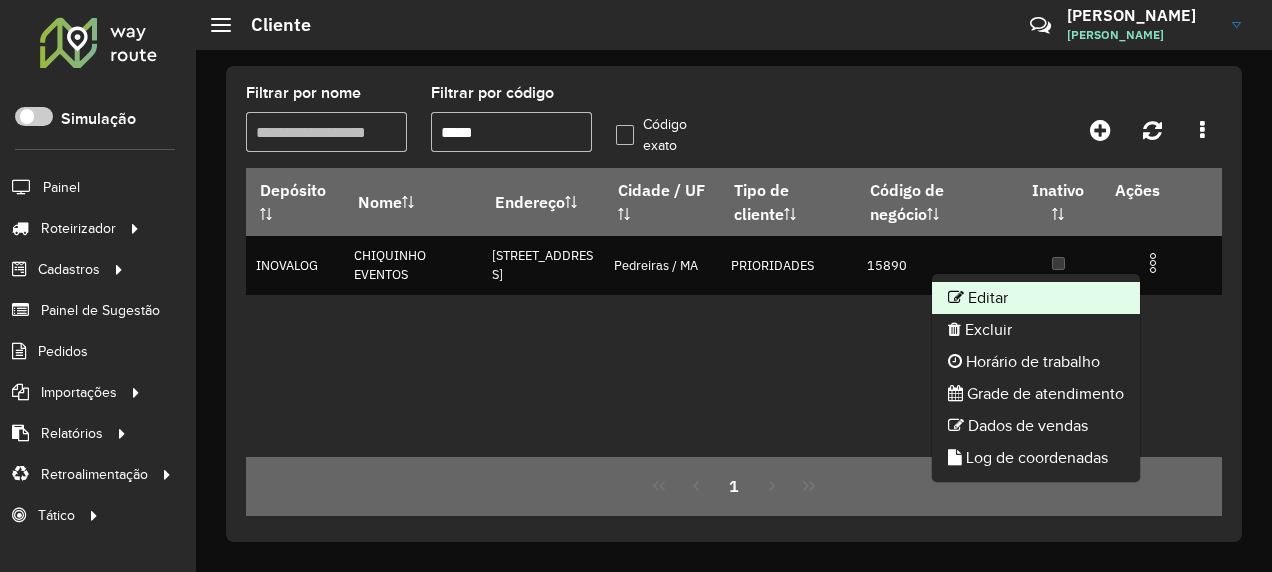 click on "Editar" 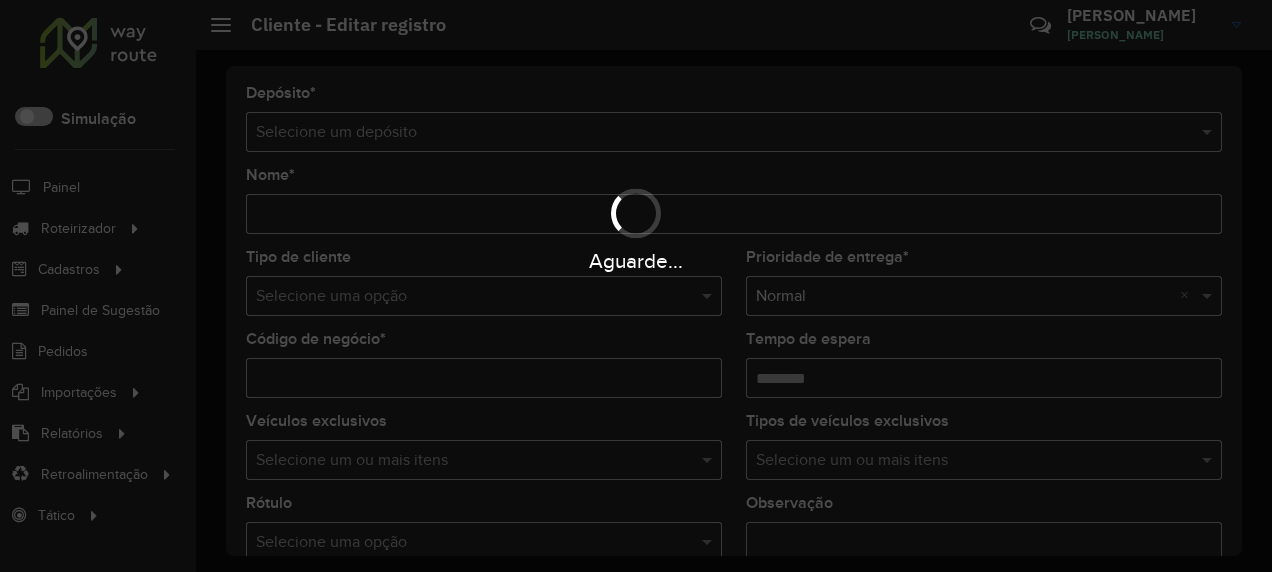 type on "**********" 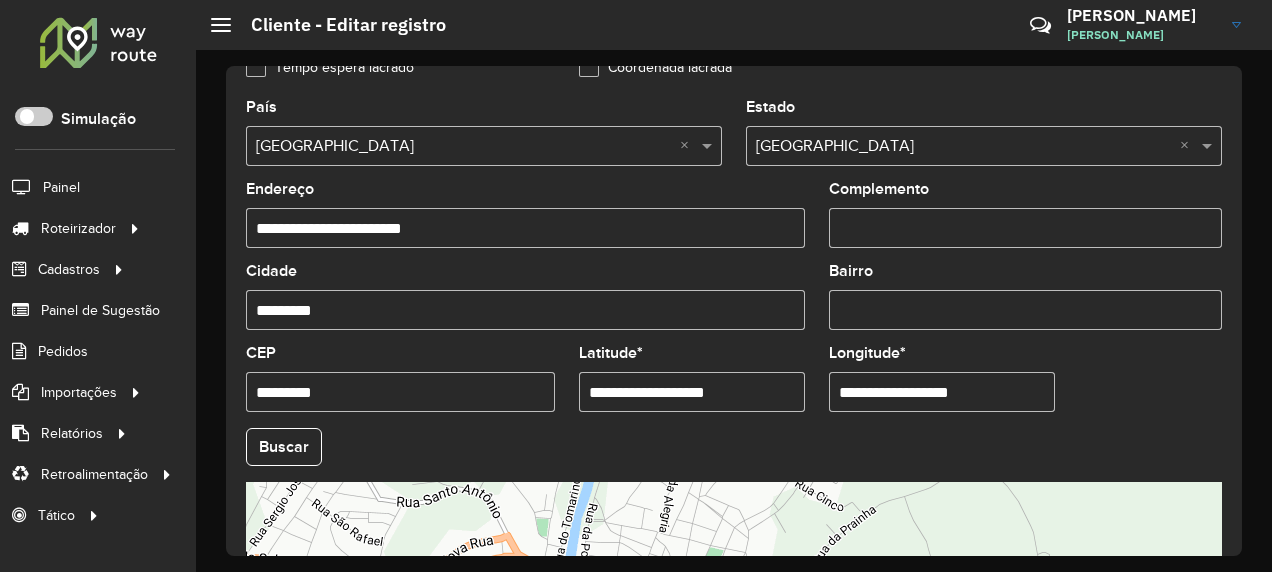 scroll, scrollTop: 900, scrollLeft: 0, axis: vertical 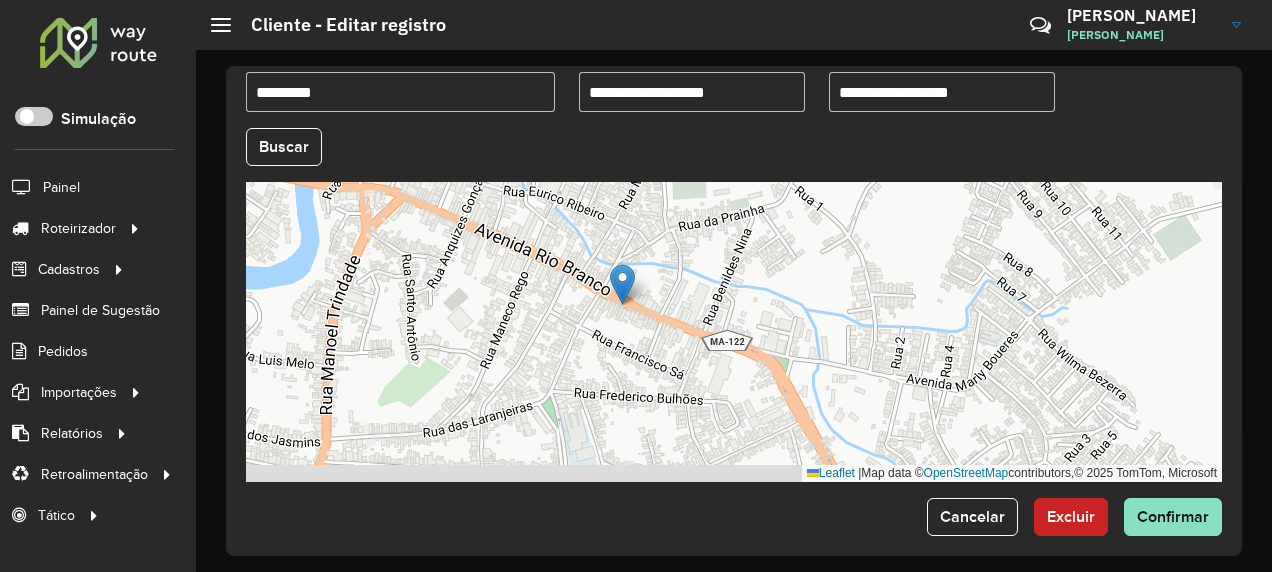 drag, startPoint x: 646, startPoint y: 368, endPoint x: 596, endPoint y: 297, distance: 86.83893 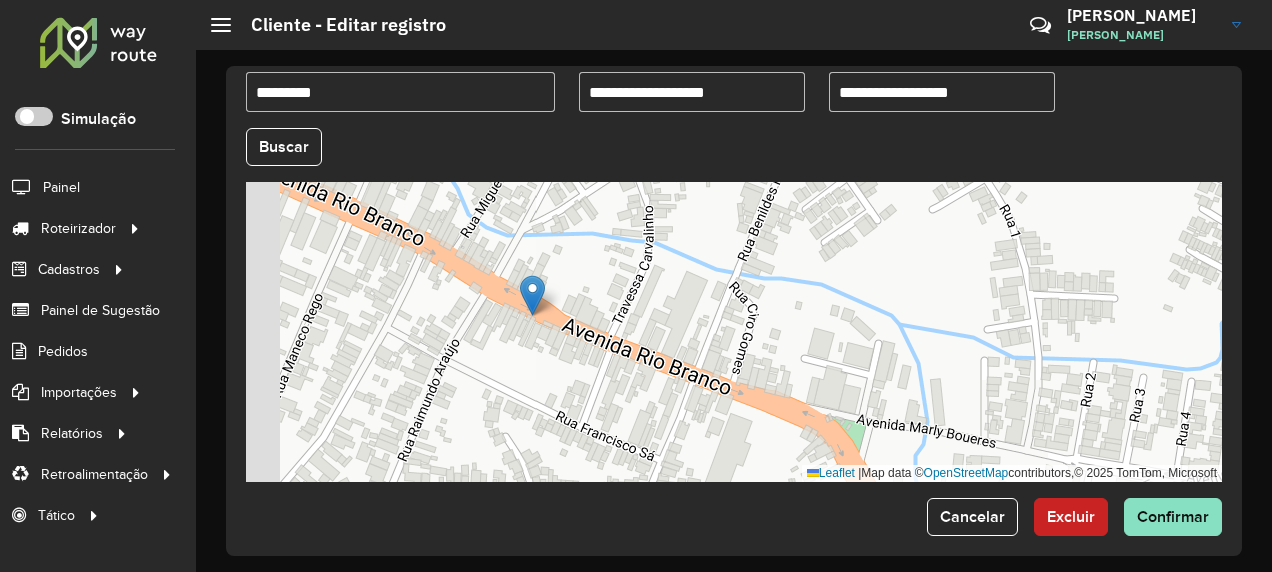 drag, startPoint x: 556, startPoint y: 394, endPoint x: 579, endPoint y: 432, distance: 44.418465 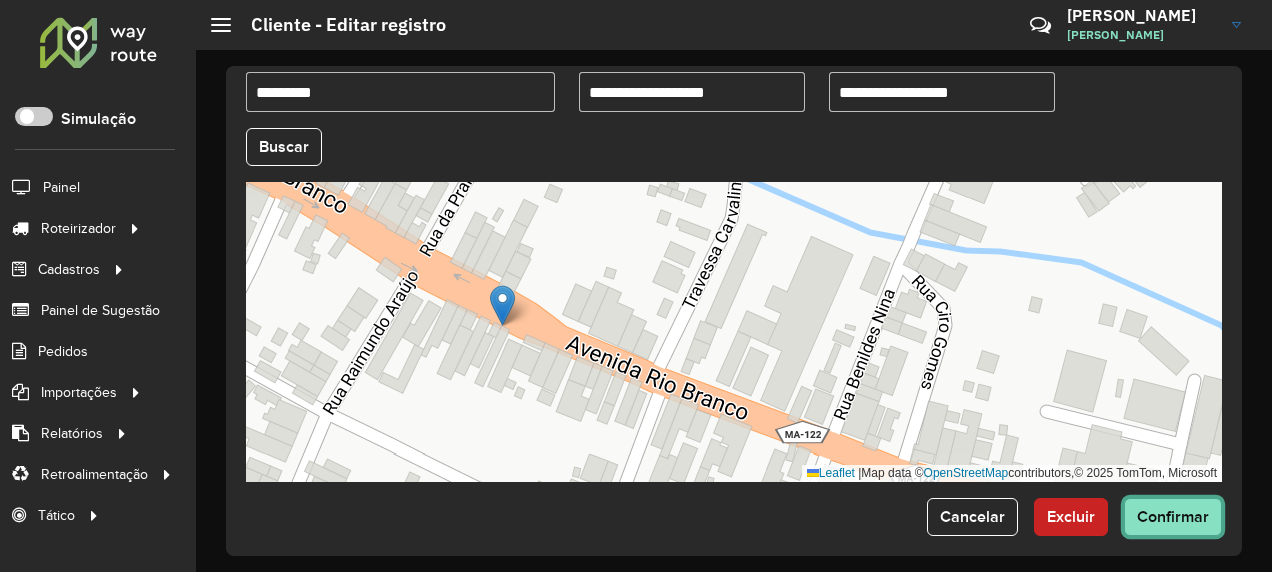 click on "Confirmar" 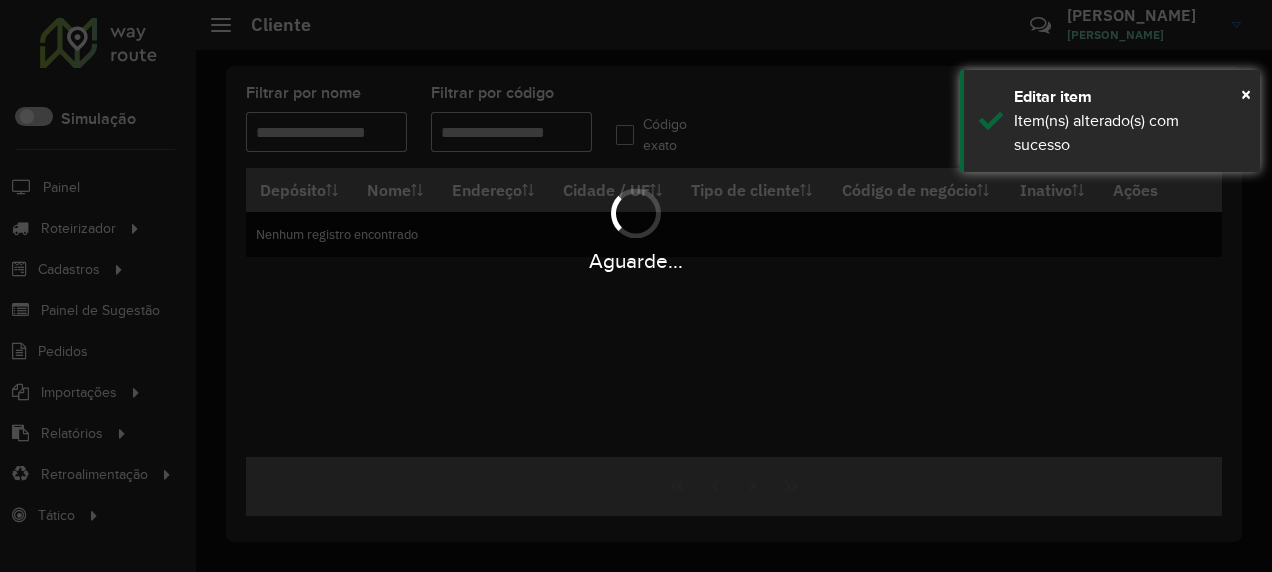 type on "*****" 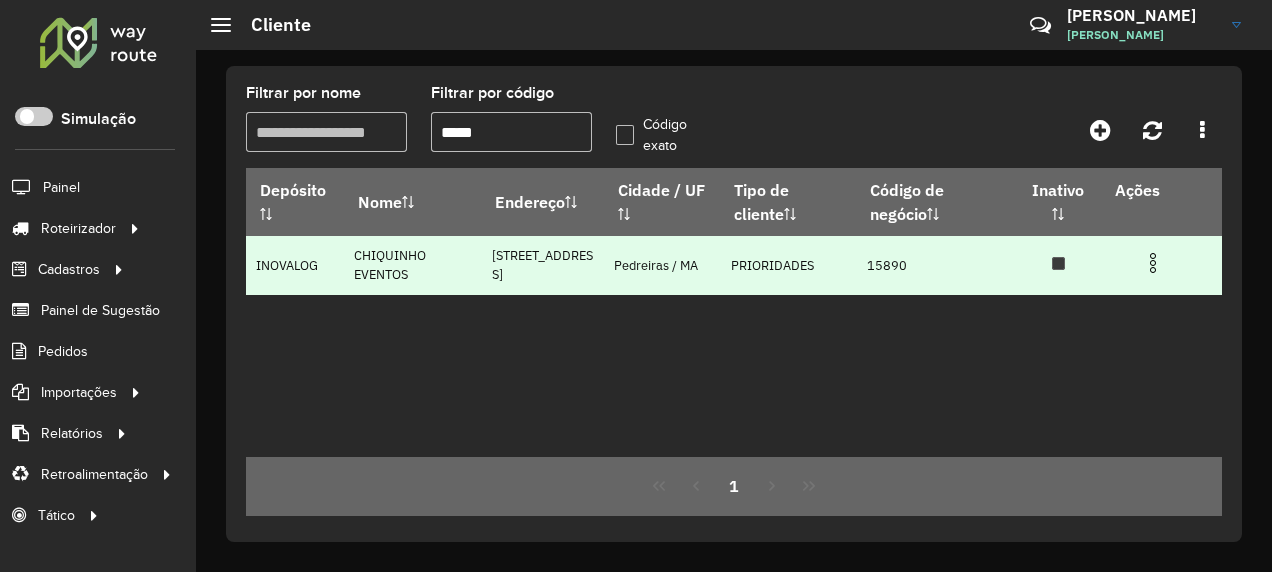 click at bounding box center (1153, 263) 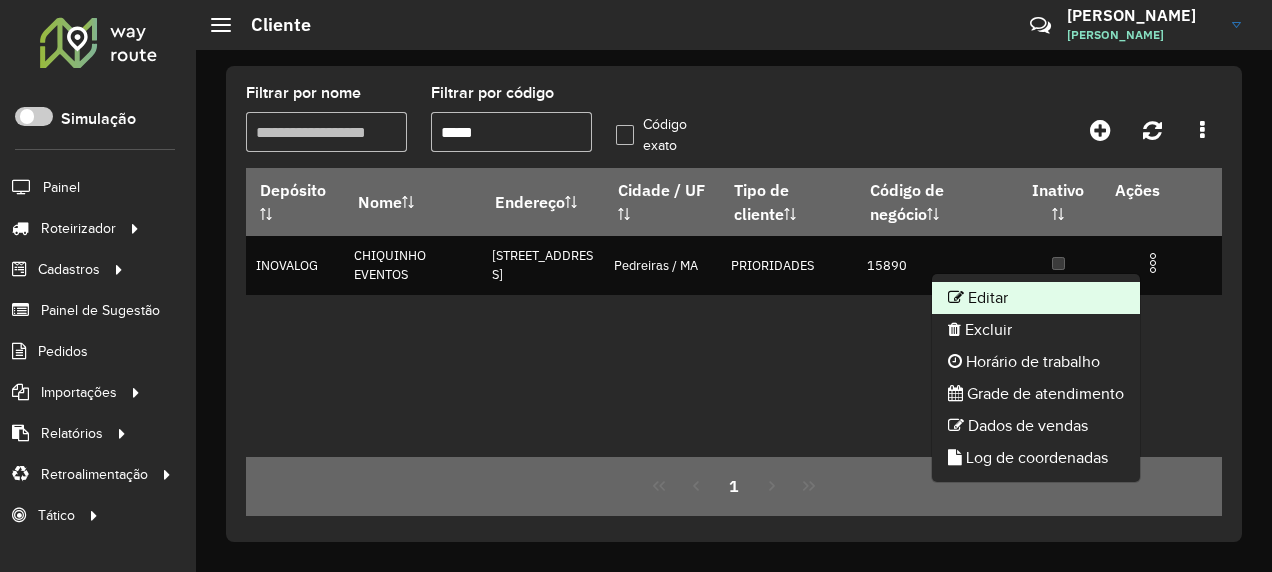 click on "Editar" 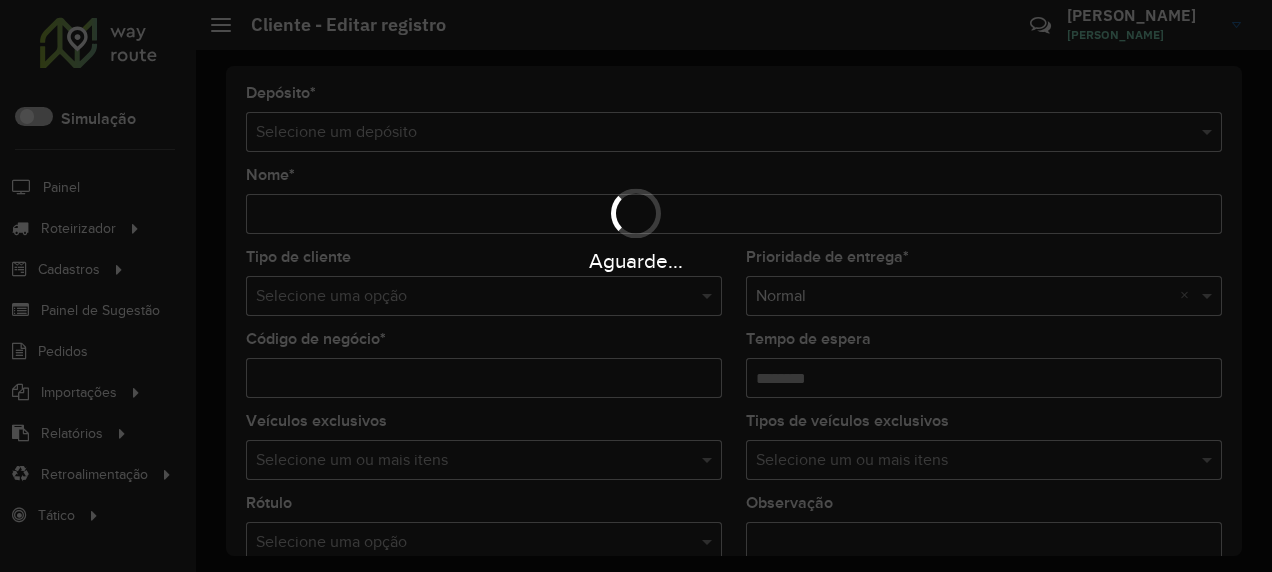 type on "**********" 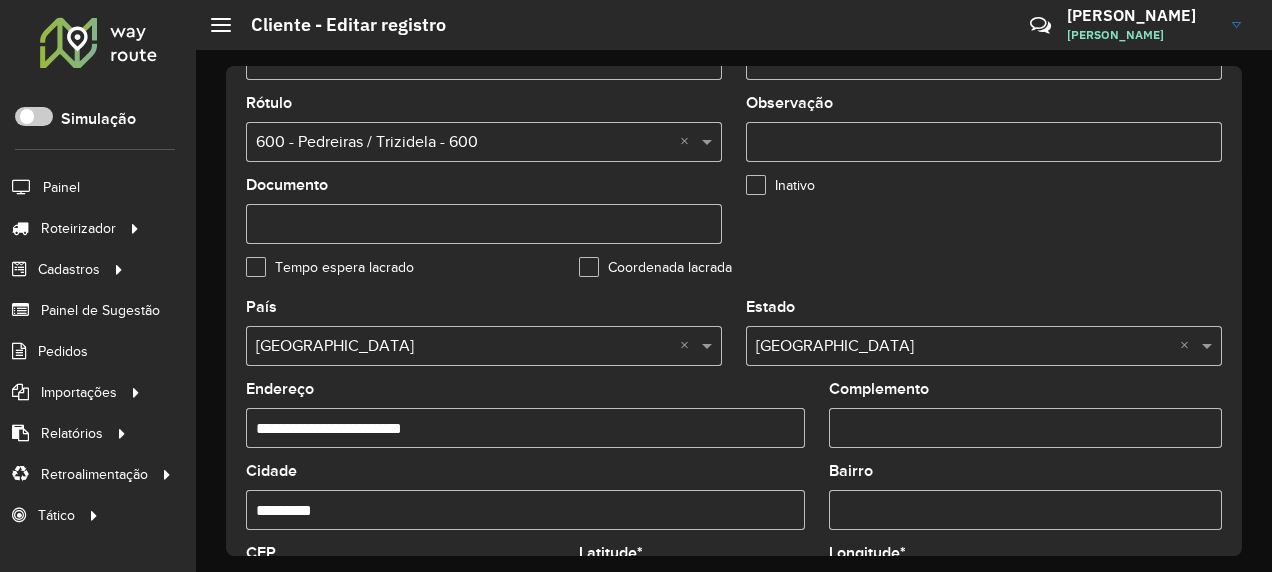 scroll, scrollTop: 0, scrollLeft: 0, axis: both 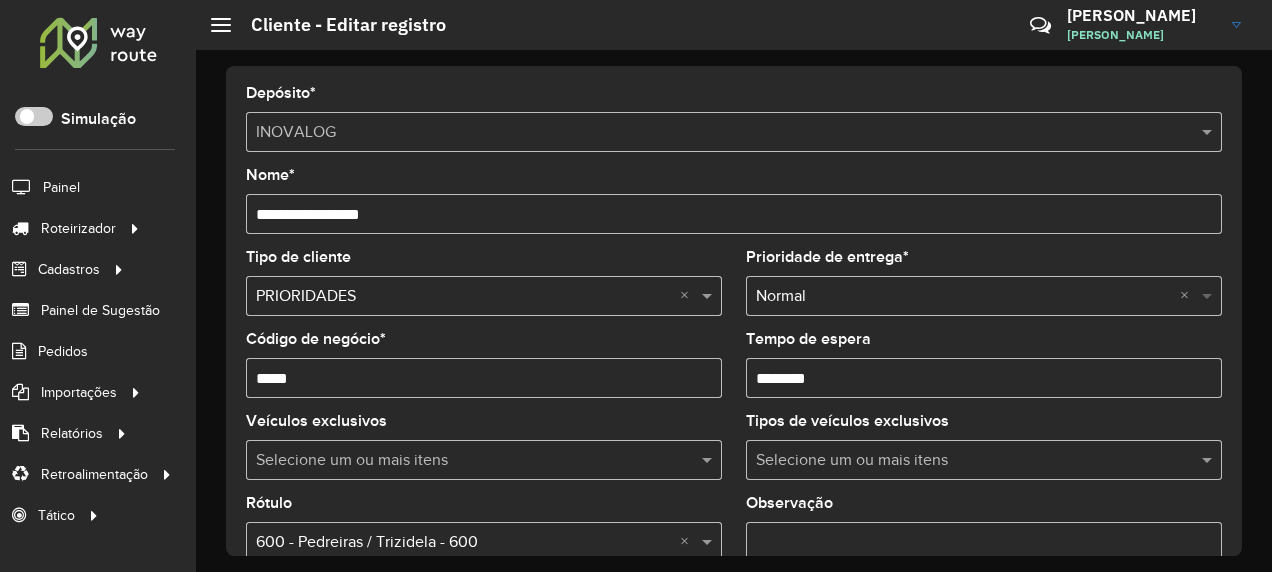 click at bounding box center [1209, 296] 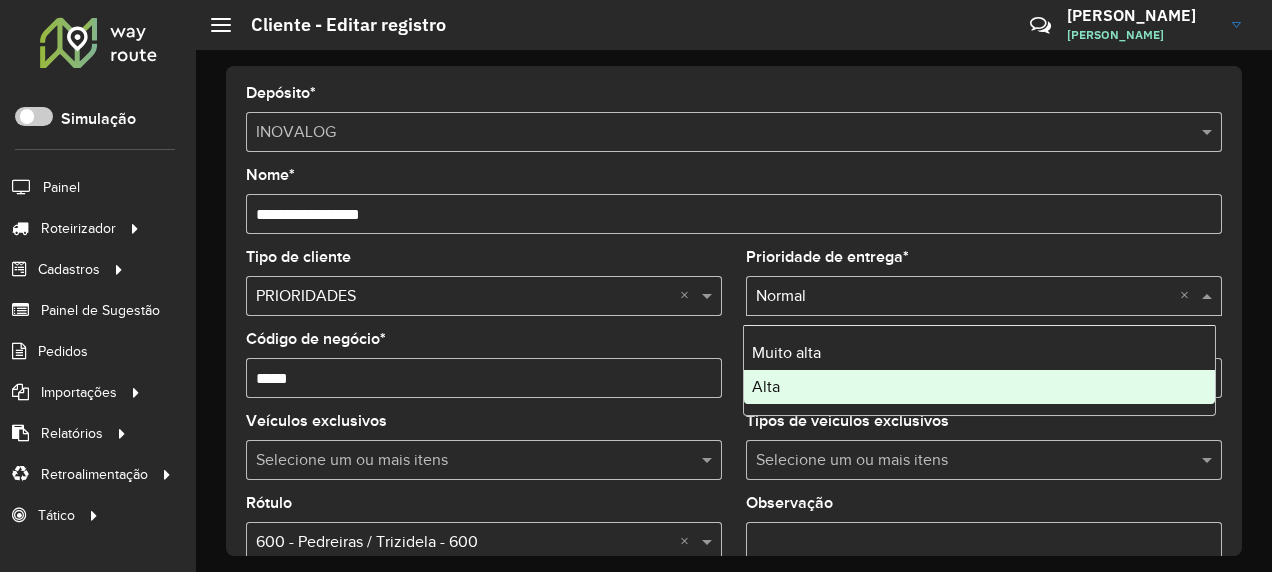 click on "Alta" at bounding box center (979, 387) 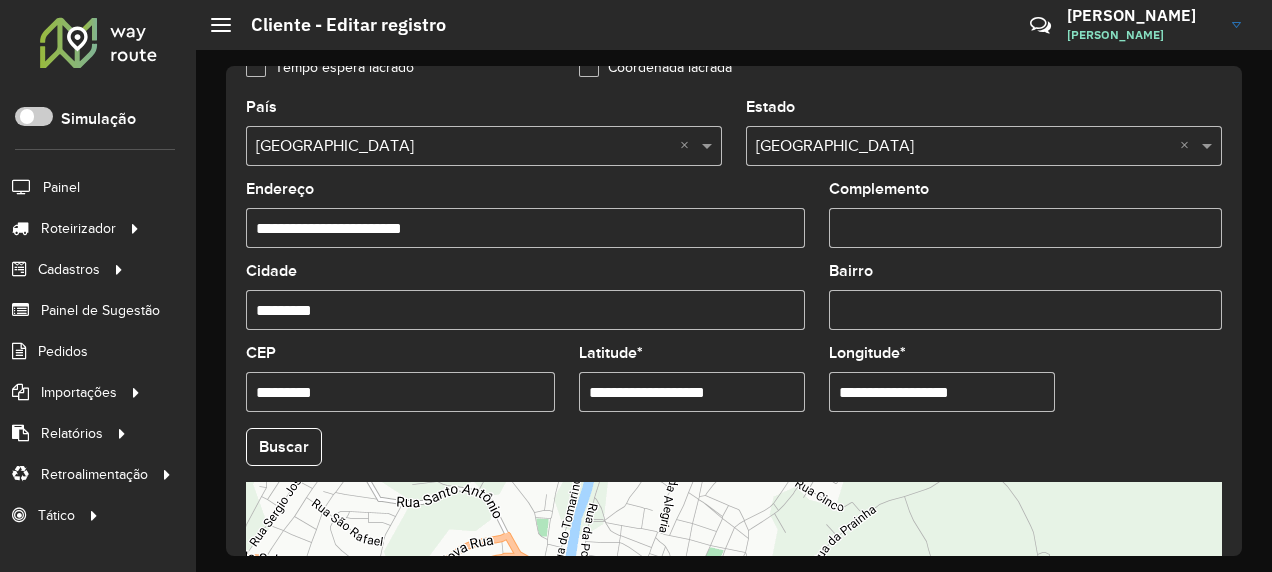 scroll, scrollTop: 911, scrollLeft: 0, axis: vertical 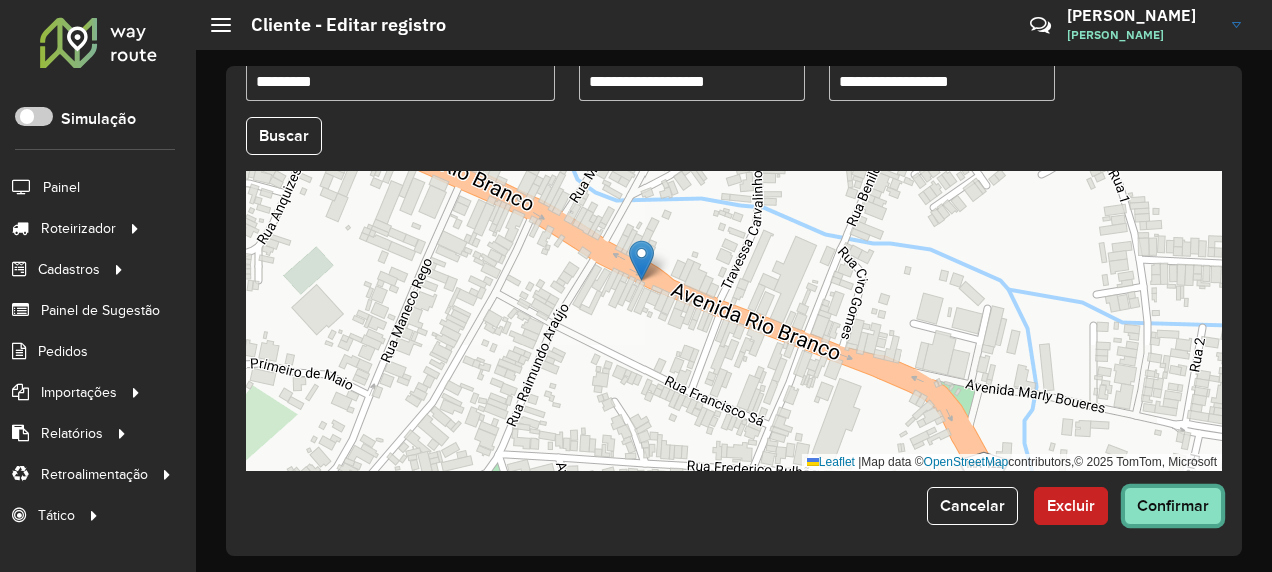 click on "Confirmar" 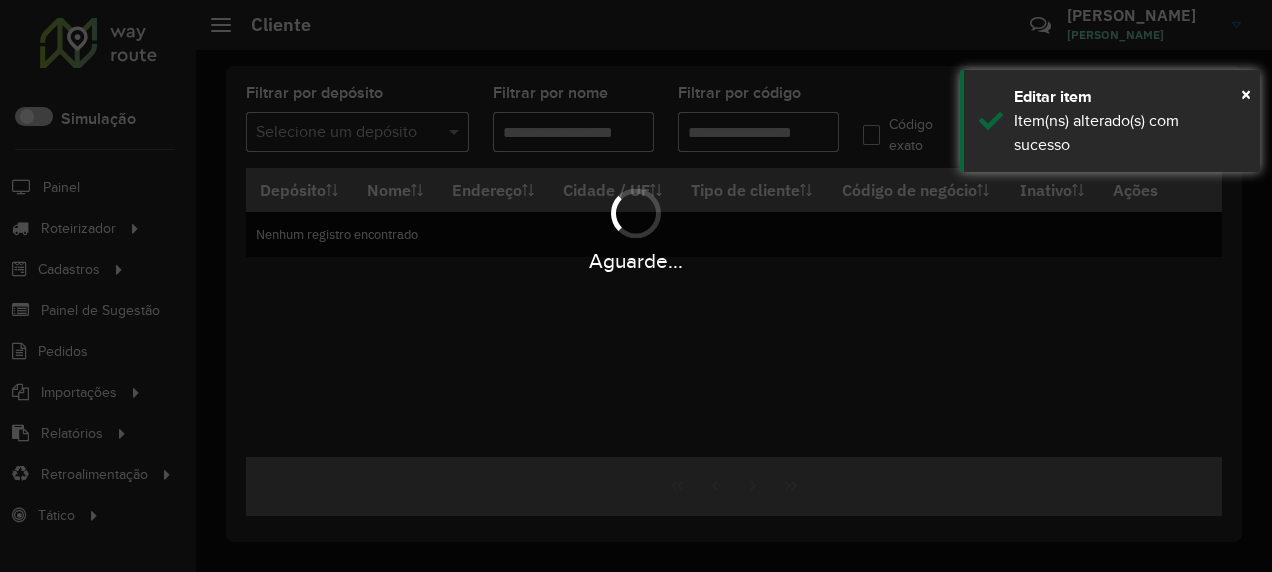 type on "*****" 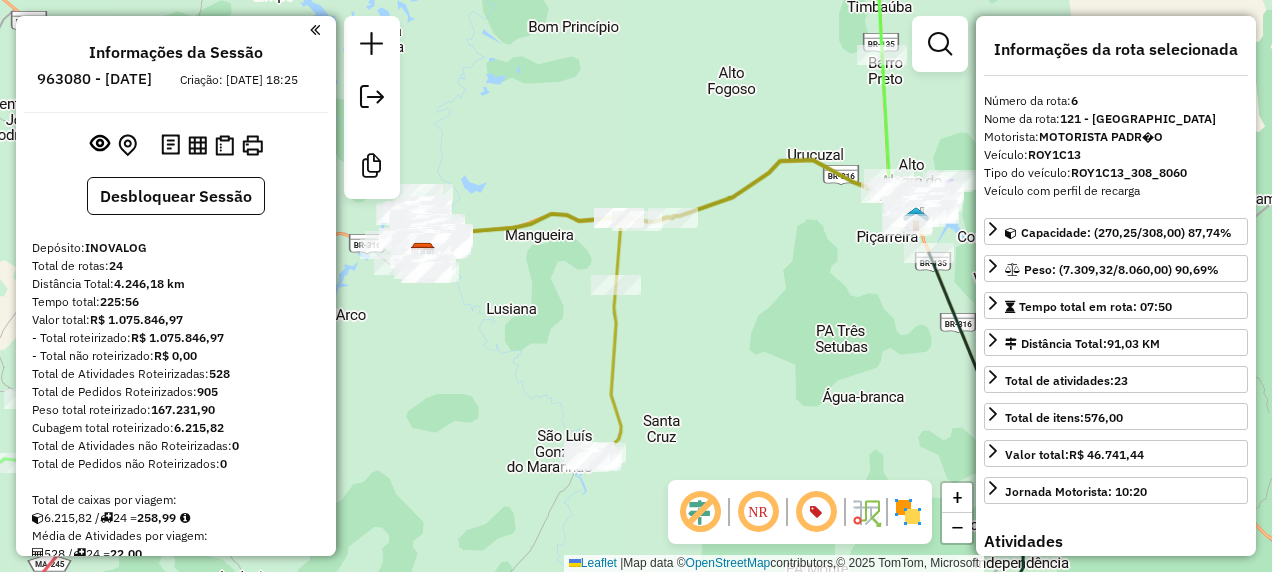 select on "**********" 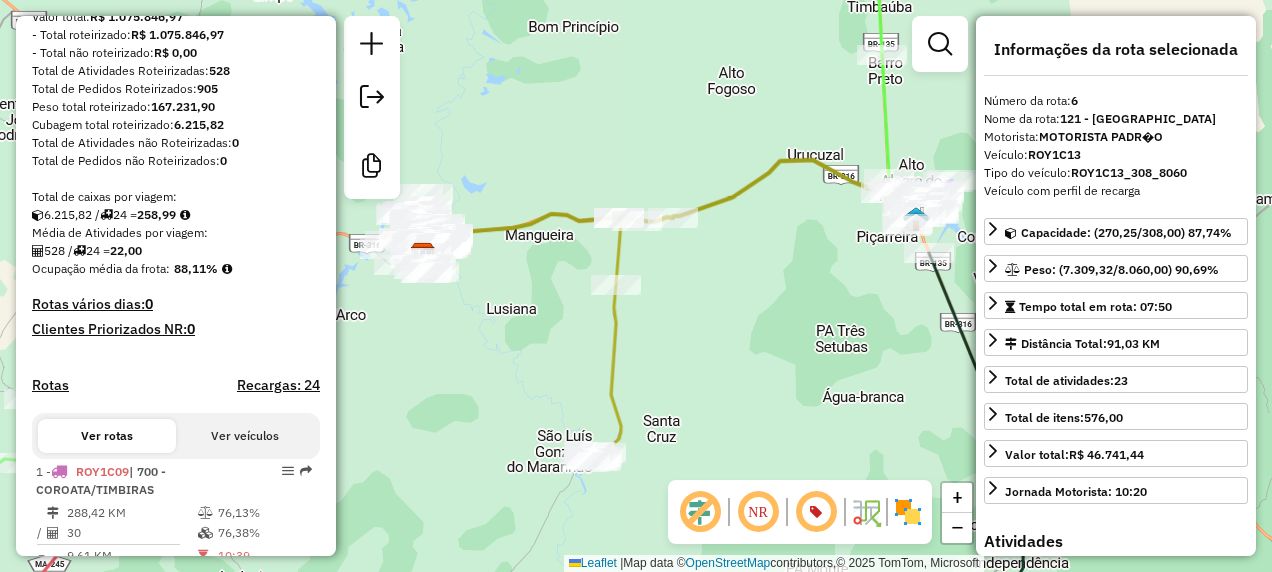 scroll, scrollTop: 503, scrollLeft: 0, axis: vertical 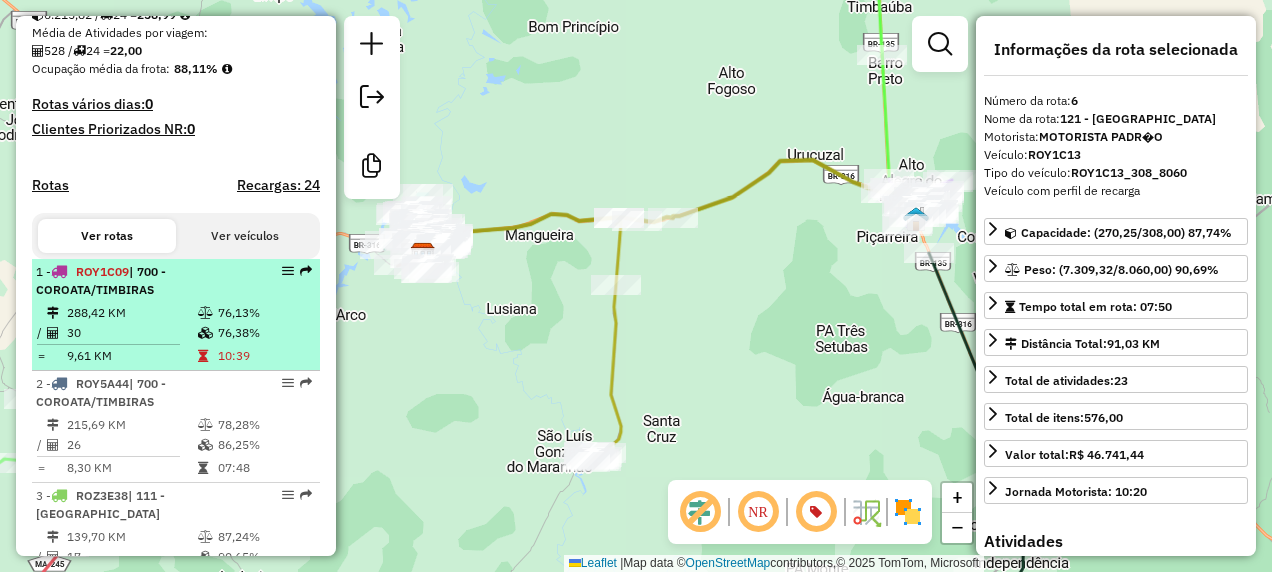 click on "288,42 KM" at bounding box center [131, 313] 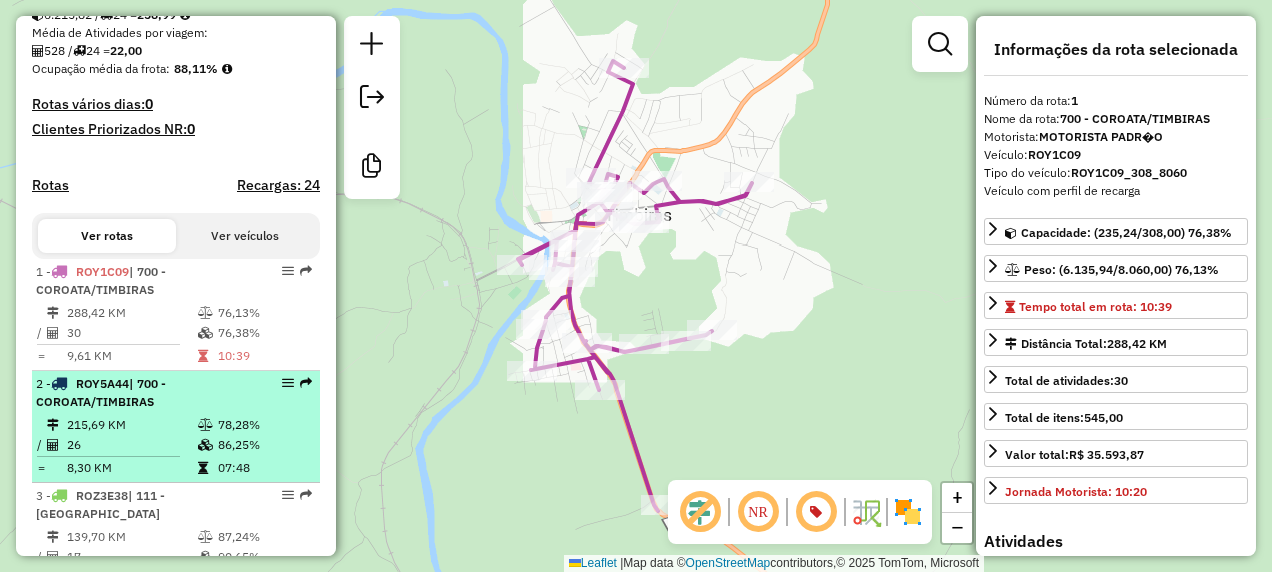 click on "| 700 - COROATA/TIMBIRAS" at bounding box center (101, 392) 